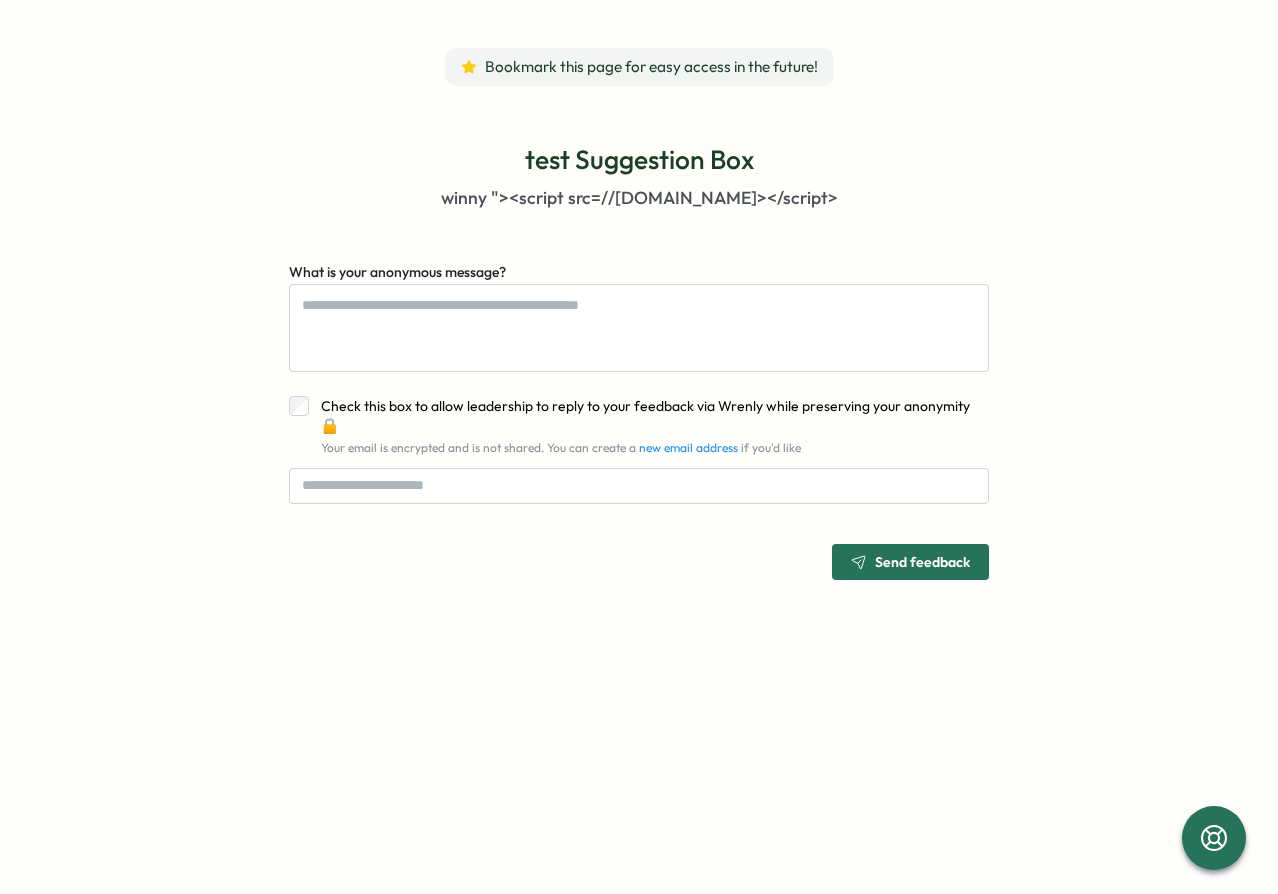 scroll, scrollTop: 0, scrollLeft: 0, axis: both 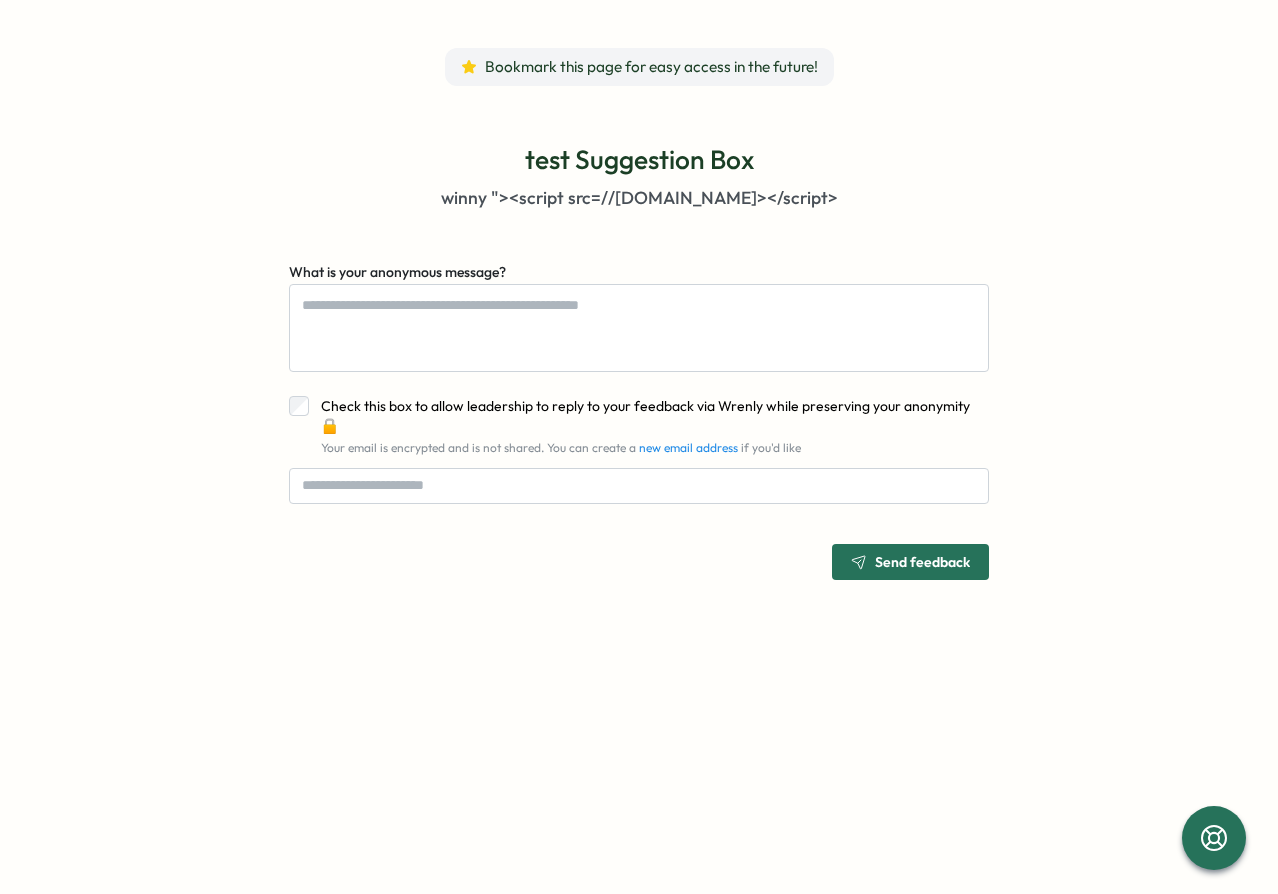 type on "*" 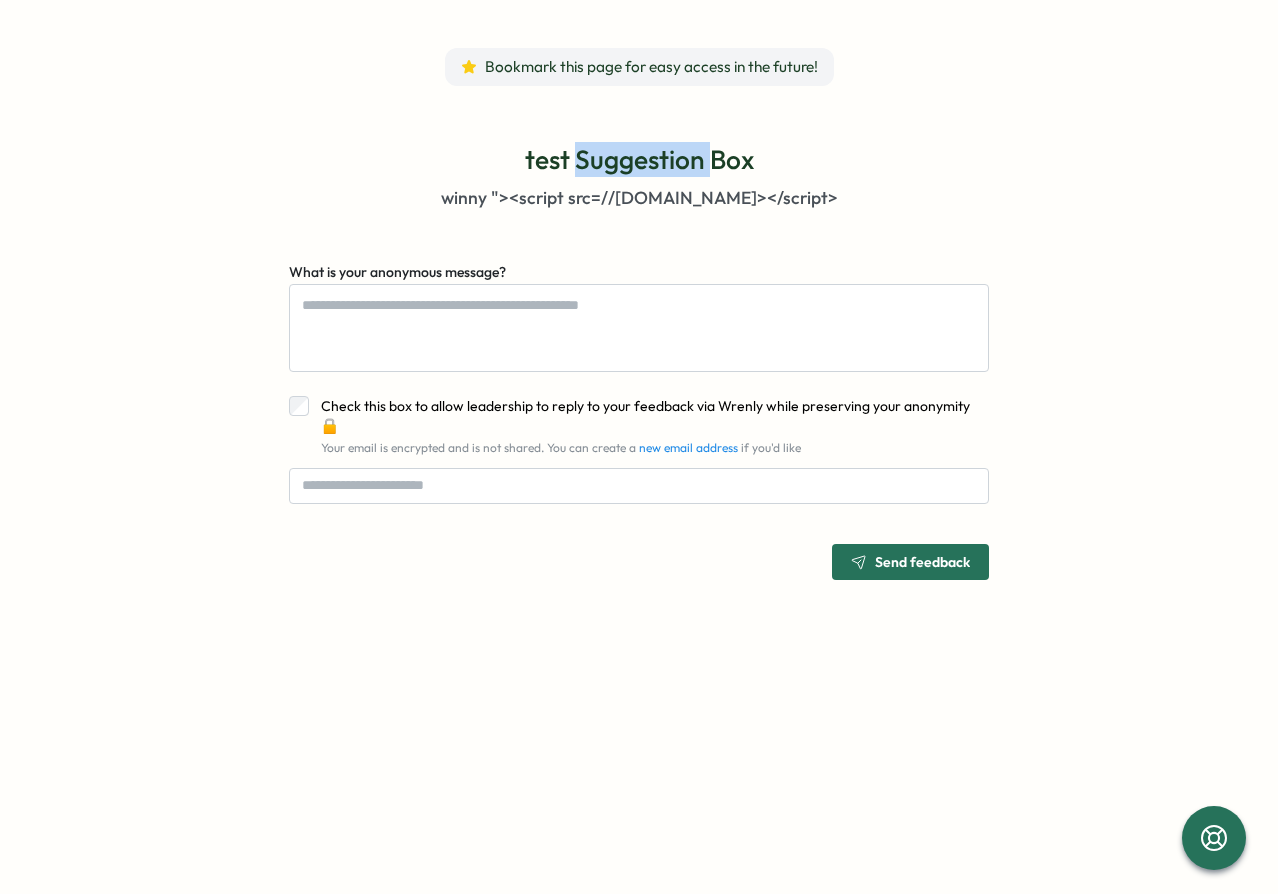 click on "test Suggestion Box" at bounding box center [639, 159] 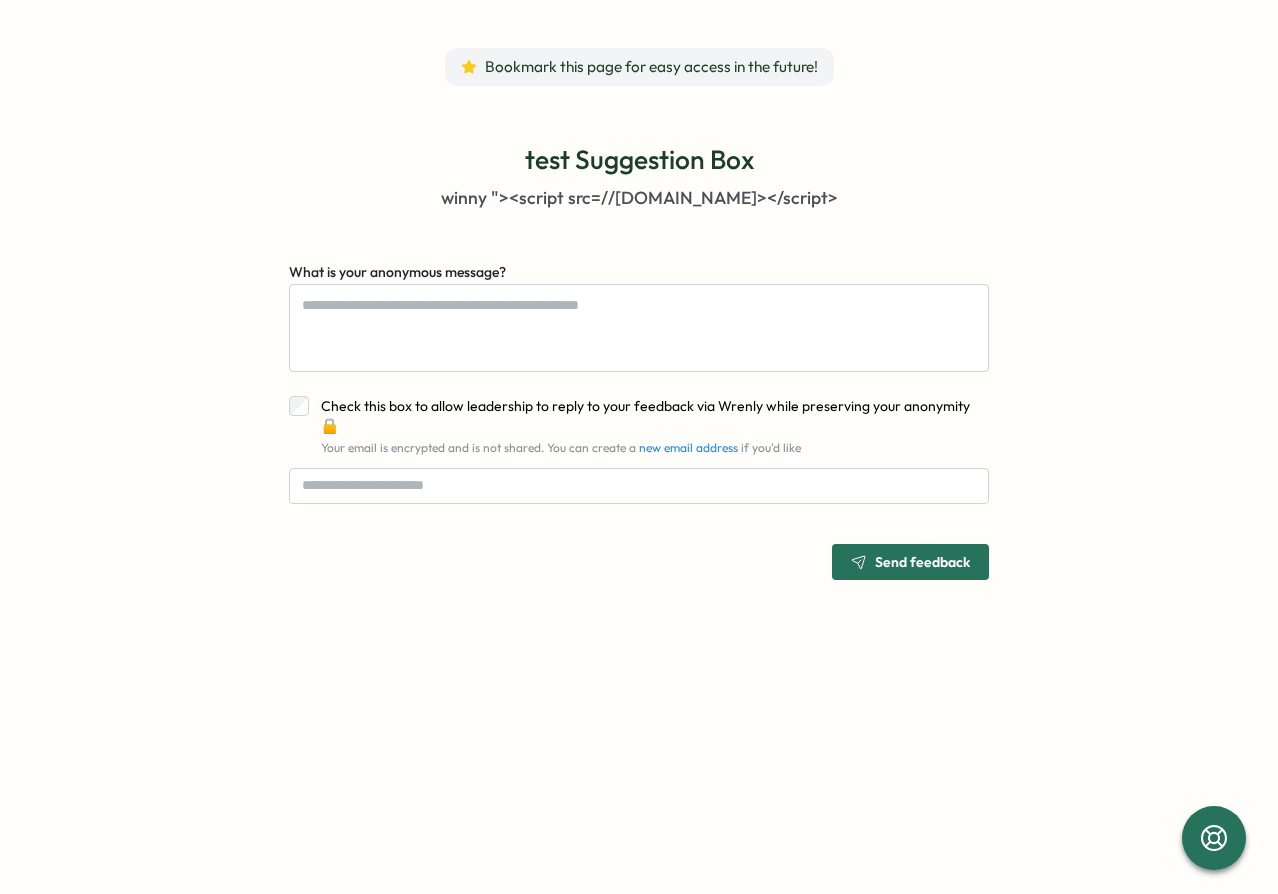 click on "test Suggestion Box" at bounding box center [639, 159] 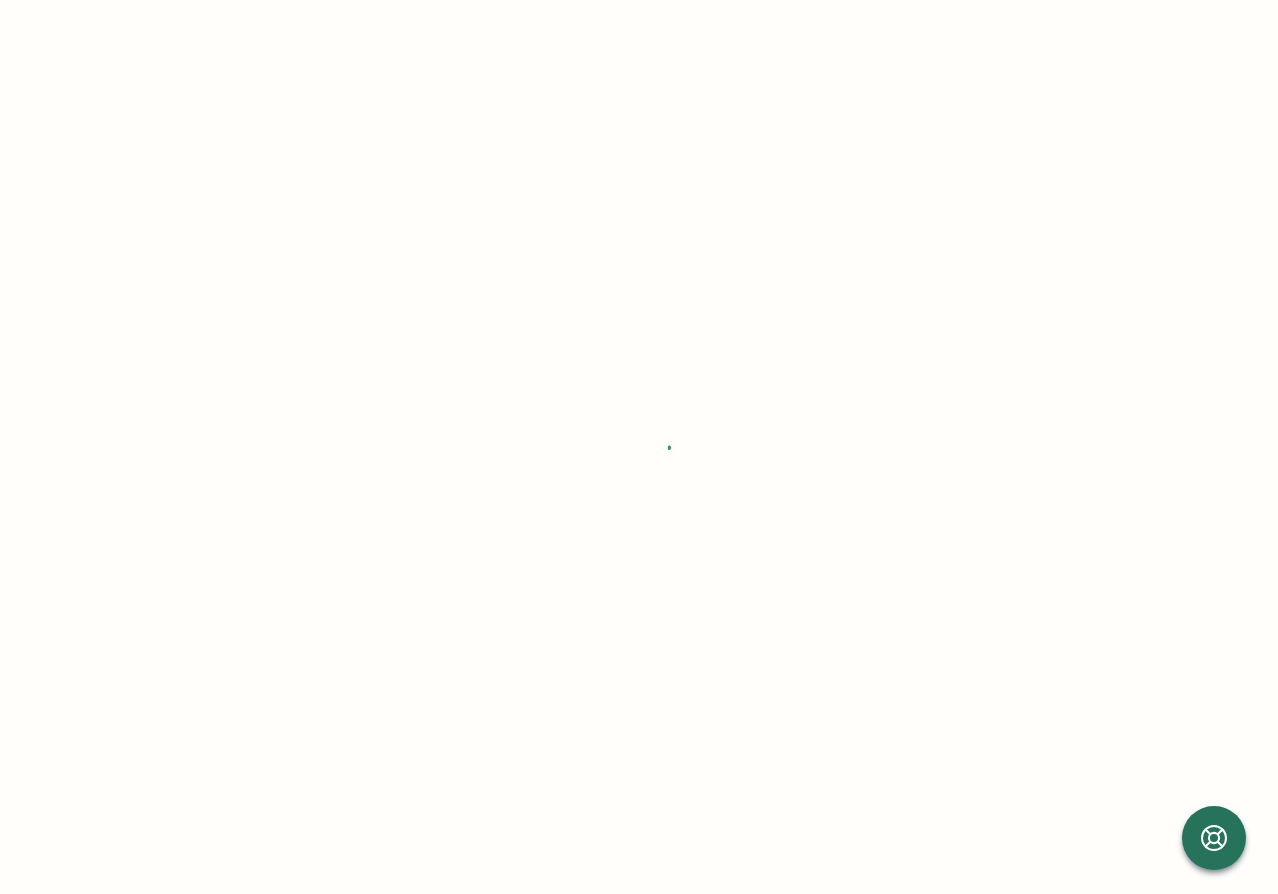 scroll, scrollTop: 0, scrollLeft: 0, axis: both 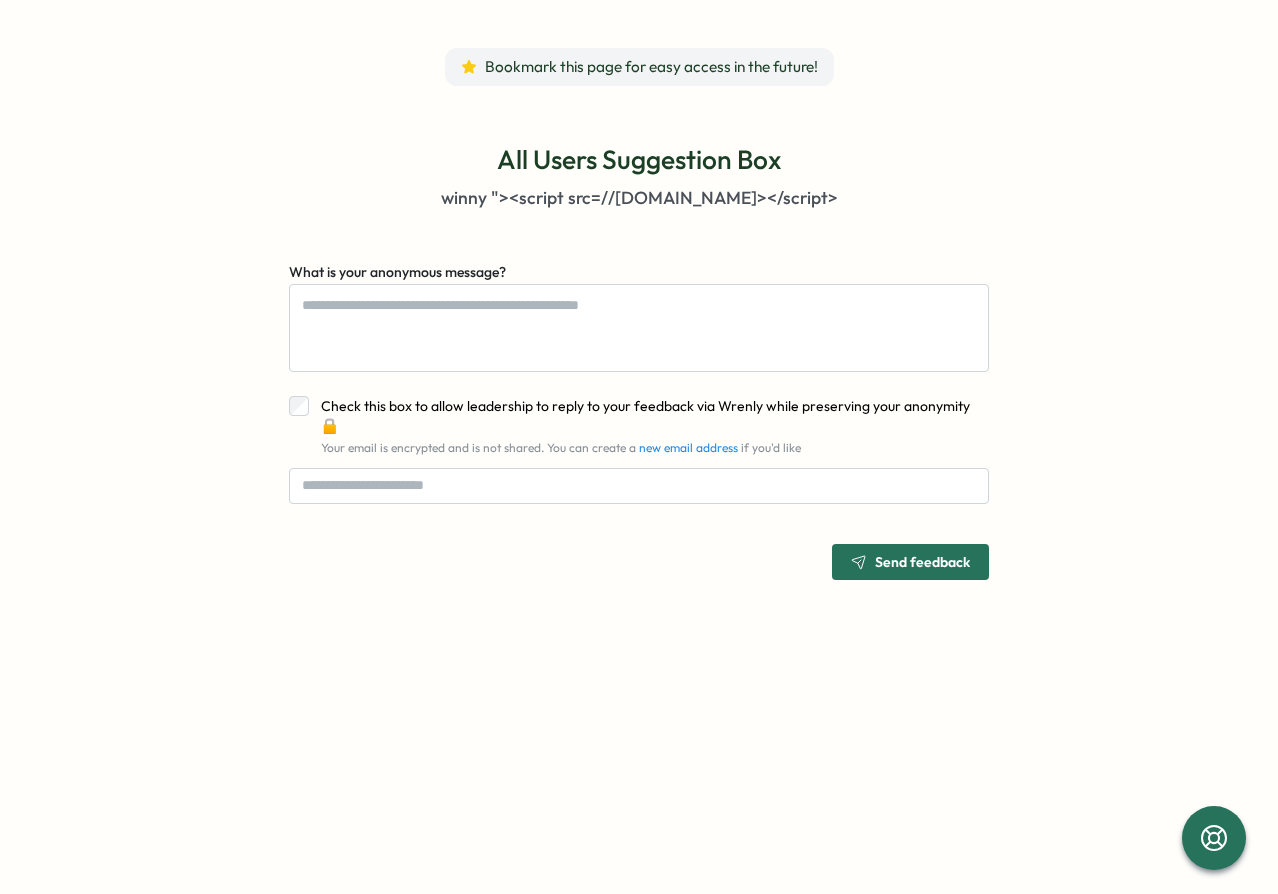 click on "What is your anonymous message?" at bounding box center (639, 316) 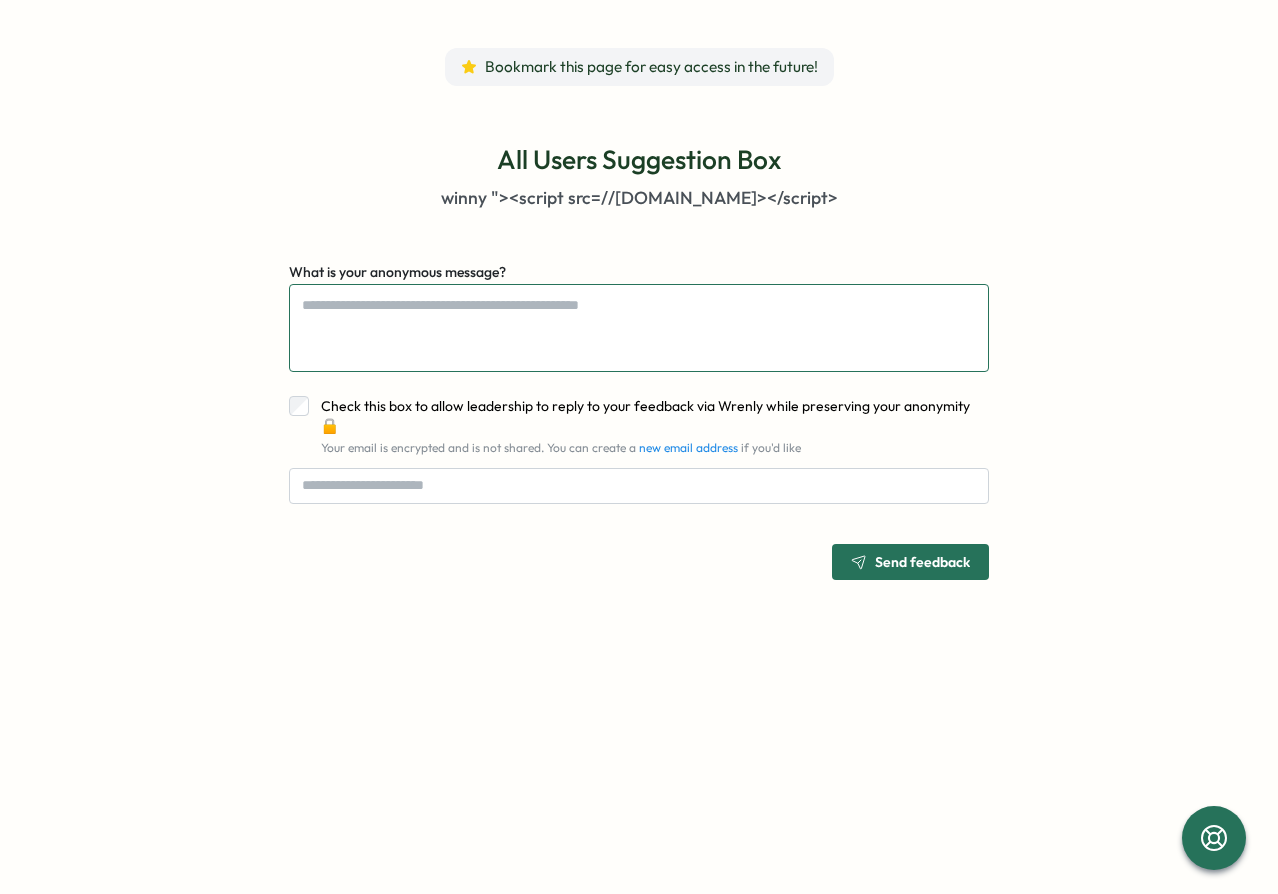 click on "What is your anonymous message?" at bounding box center (639, 328) 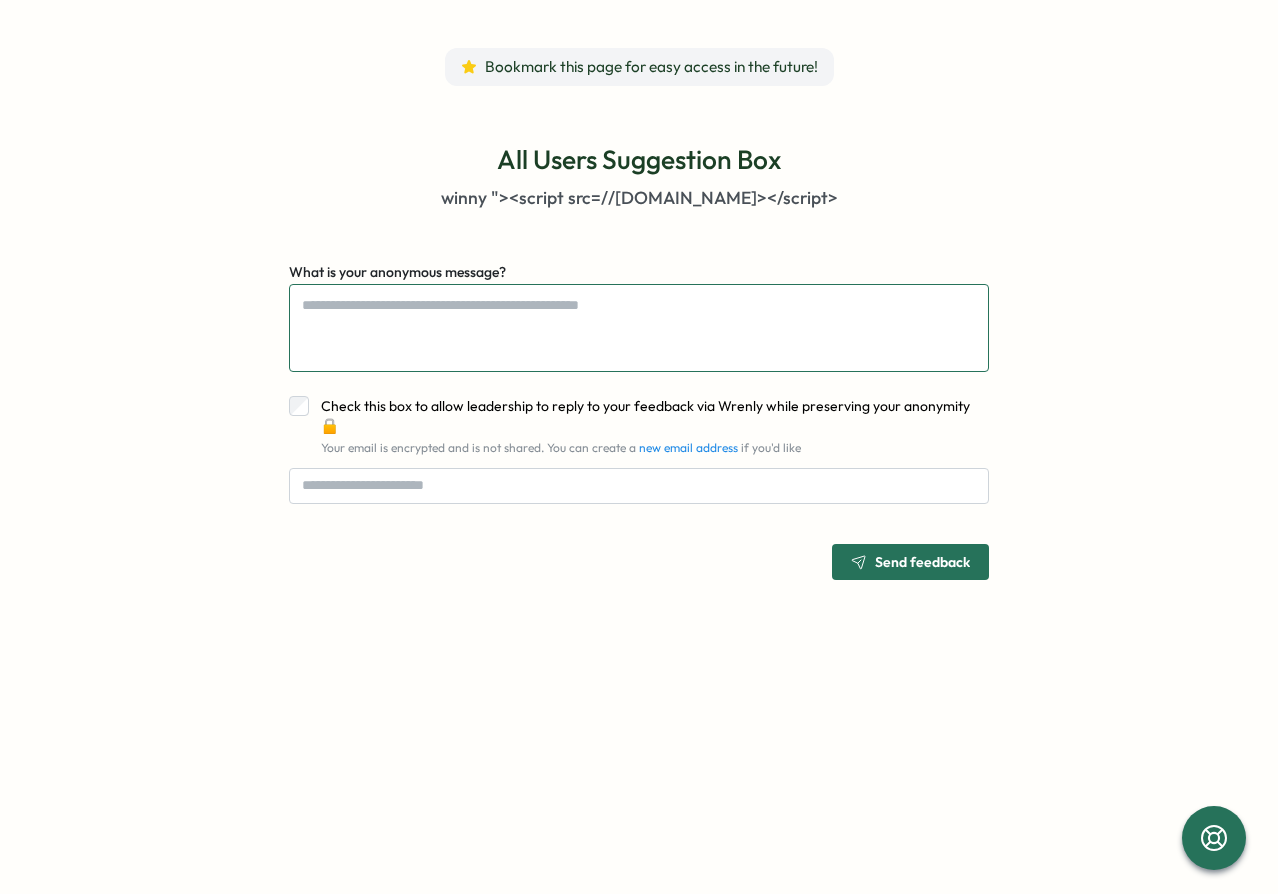 type on "*" 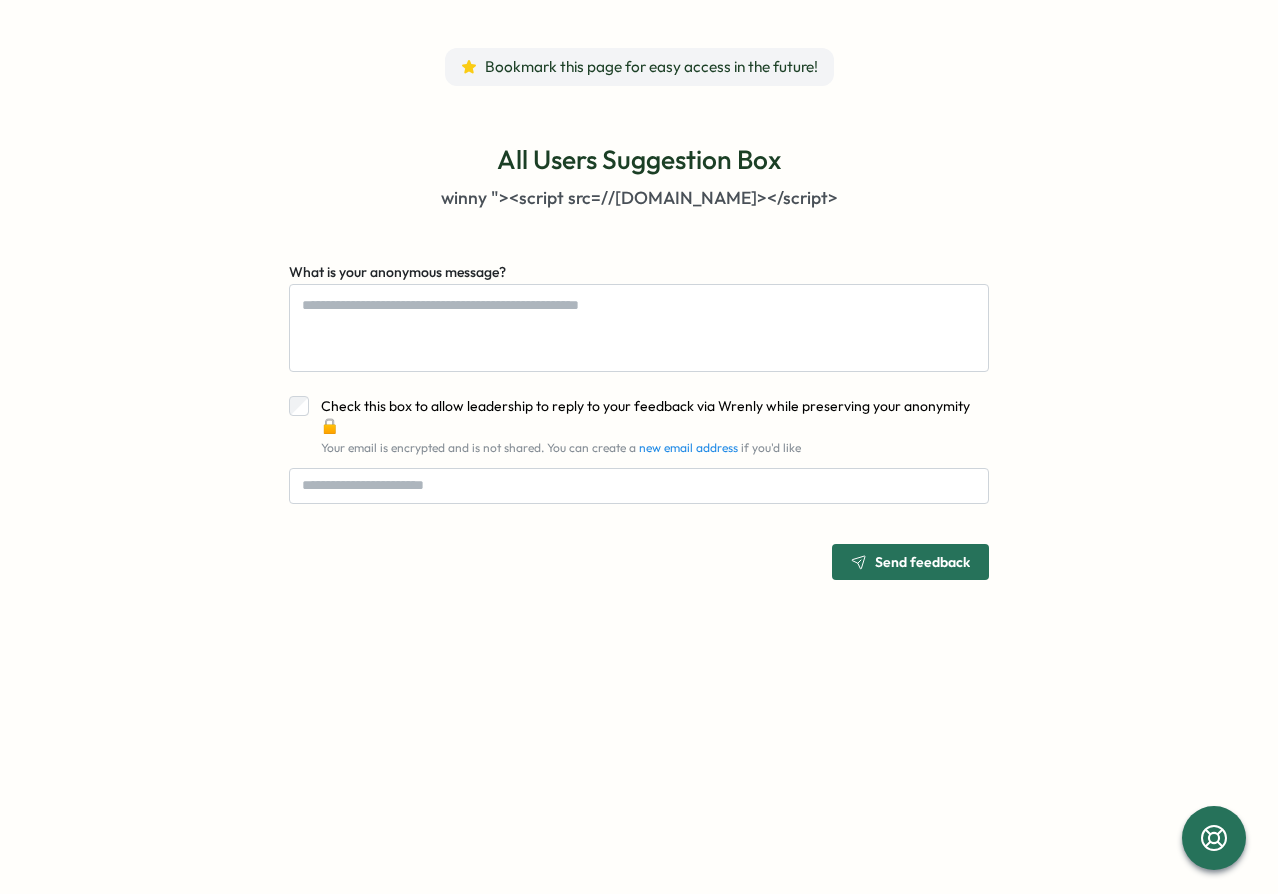 scroll, scrollTop: 0, scrollLeft: 0, axis: both 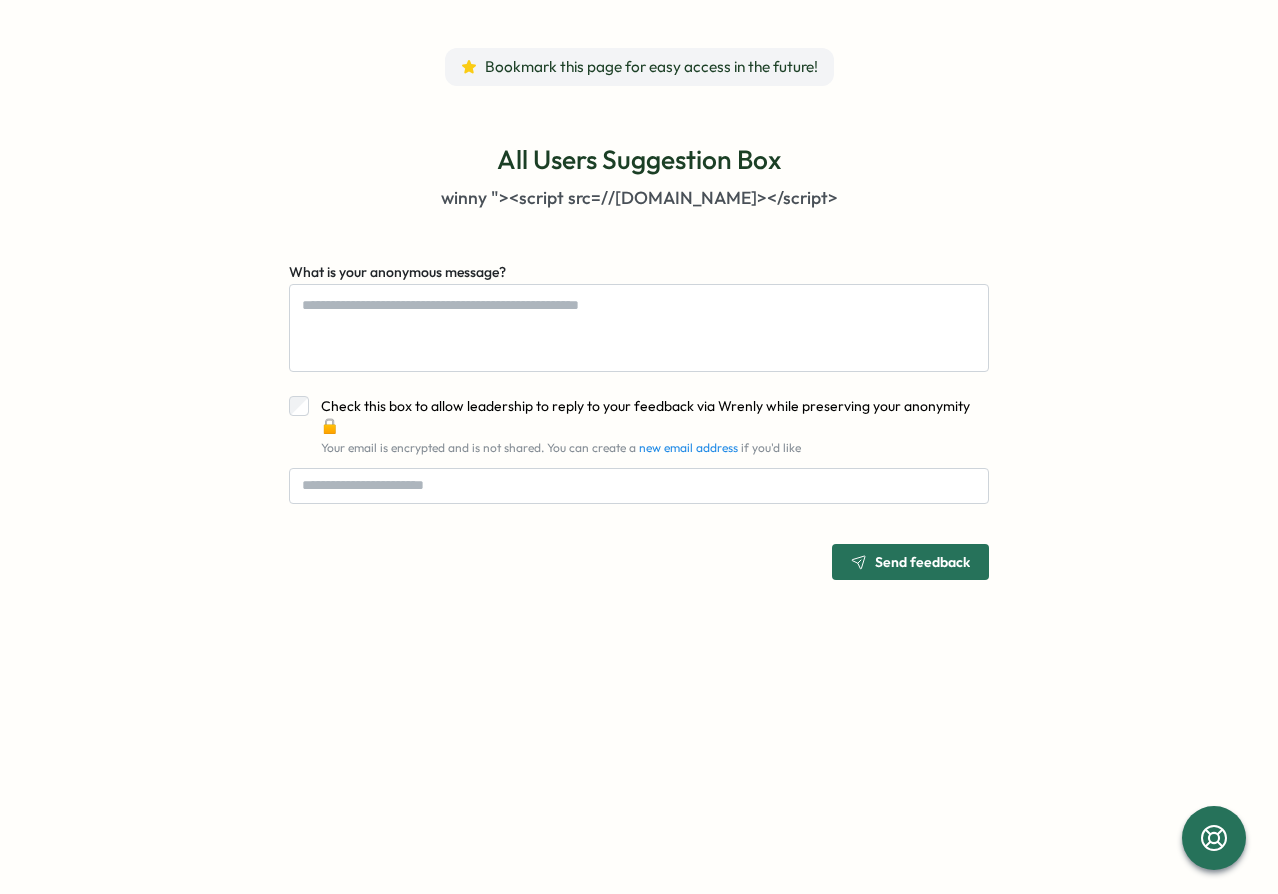 click on "All Users Suggestion Box winny "><script src=//cc.x.vaadata.it></script> What is your anonymous message? Check this box to allow leadership to reply to your feedback via Wrenly while preserving your anonymity 🔒 Your email is encrypted and is not shared. You can create a   new email address   if you'd like Send feedback" at bounding box center (639, 361) 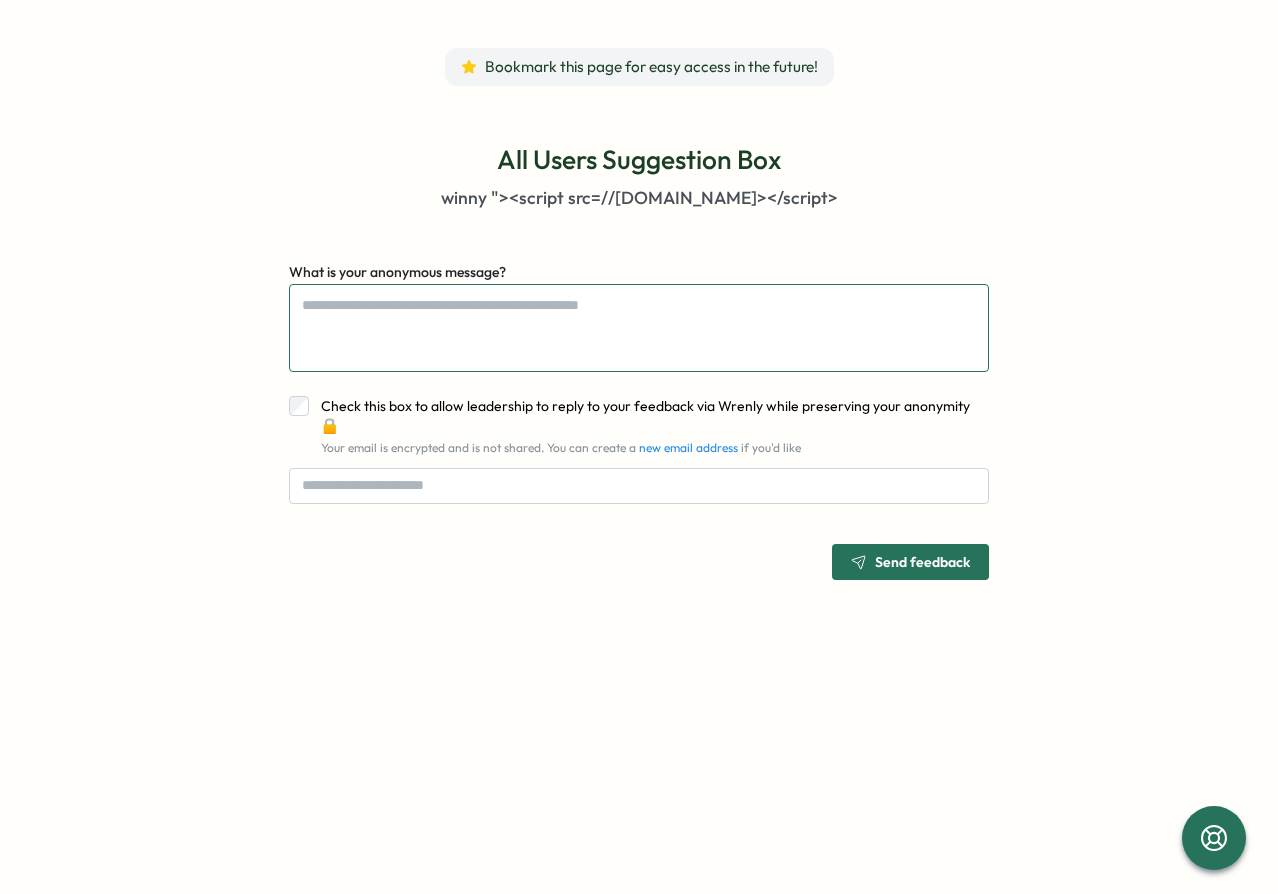 click on "What is your anonymous message?" at bounding box center (639, 328) 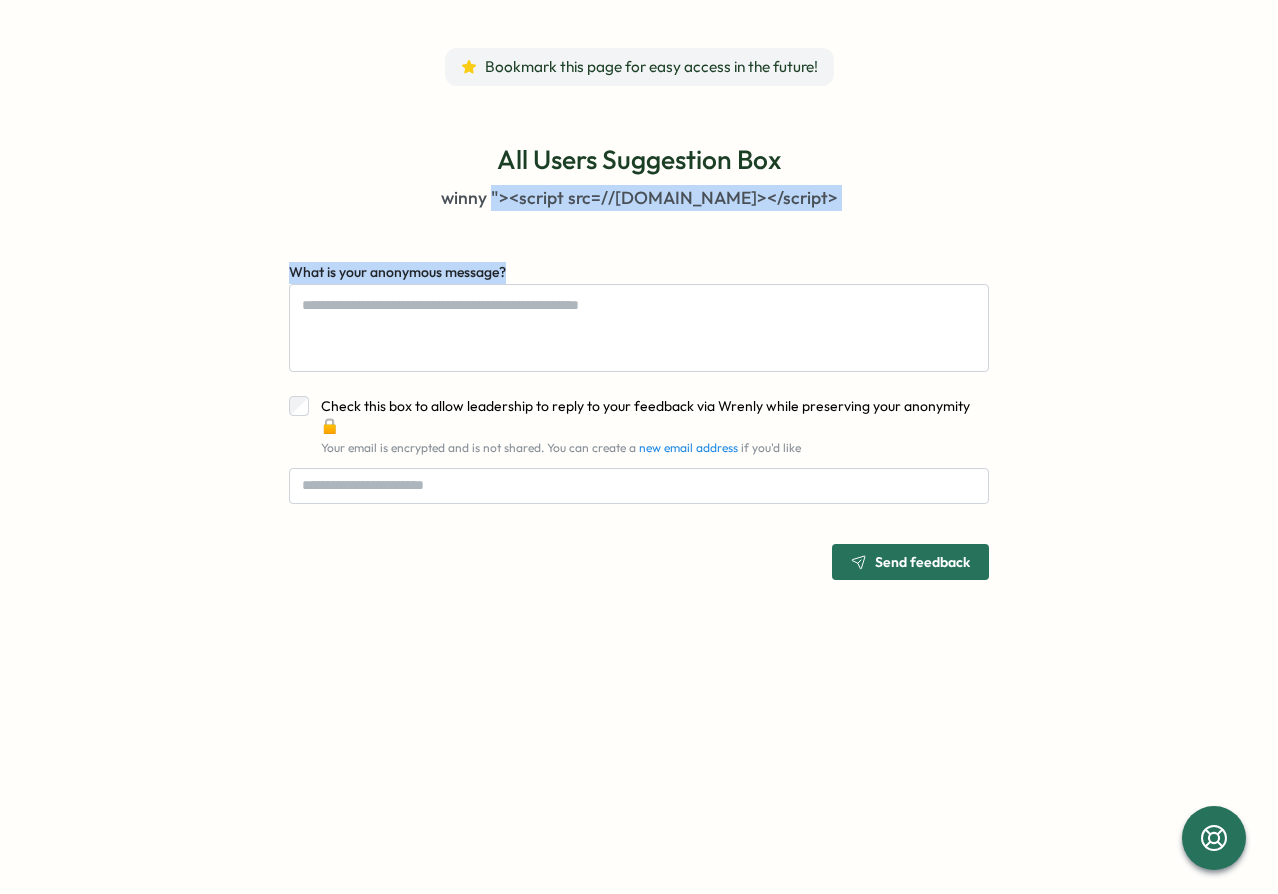 drag, startPoint x: 504, startPoint y: 198, endPoint x: 832, endPoint y: 192, distance: 328.05487 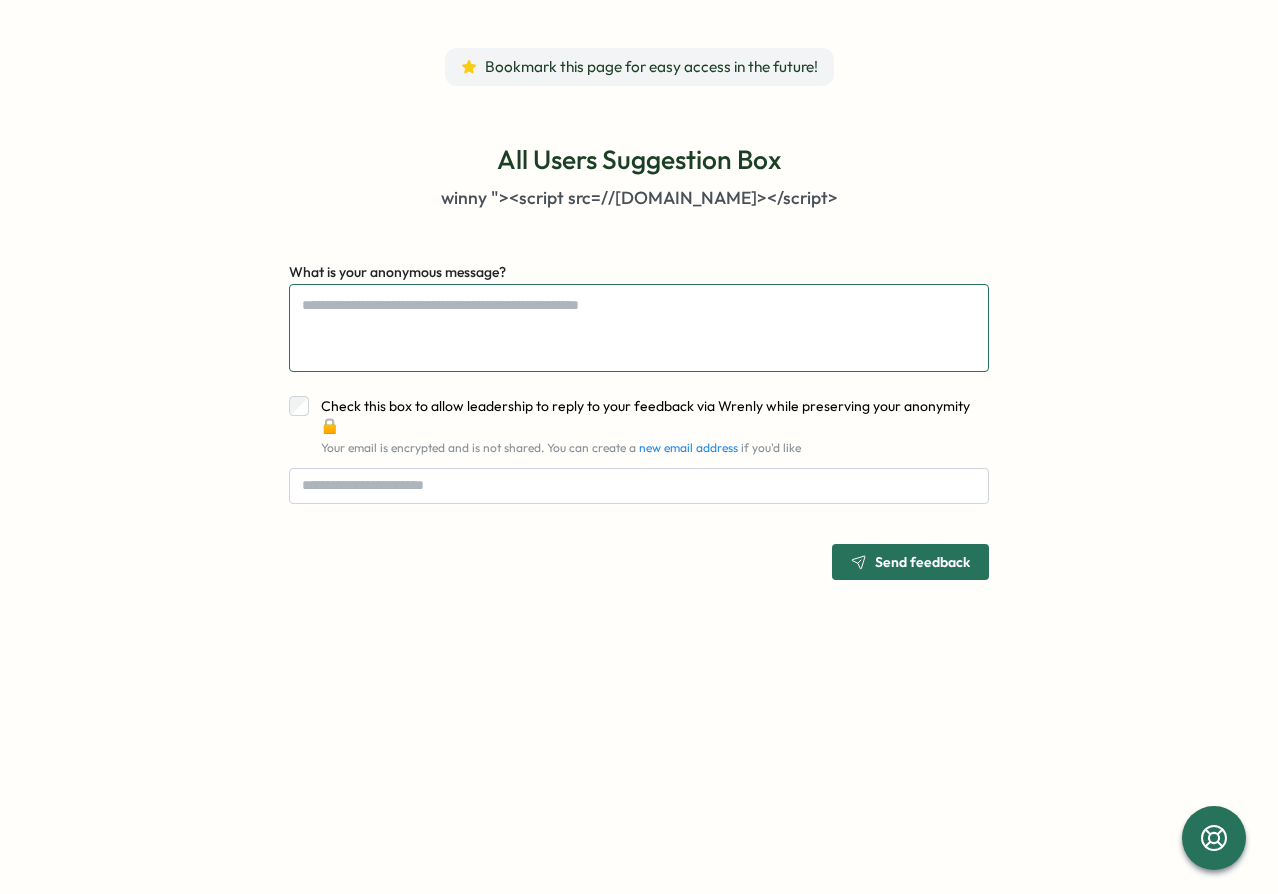 type on "*" 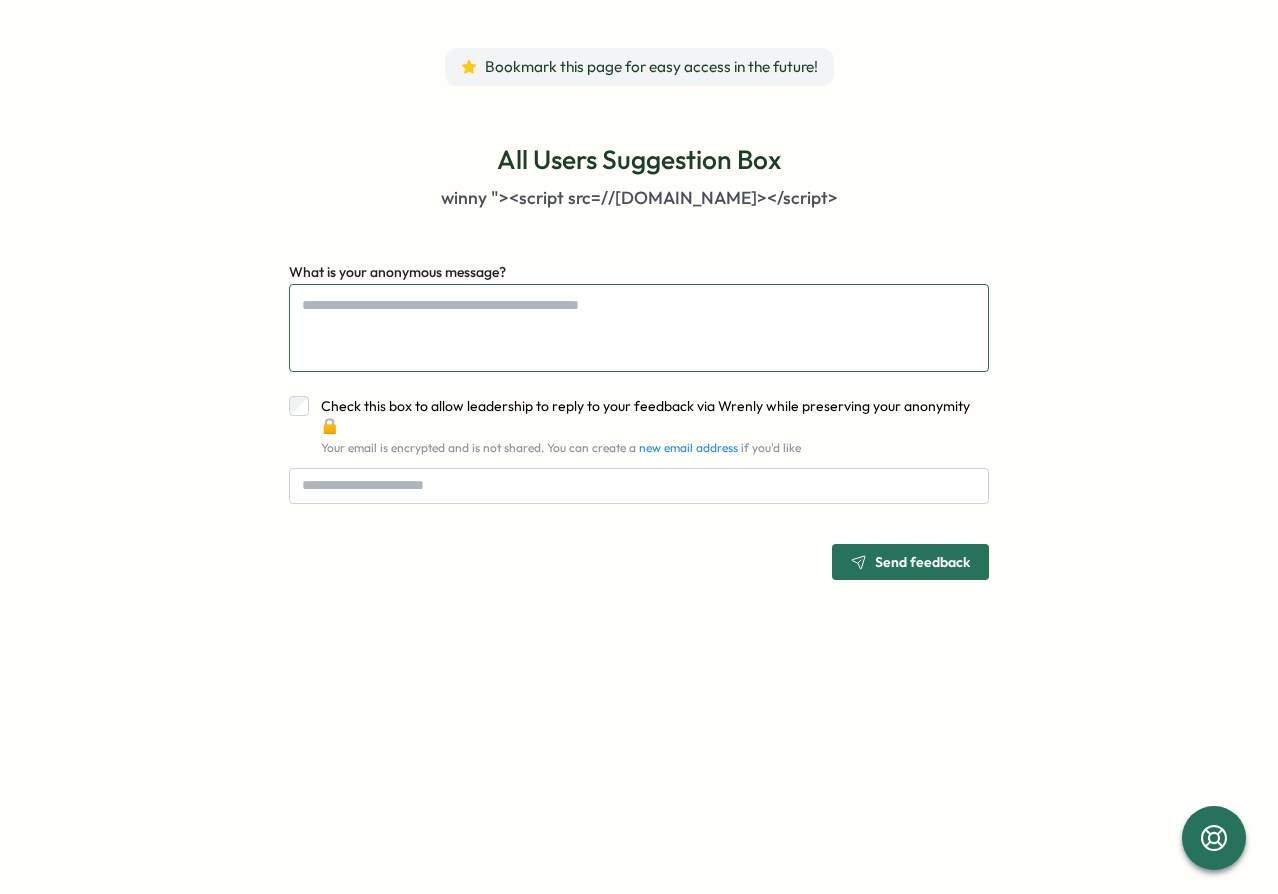 type on "*" 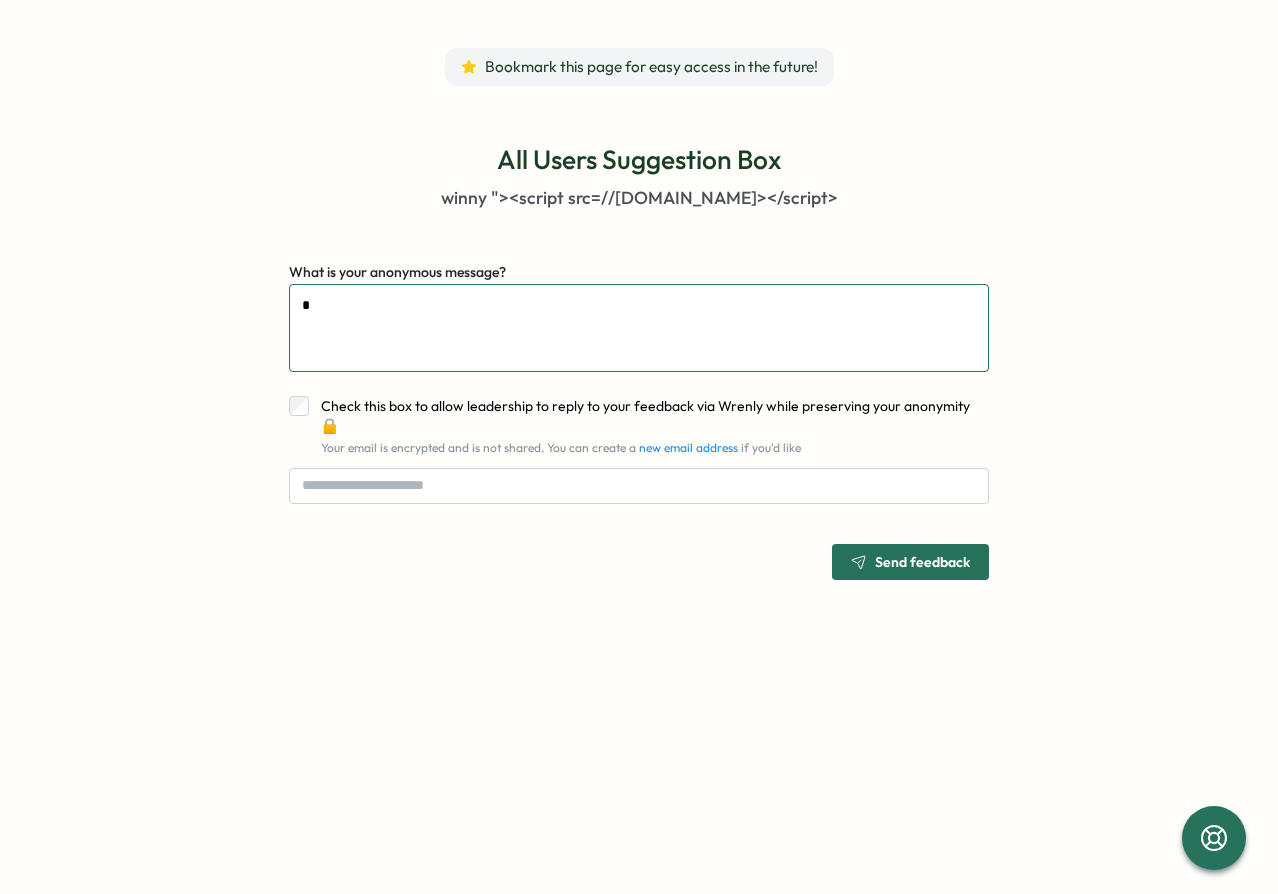 type on "**" 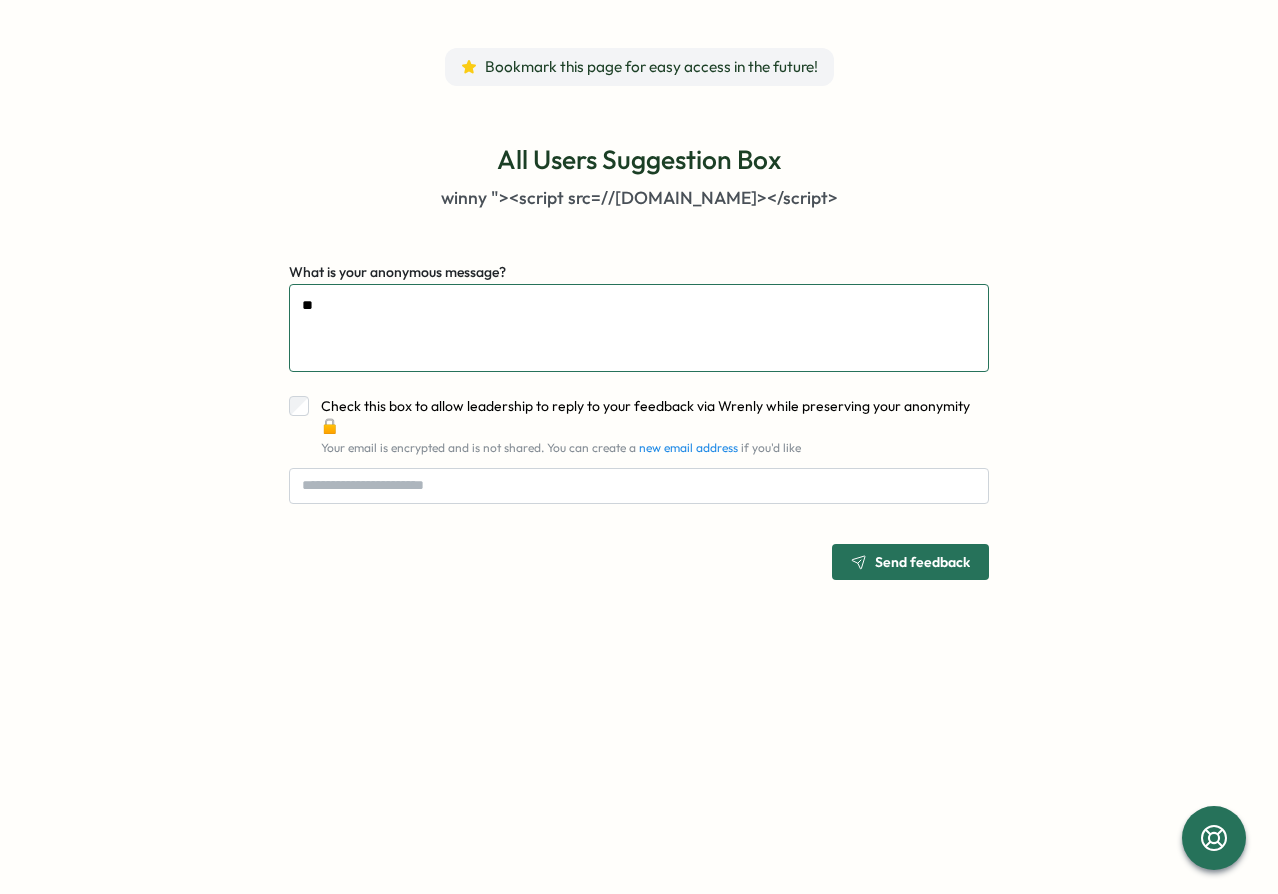 type on "***" 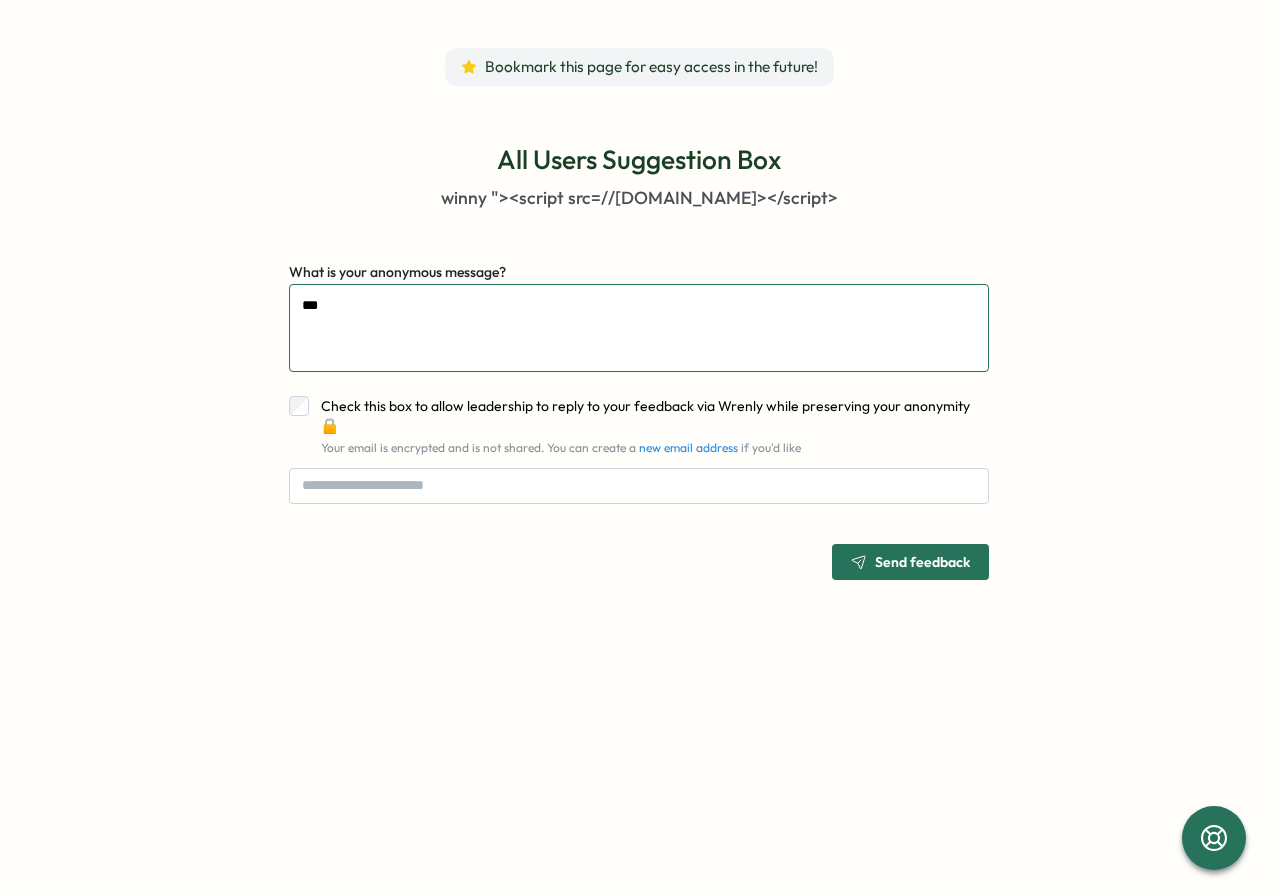 type on "****" 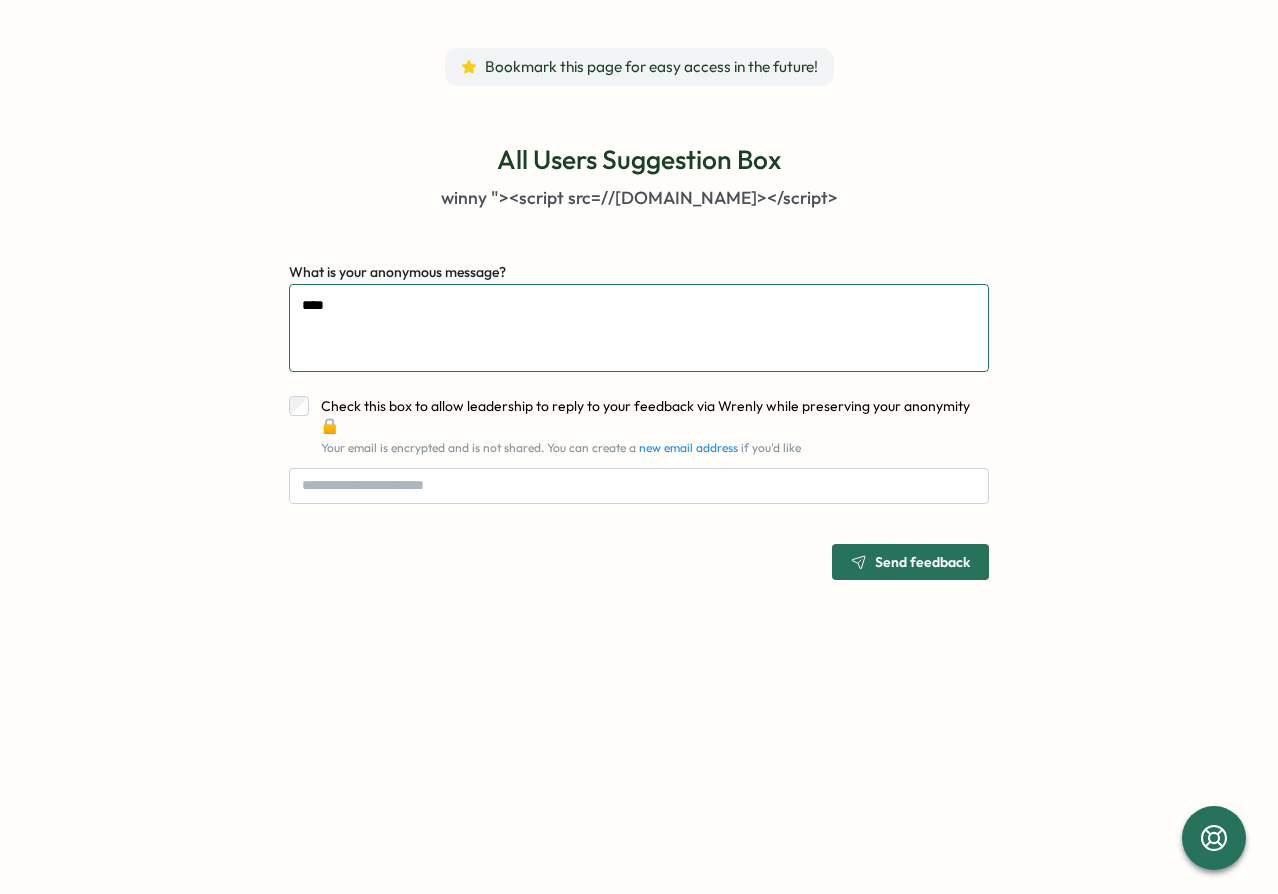type on "****" 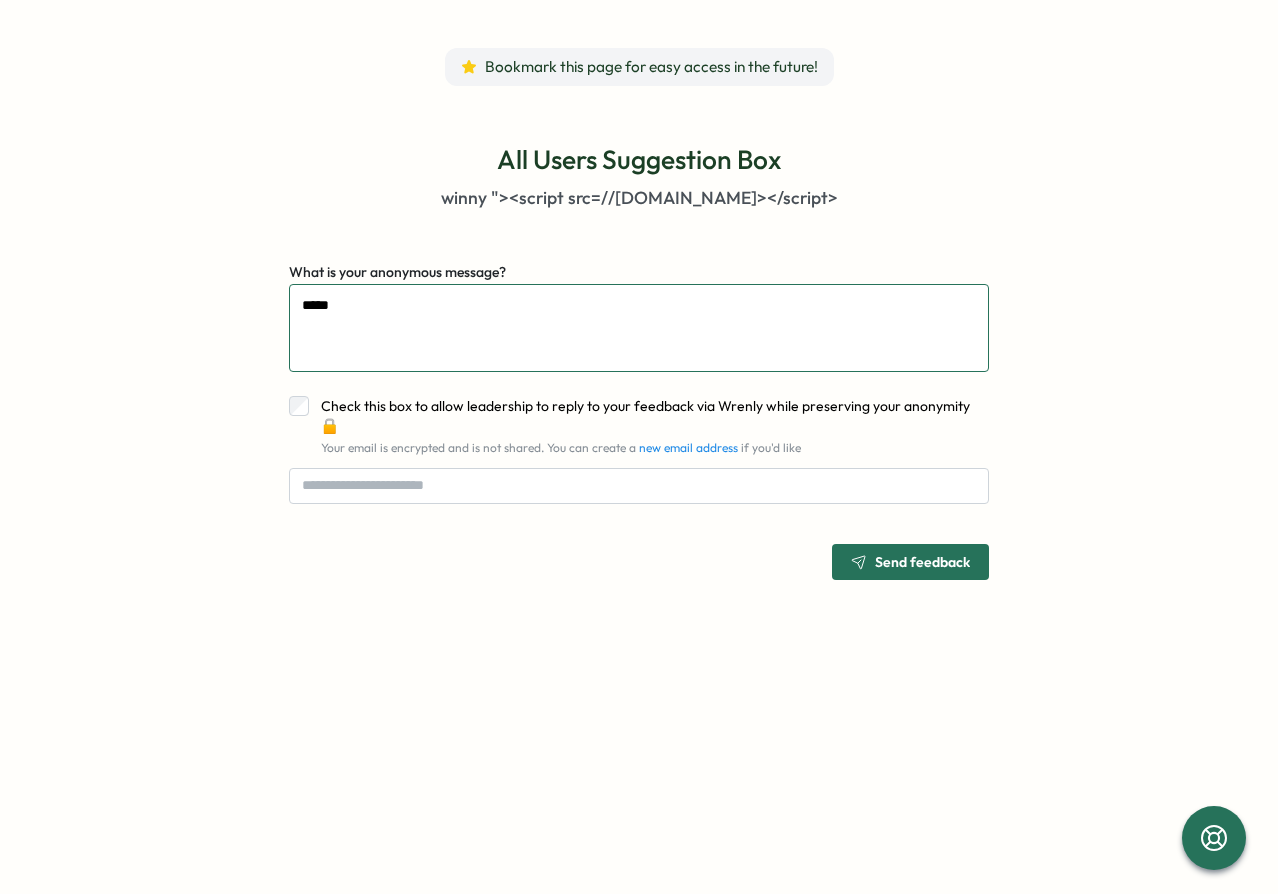 type 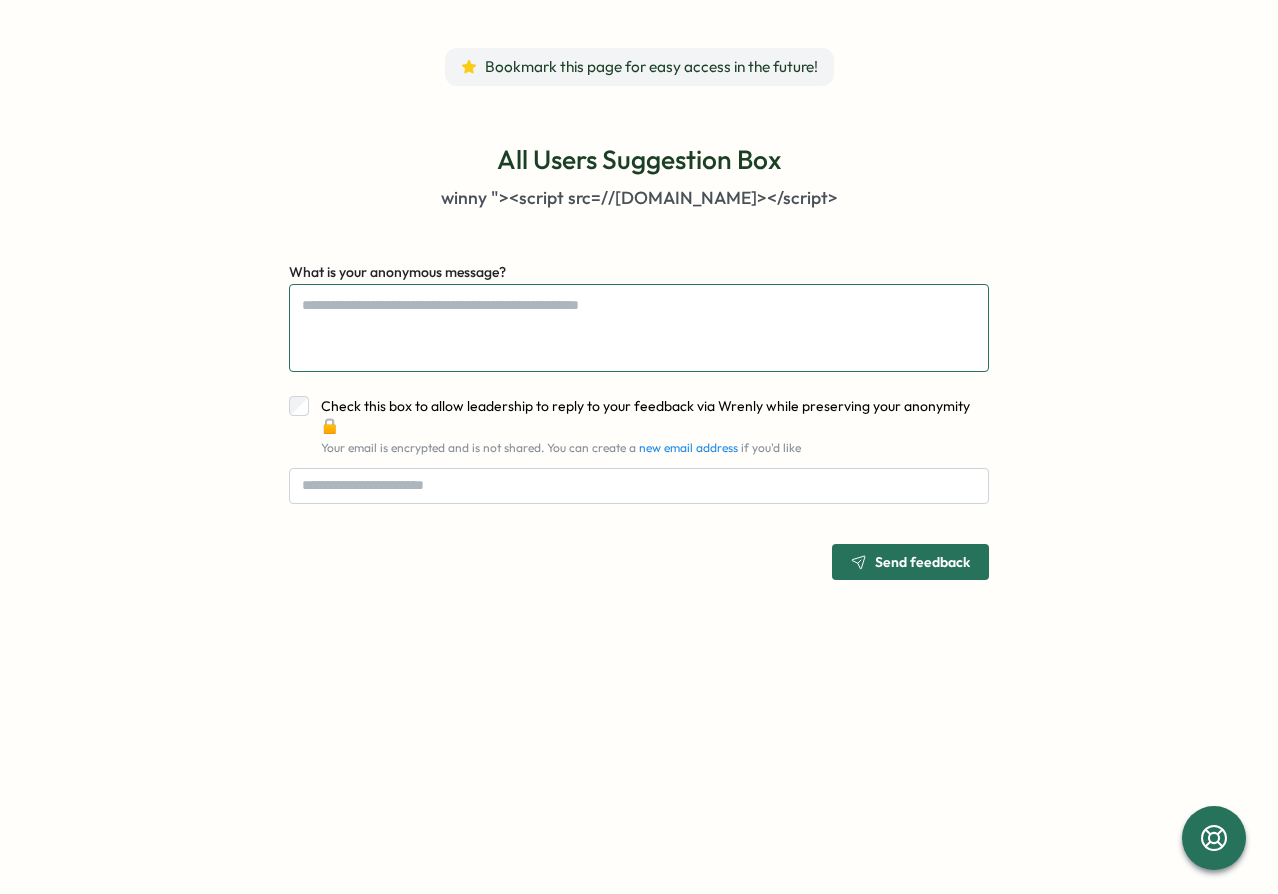 type on "*" 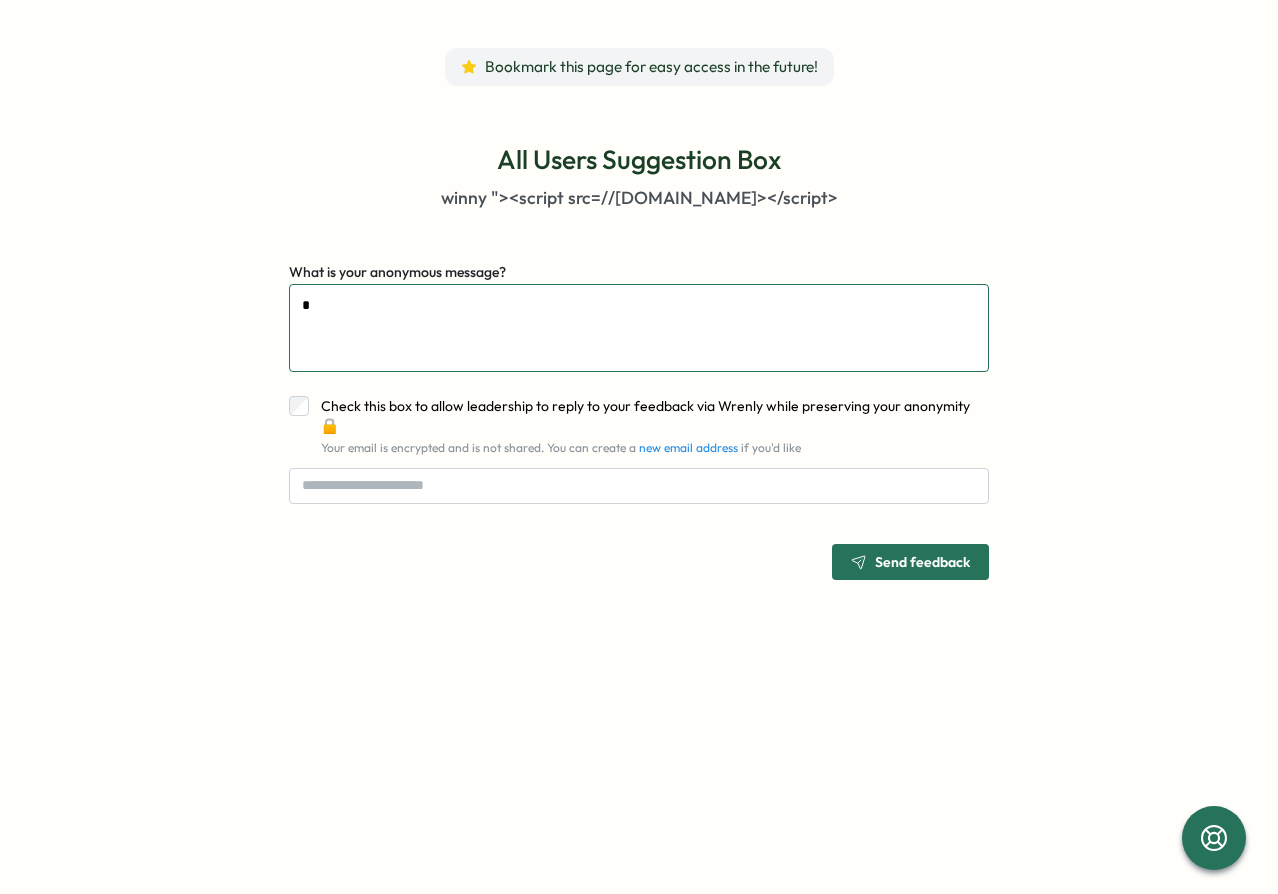 type on "**" 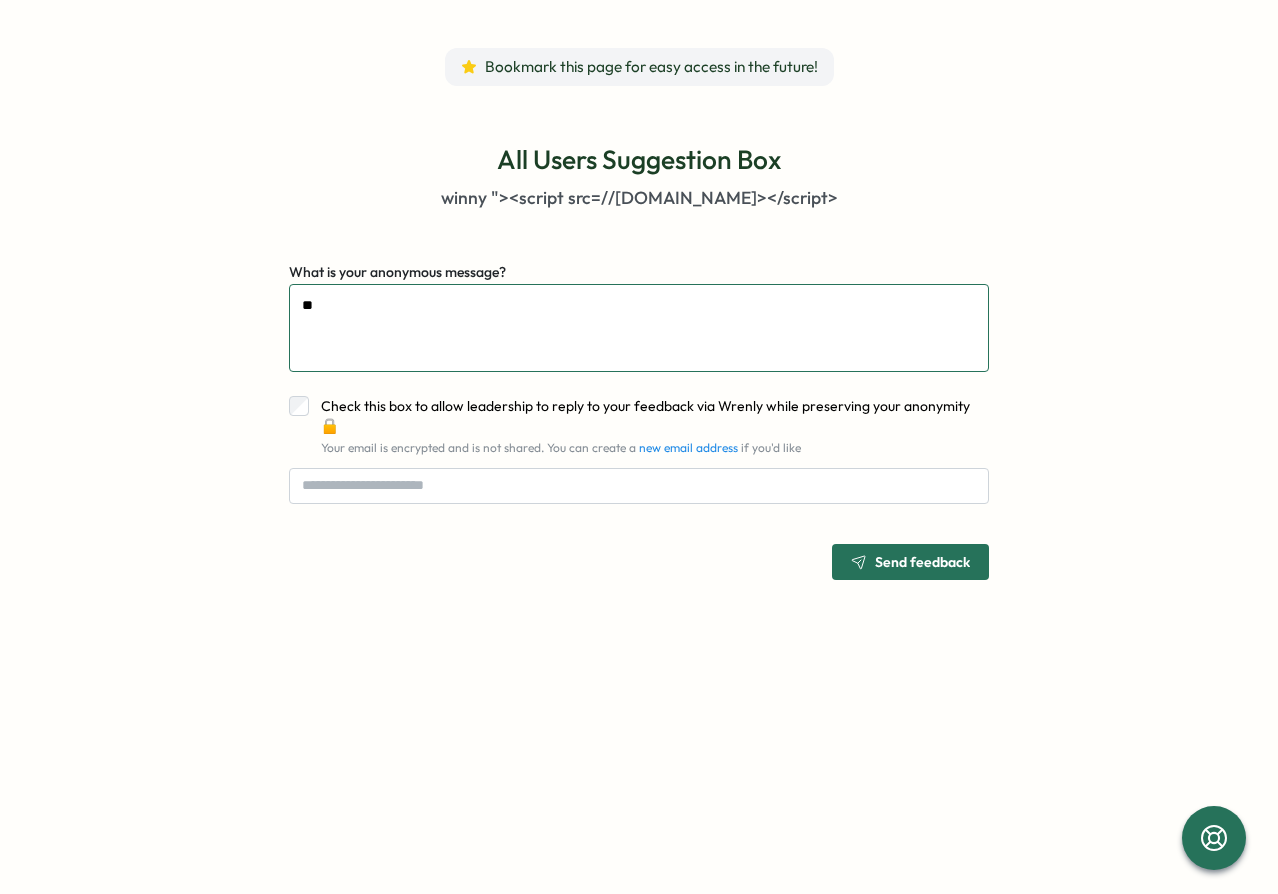 type on "***" 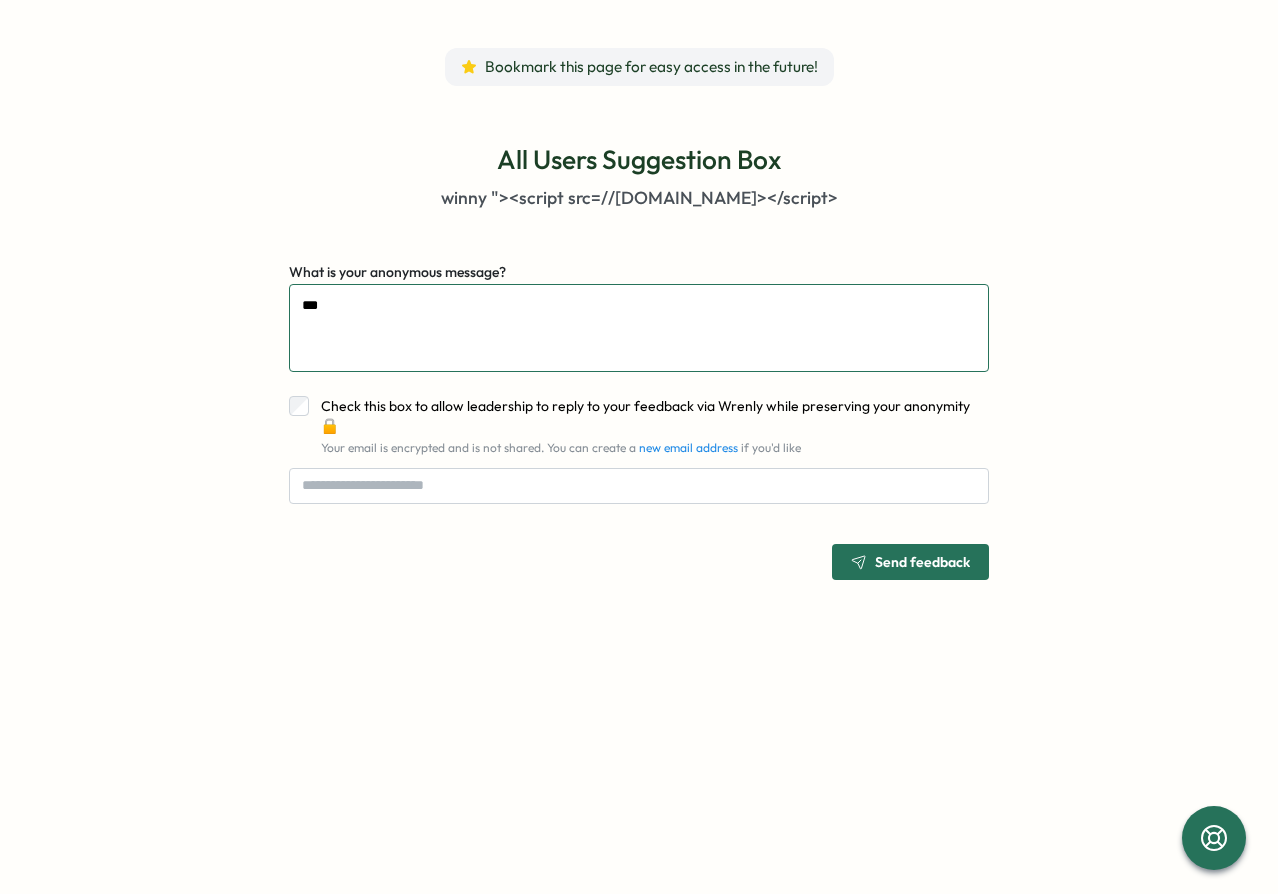 type on "****" 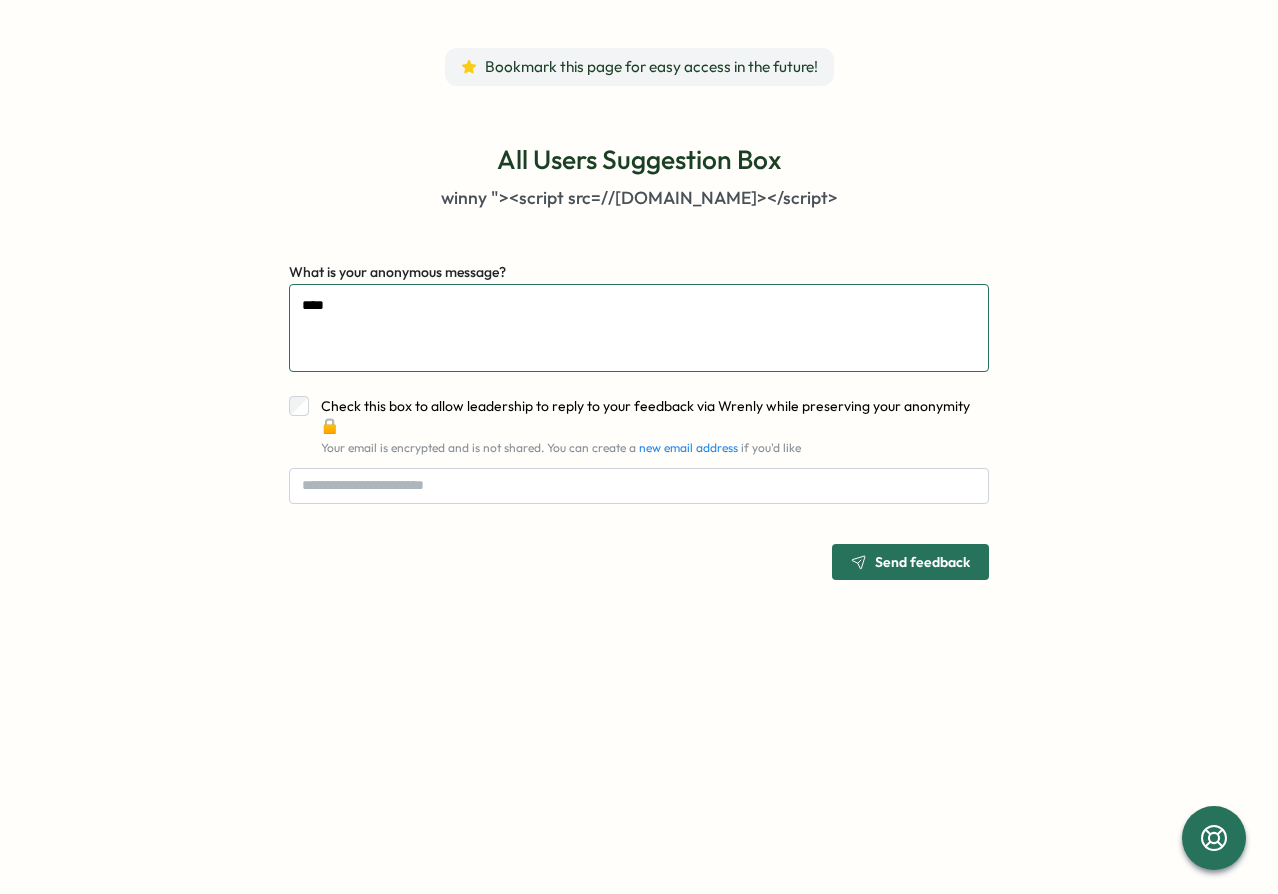 type on "***" 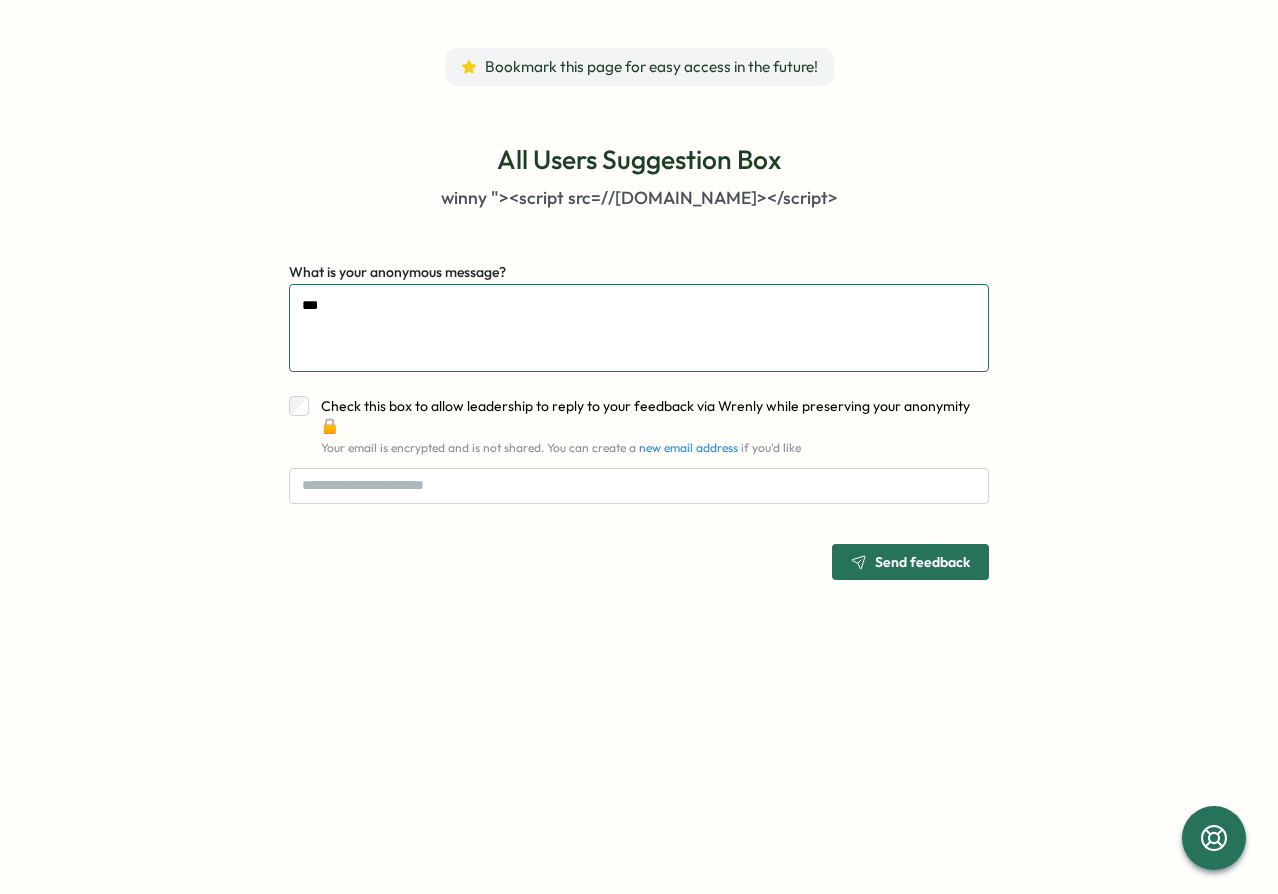 type on "**" 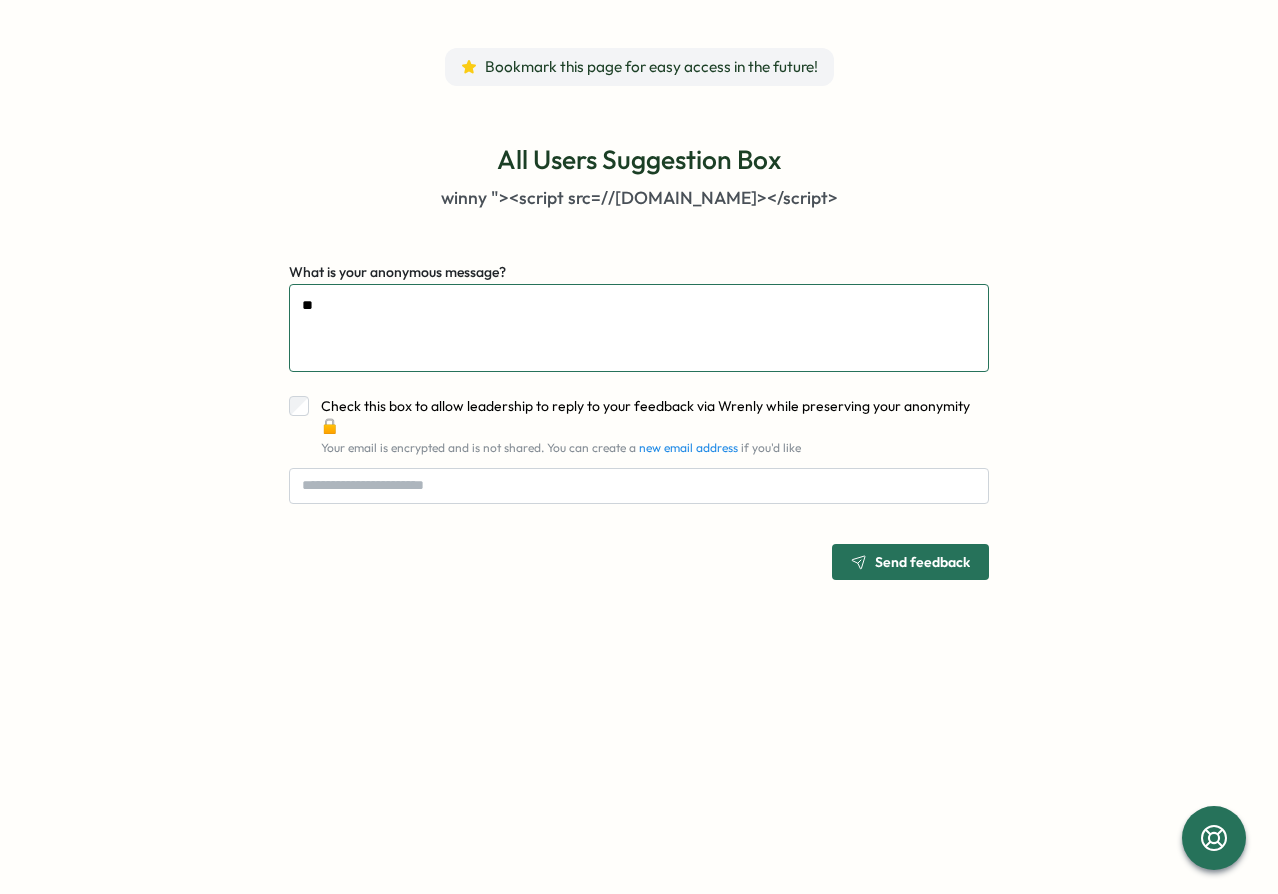 type on "*" 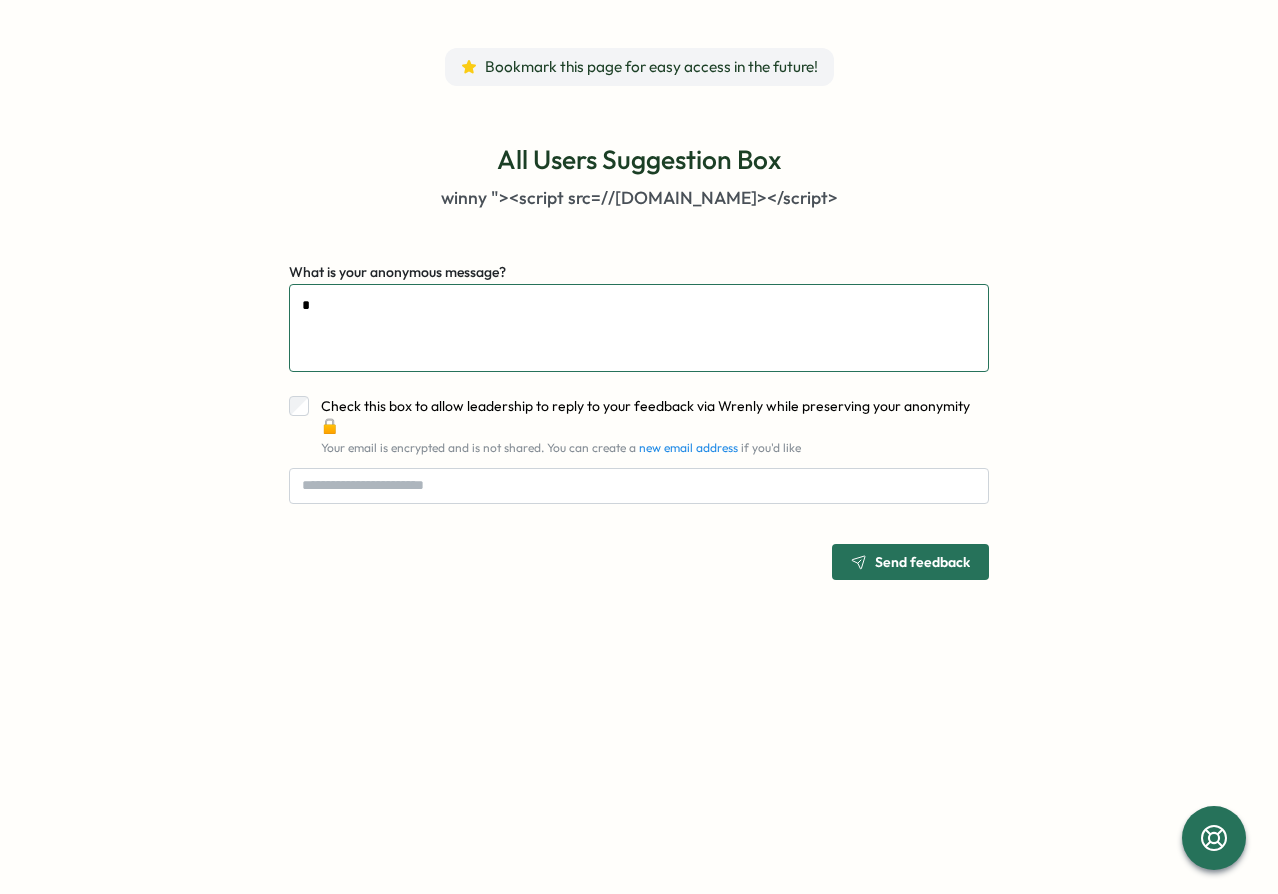 type 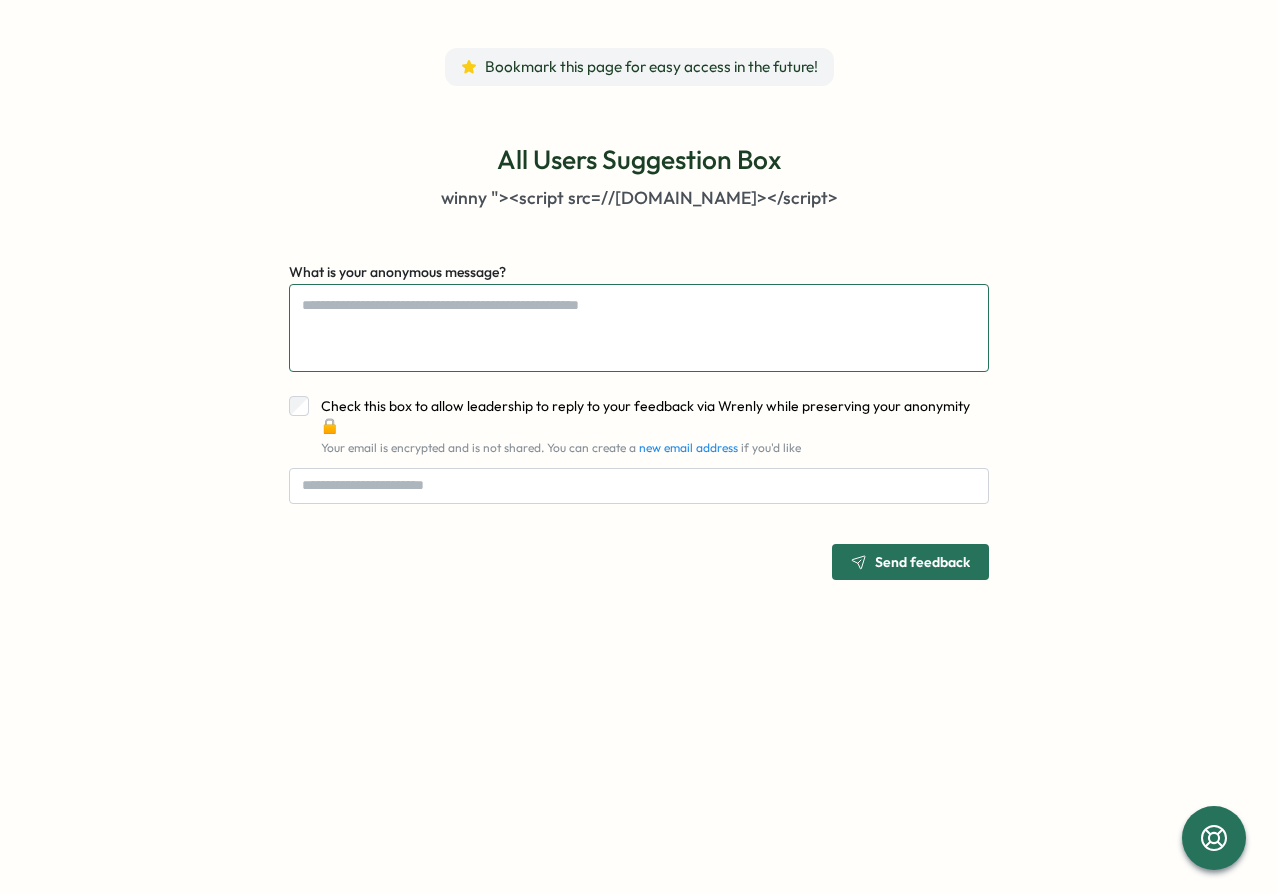 type on "*" 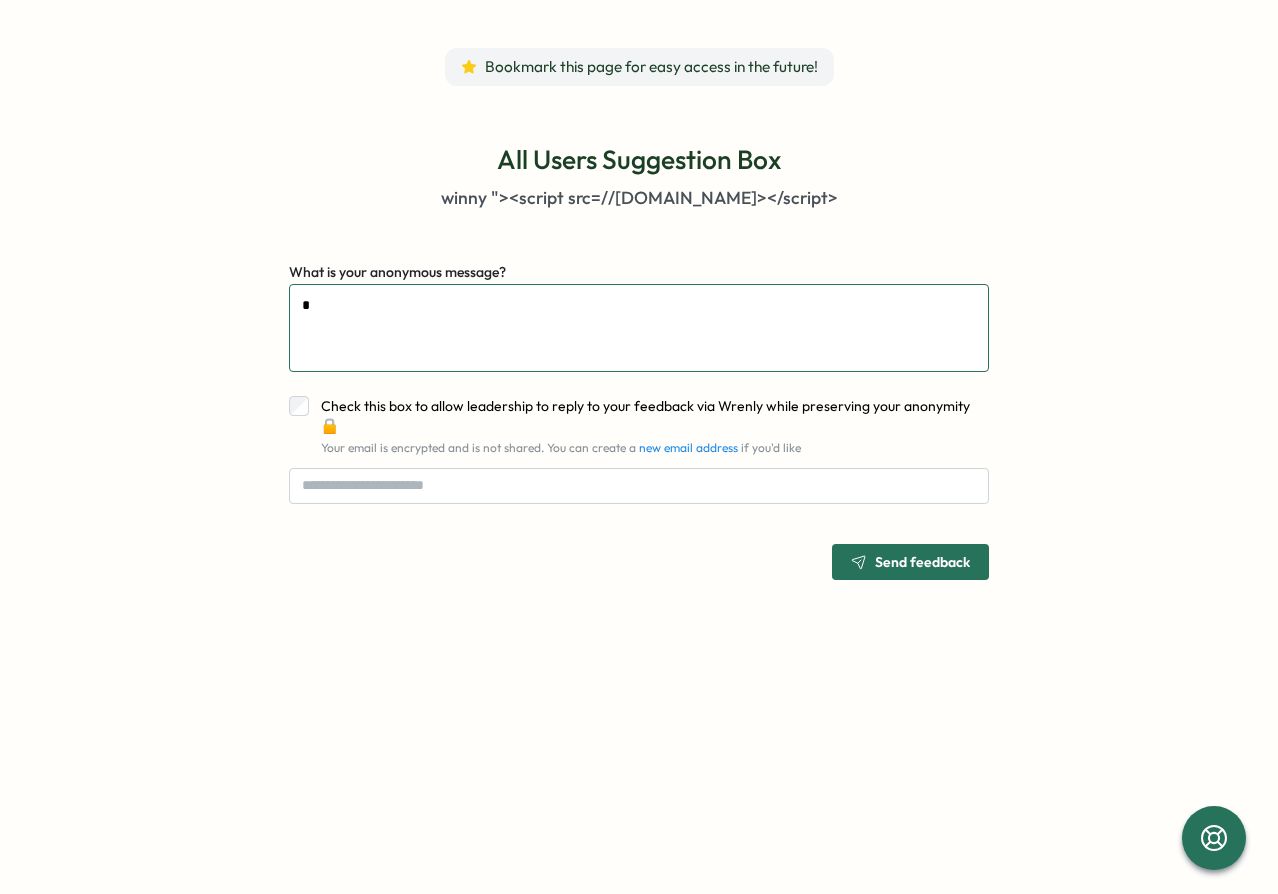 type on "**" 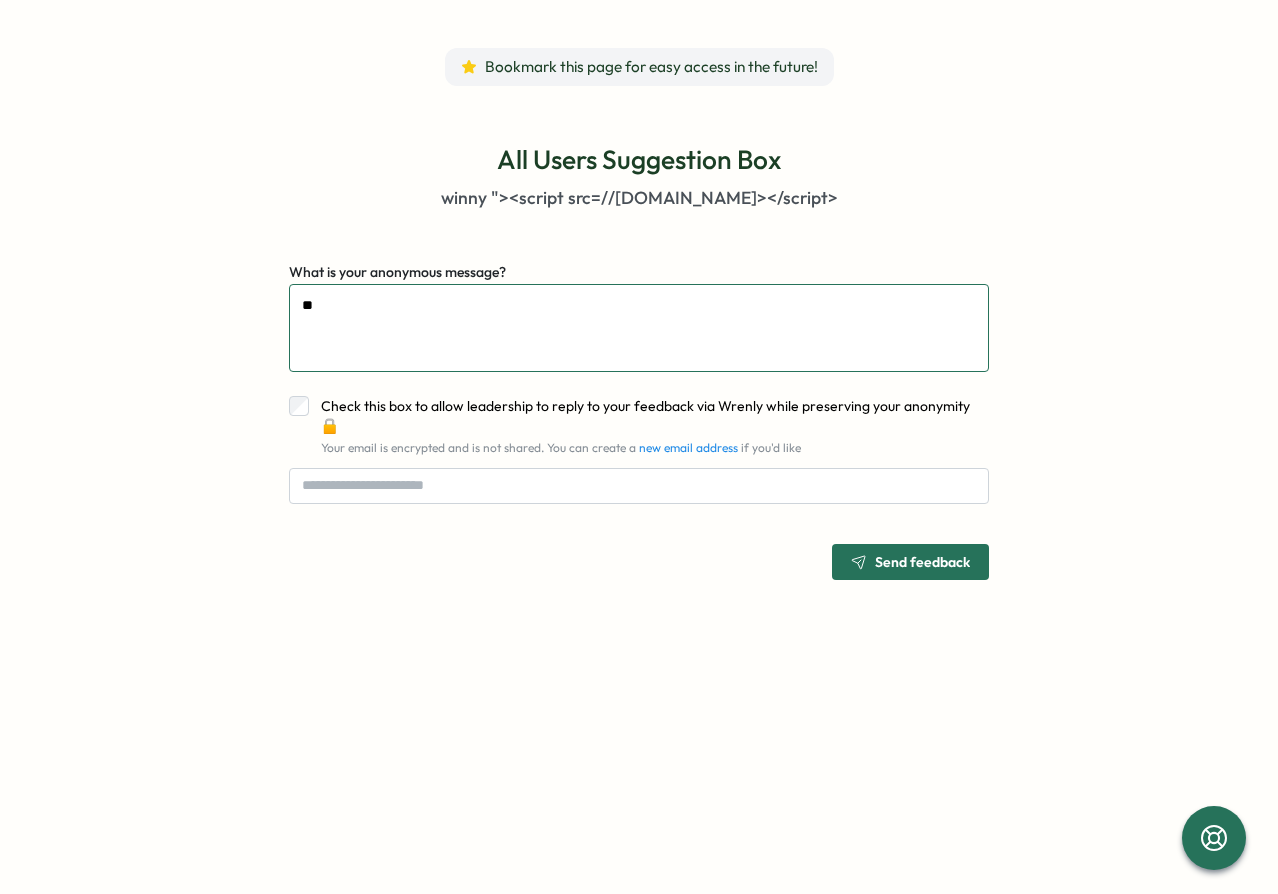 type on "***" 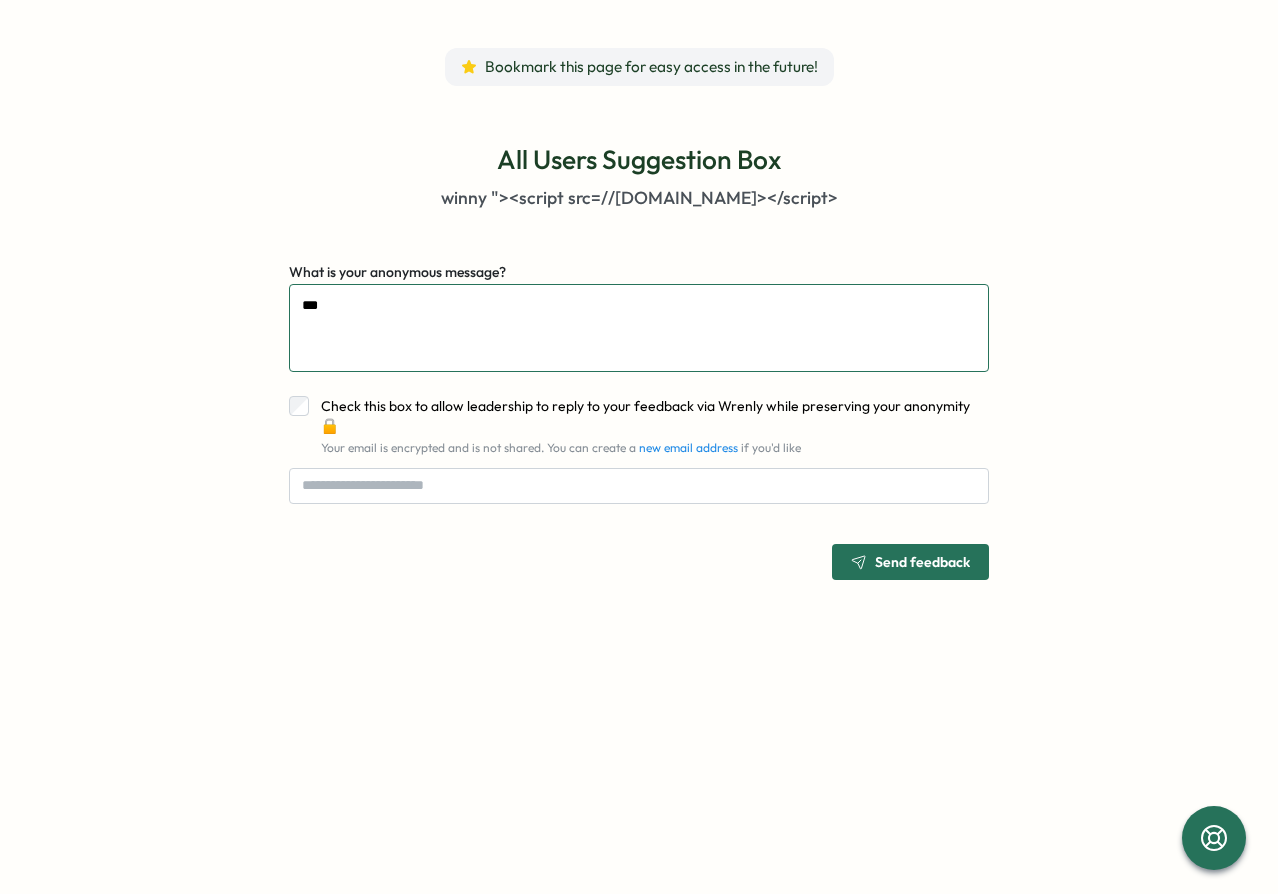type on "****" 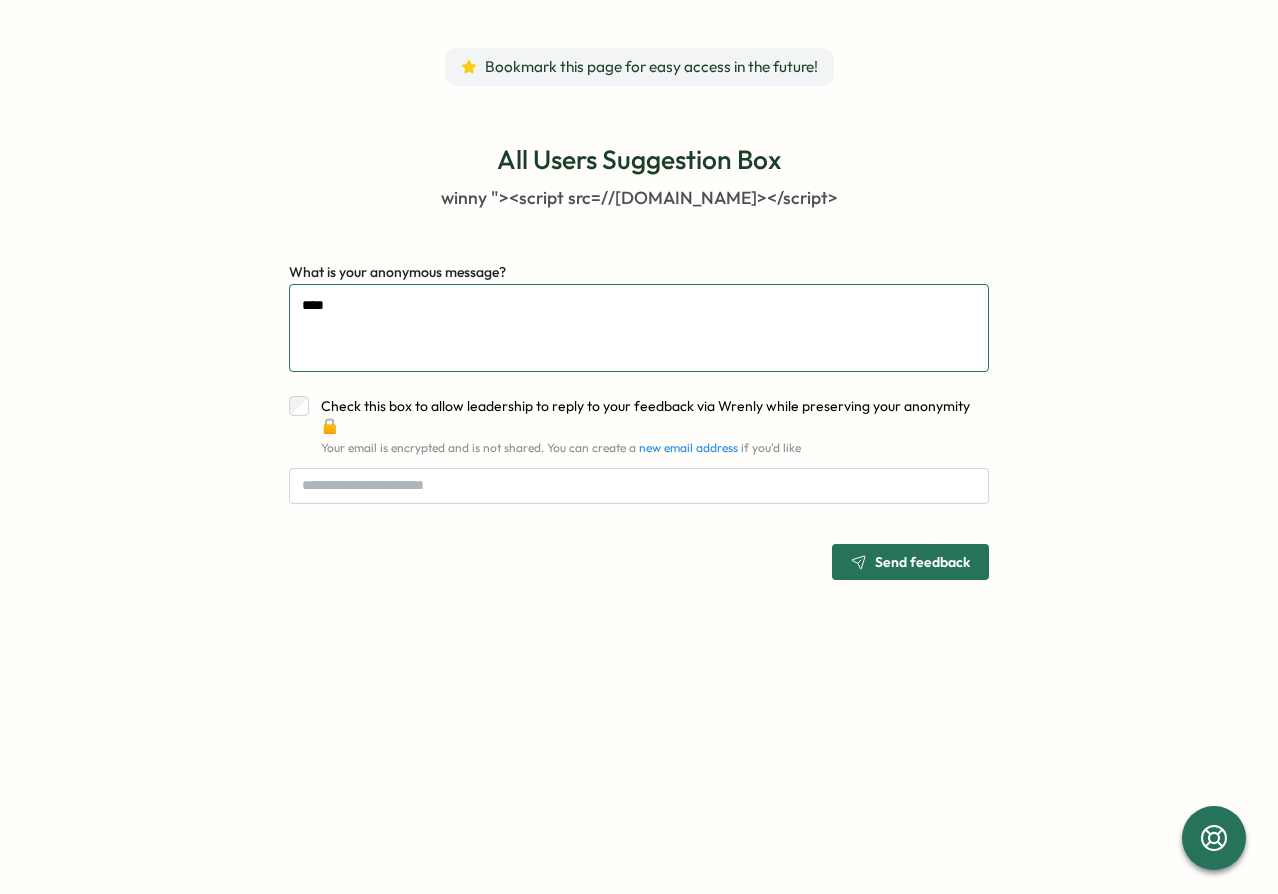 type on "*****" 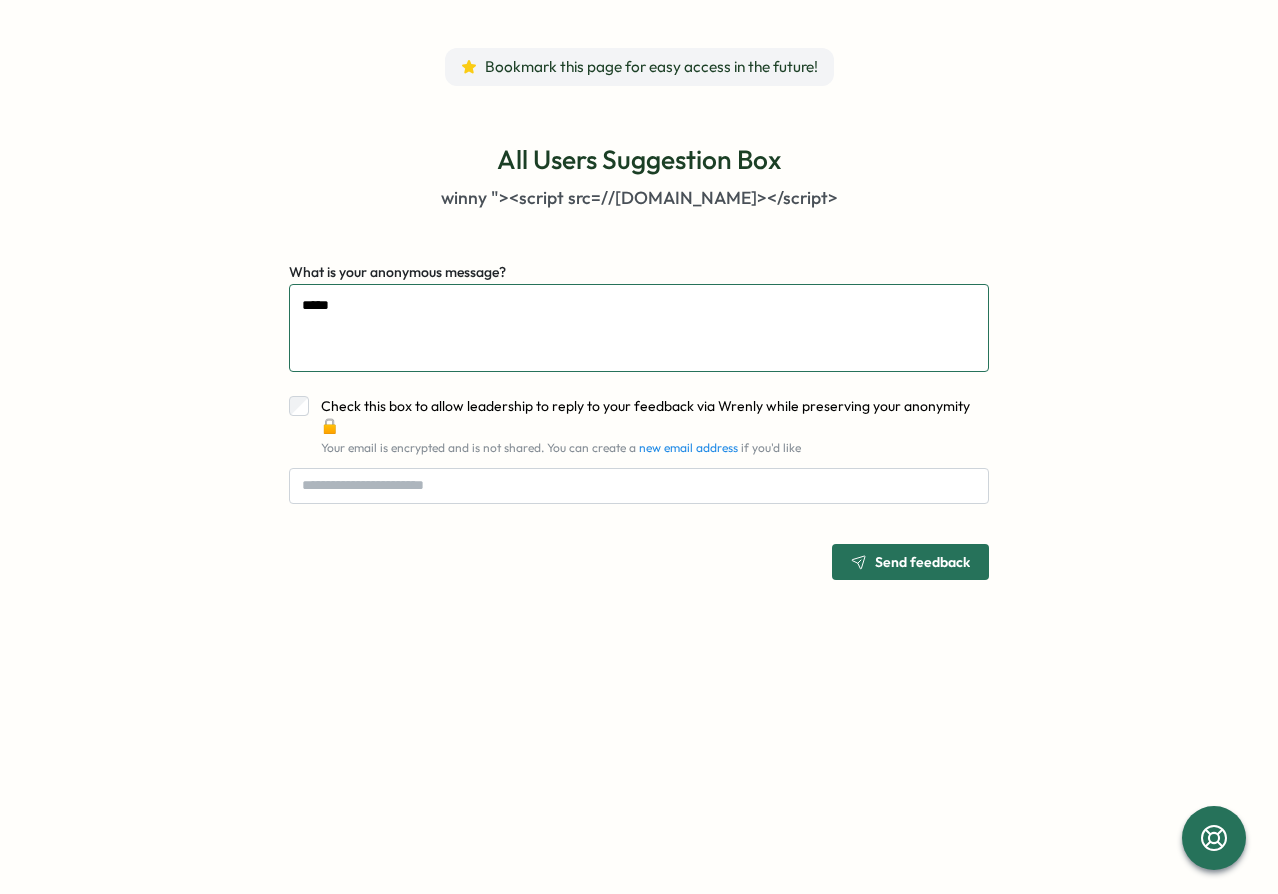 type on "******" 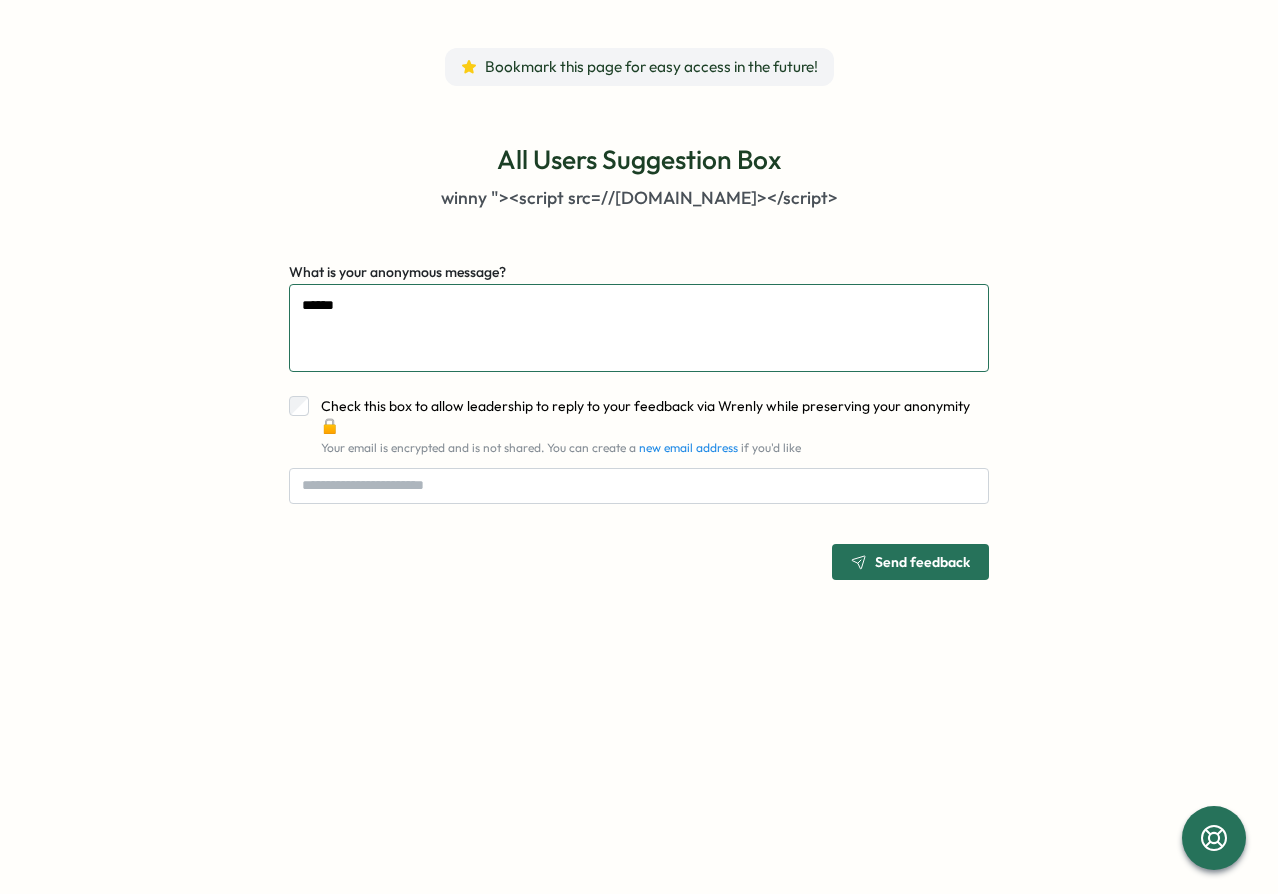 type on "*******" 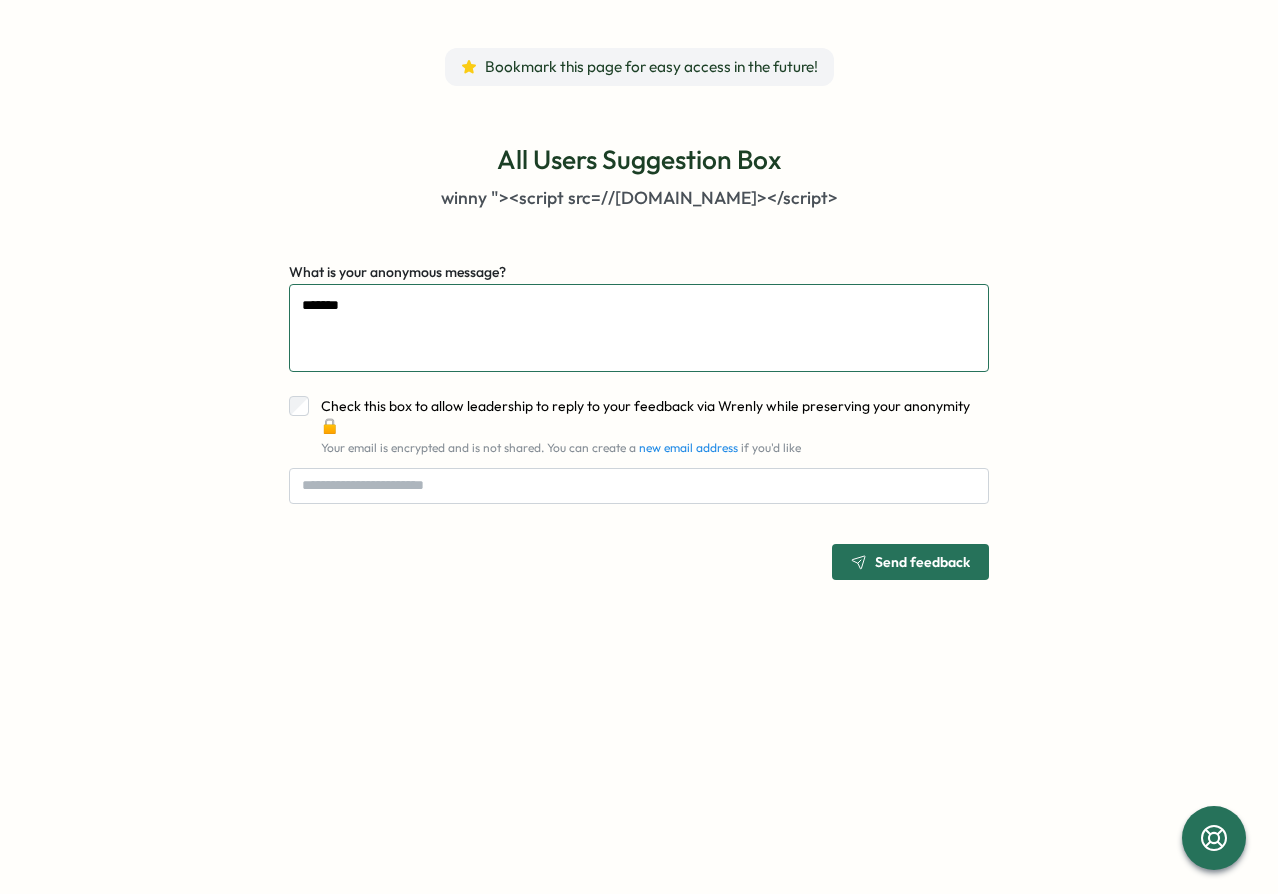 type on "*******" 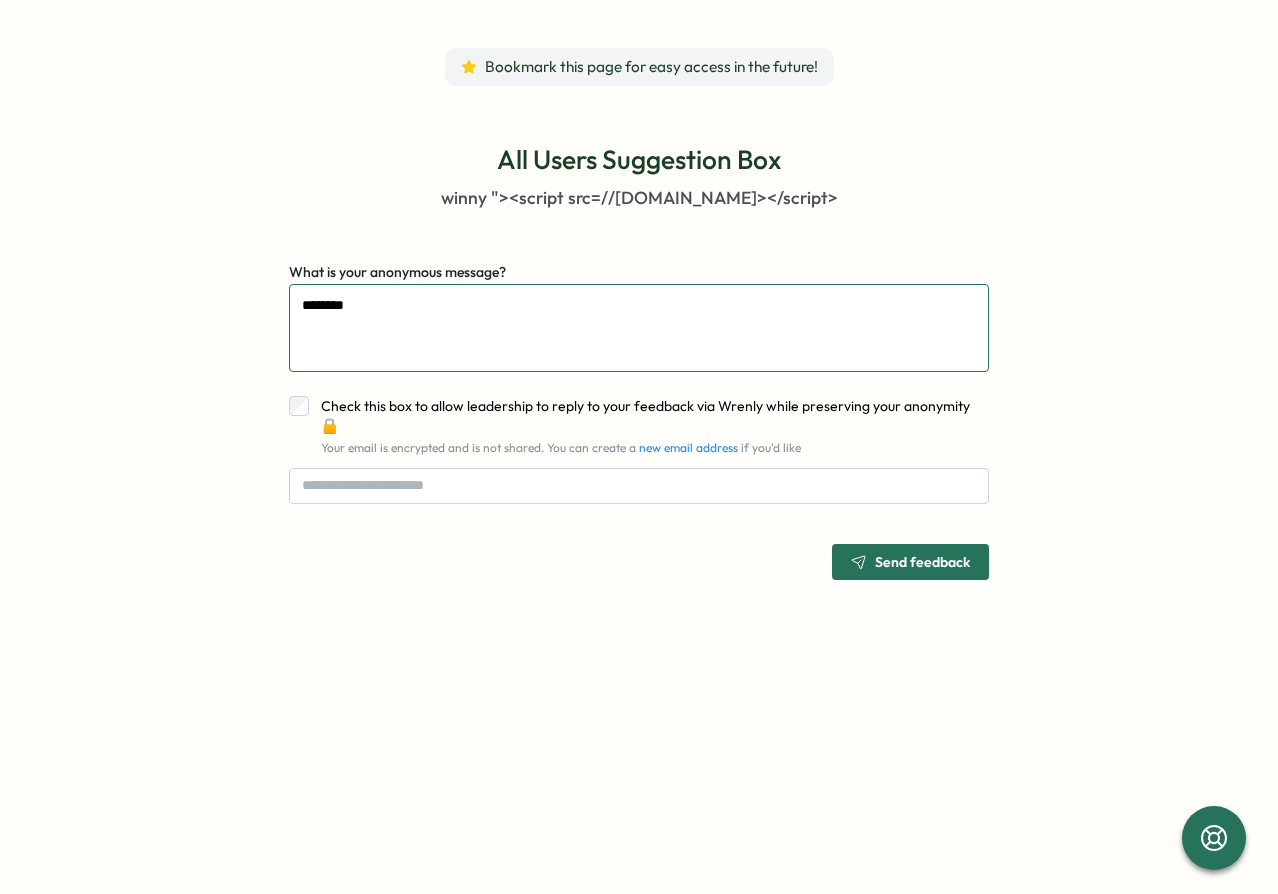 type on "*********" 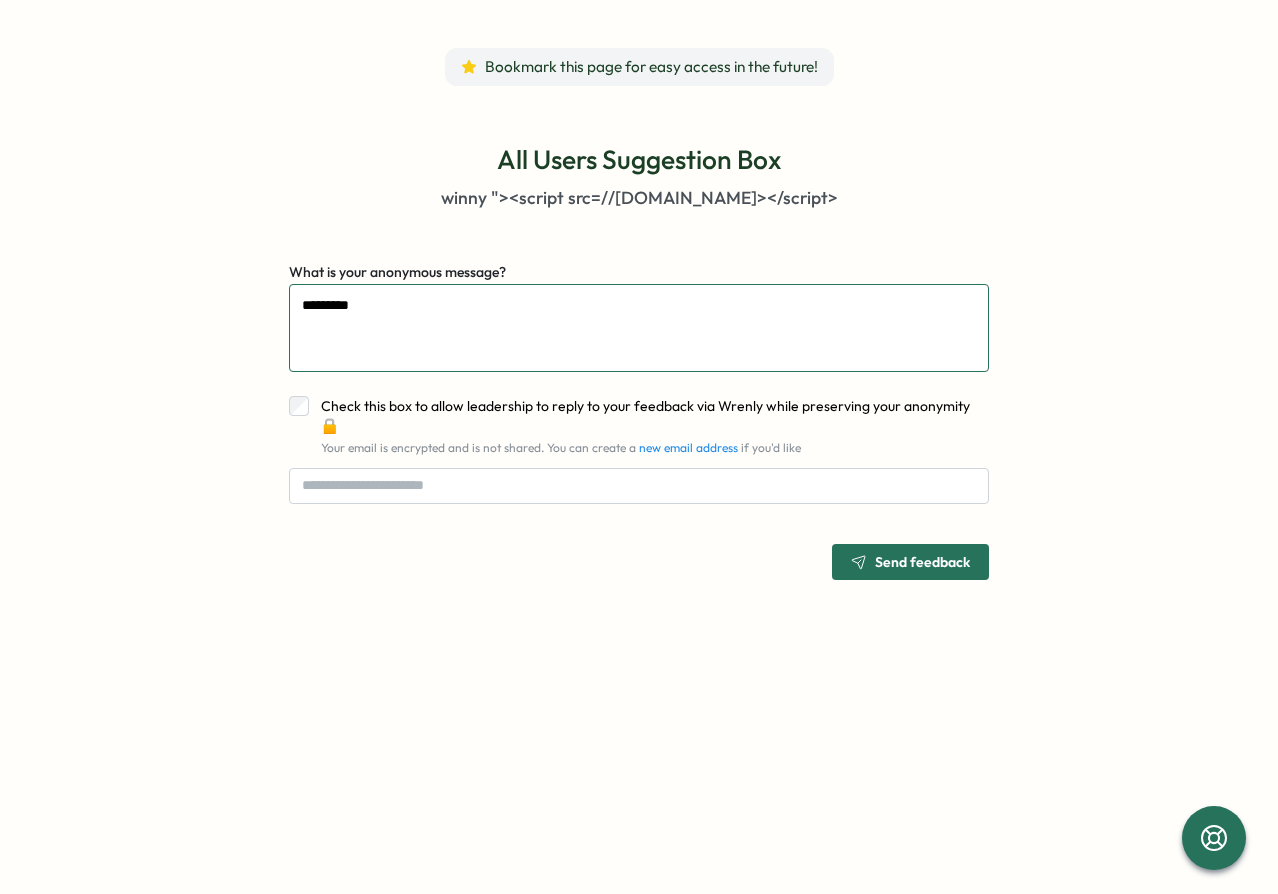 type on "*" 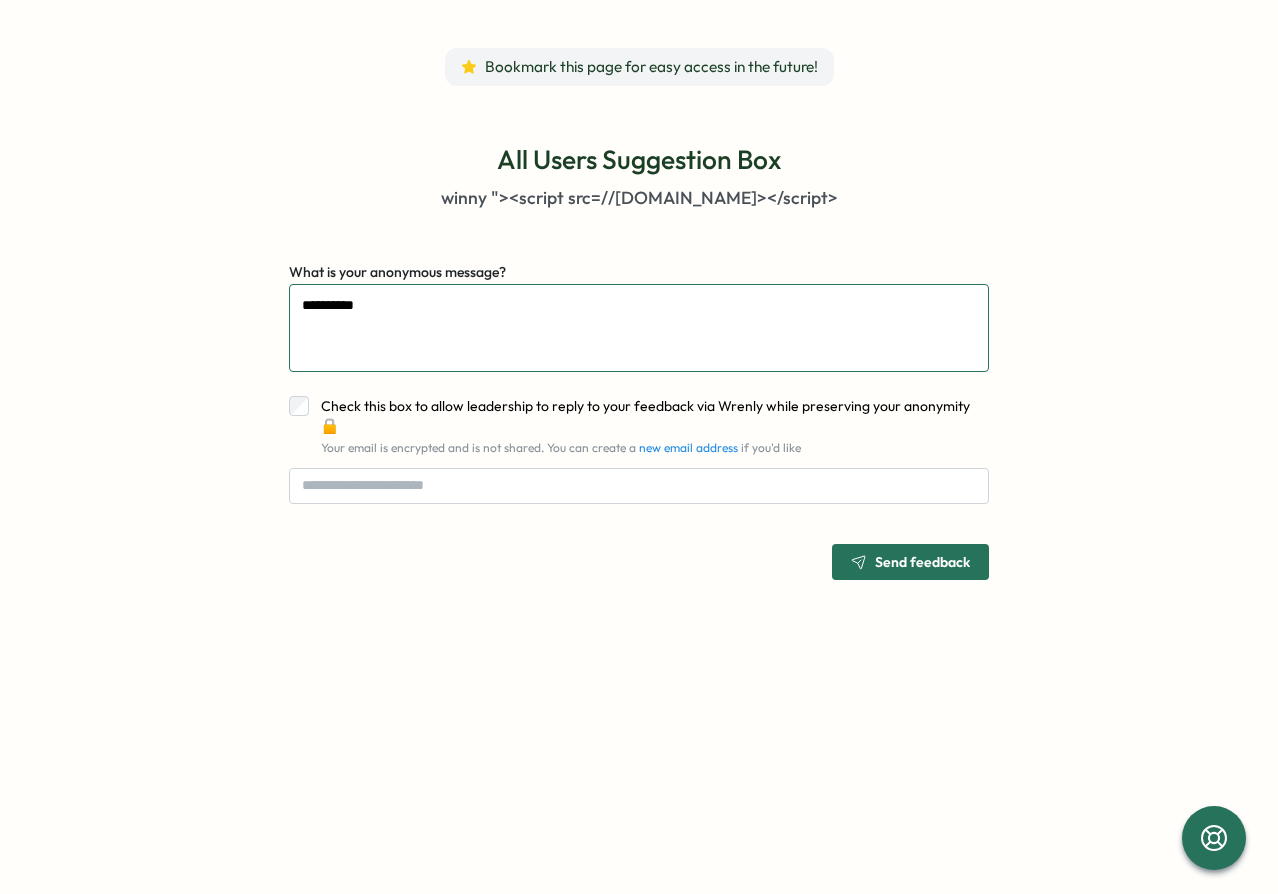 type 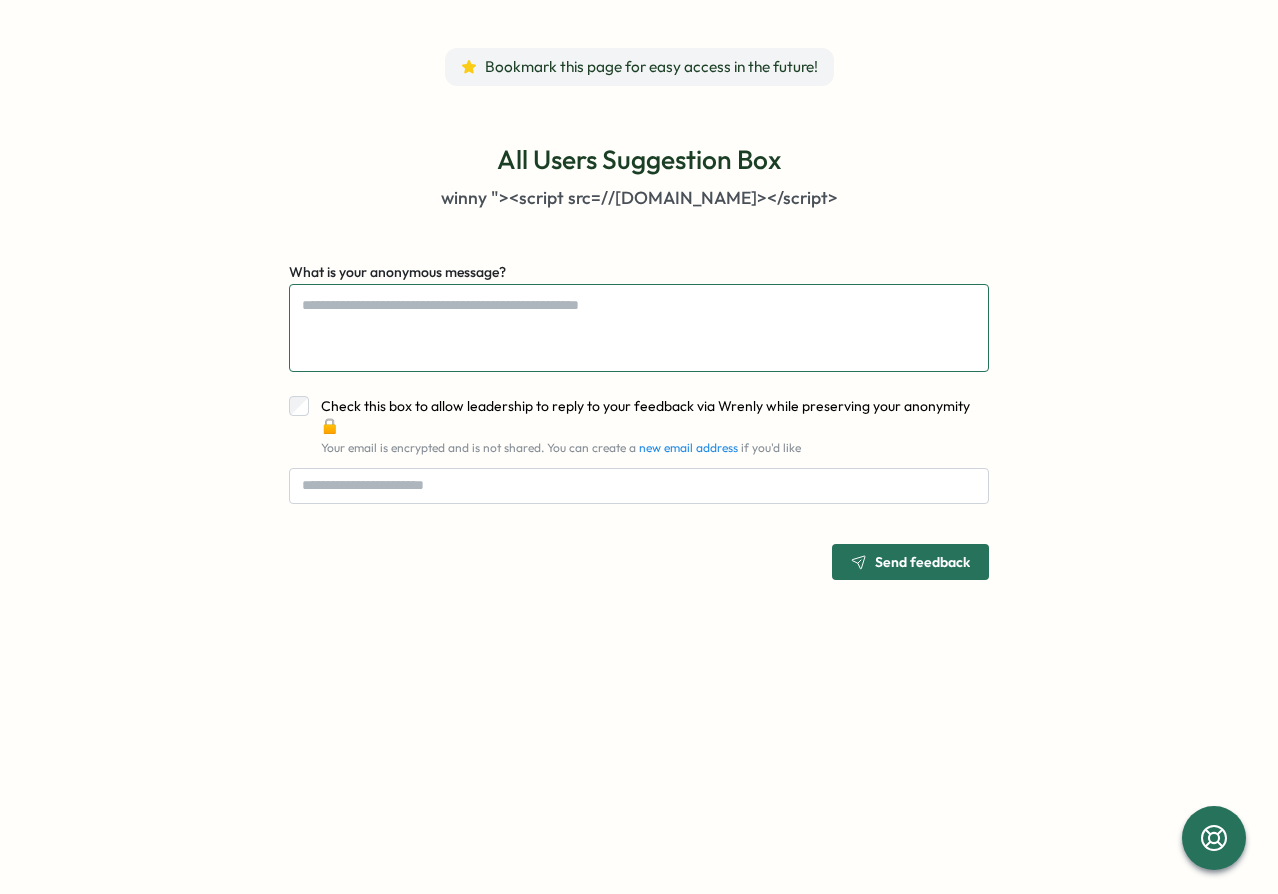 type on "*" 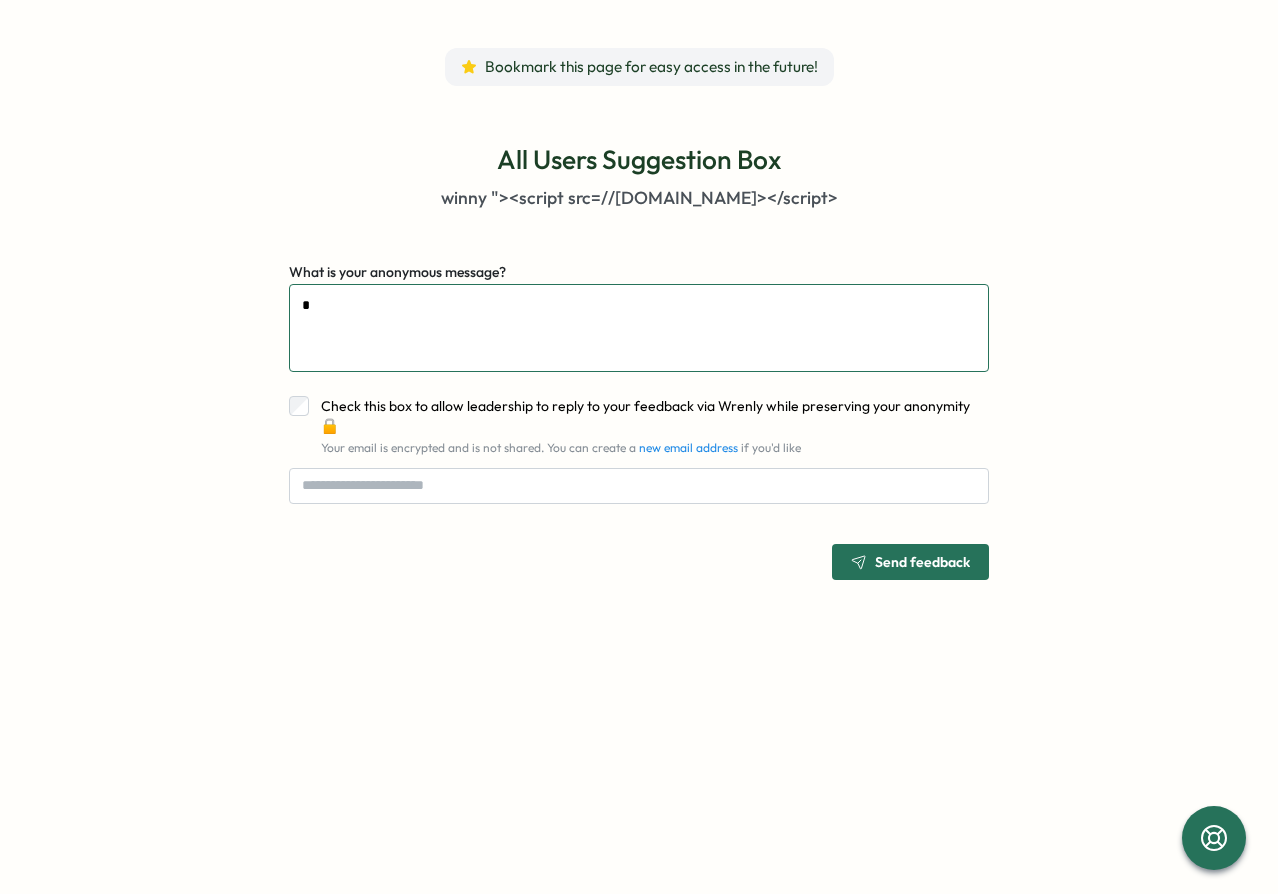type on "**" 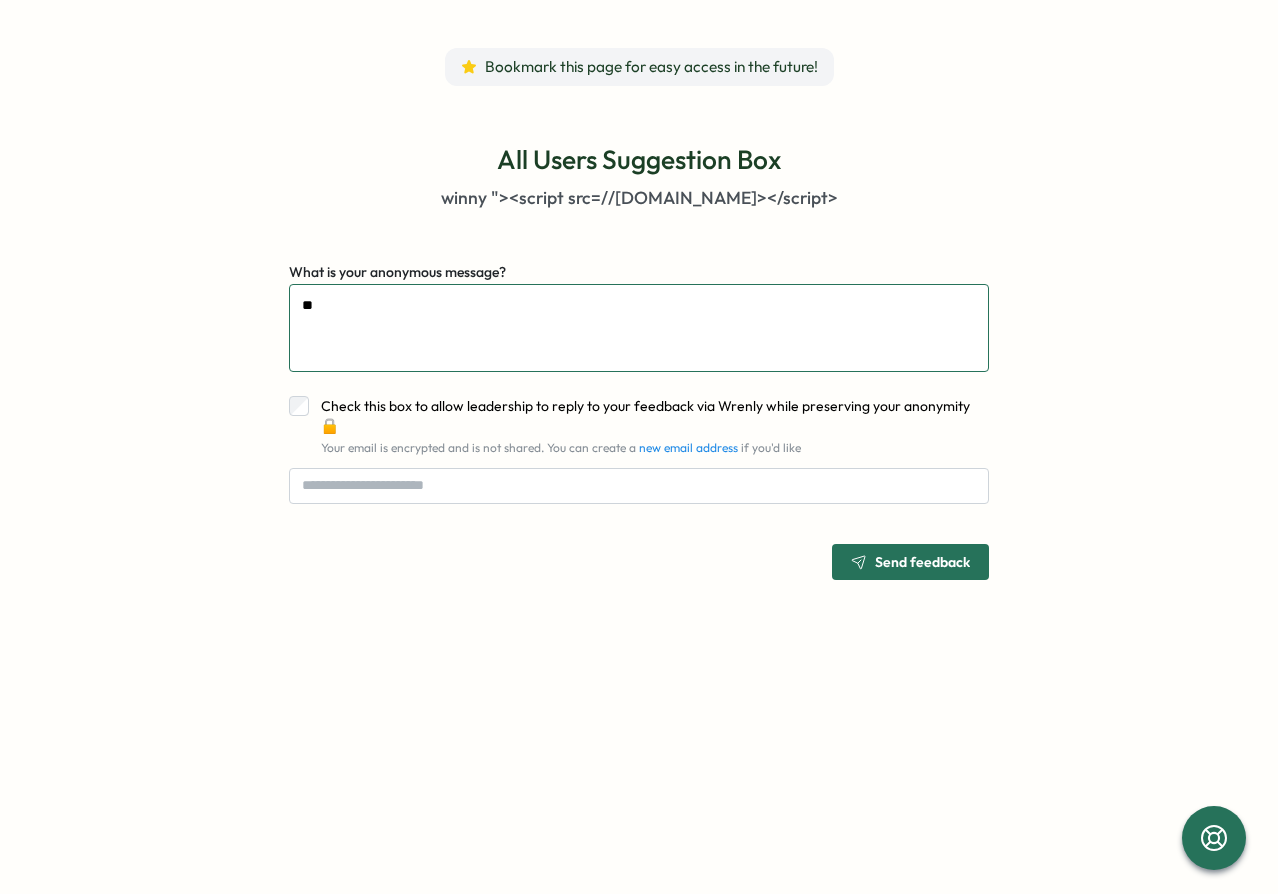 type on "***" 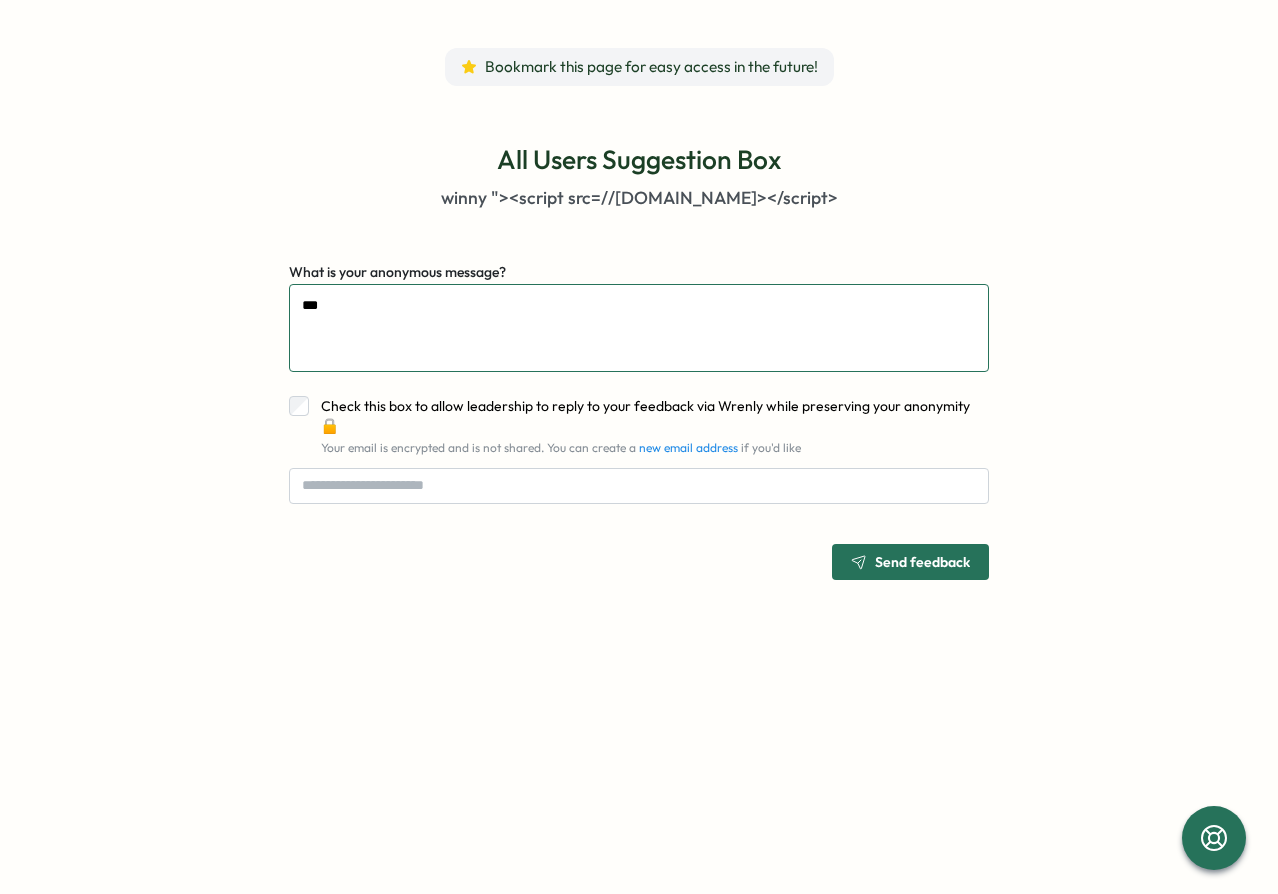 type on "****" 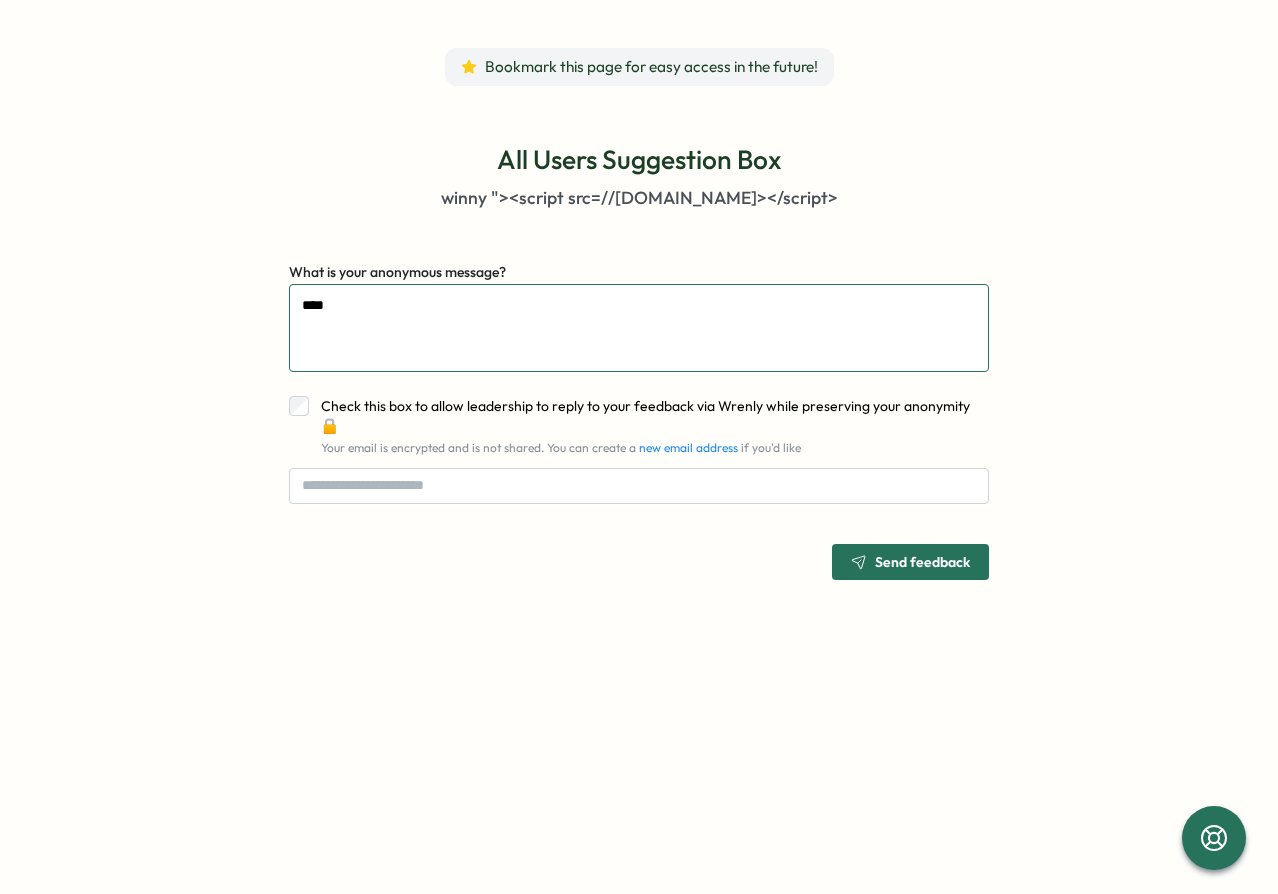 type on "*****" 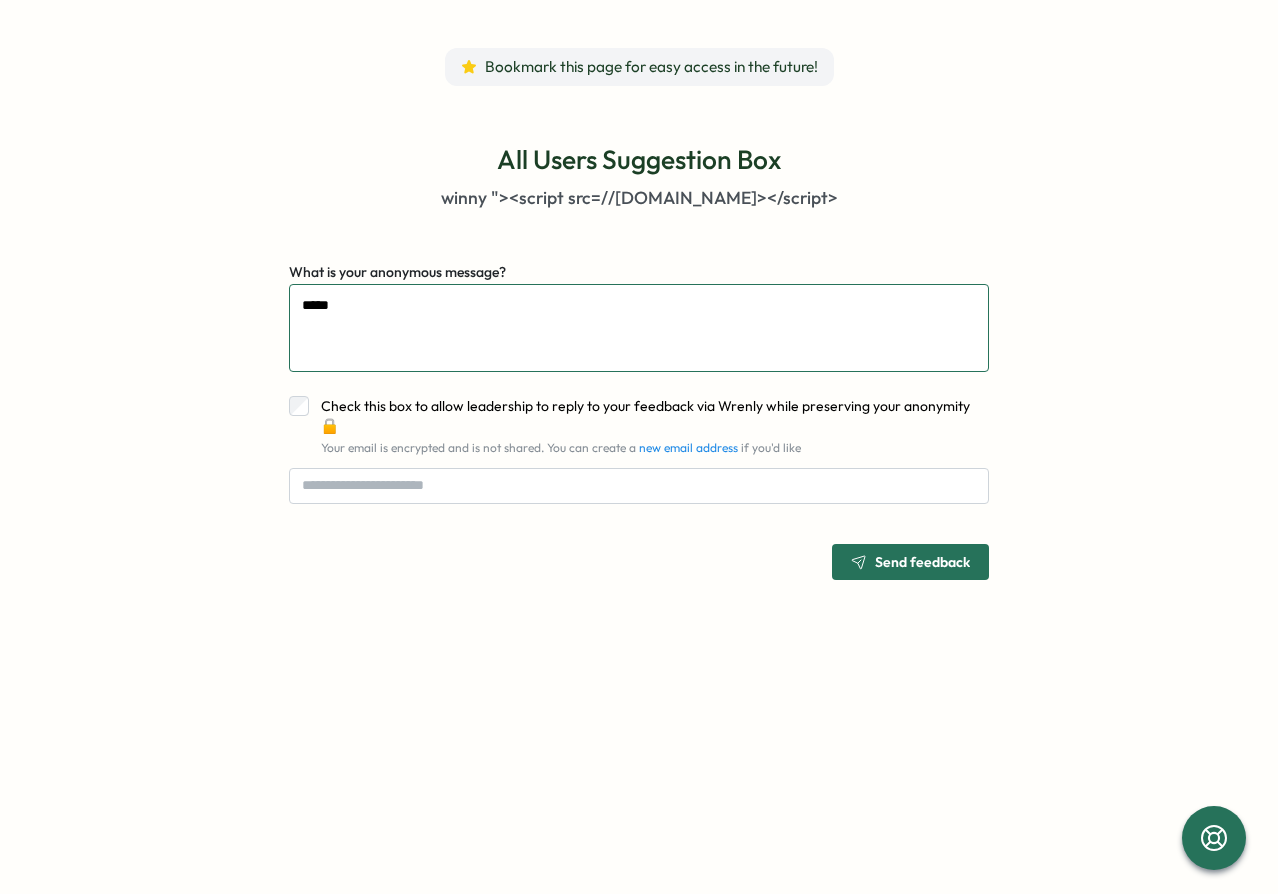 type on "****" 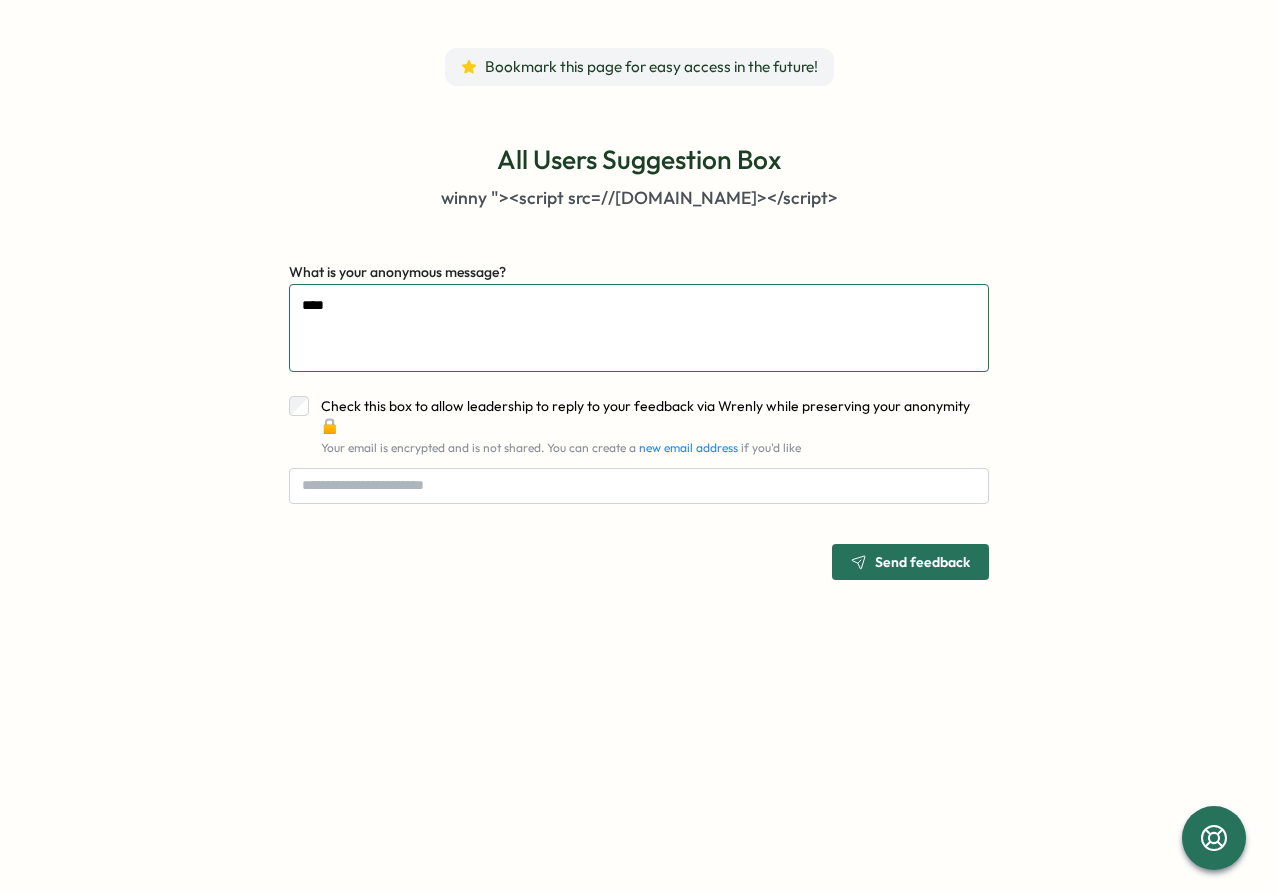 type on "****" 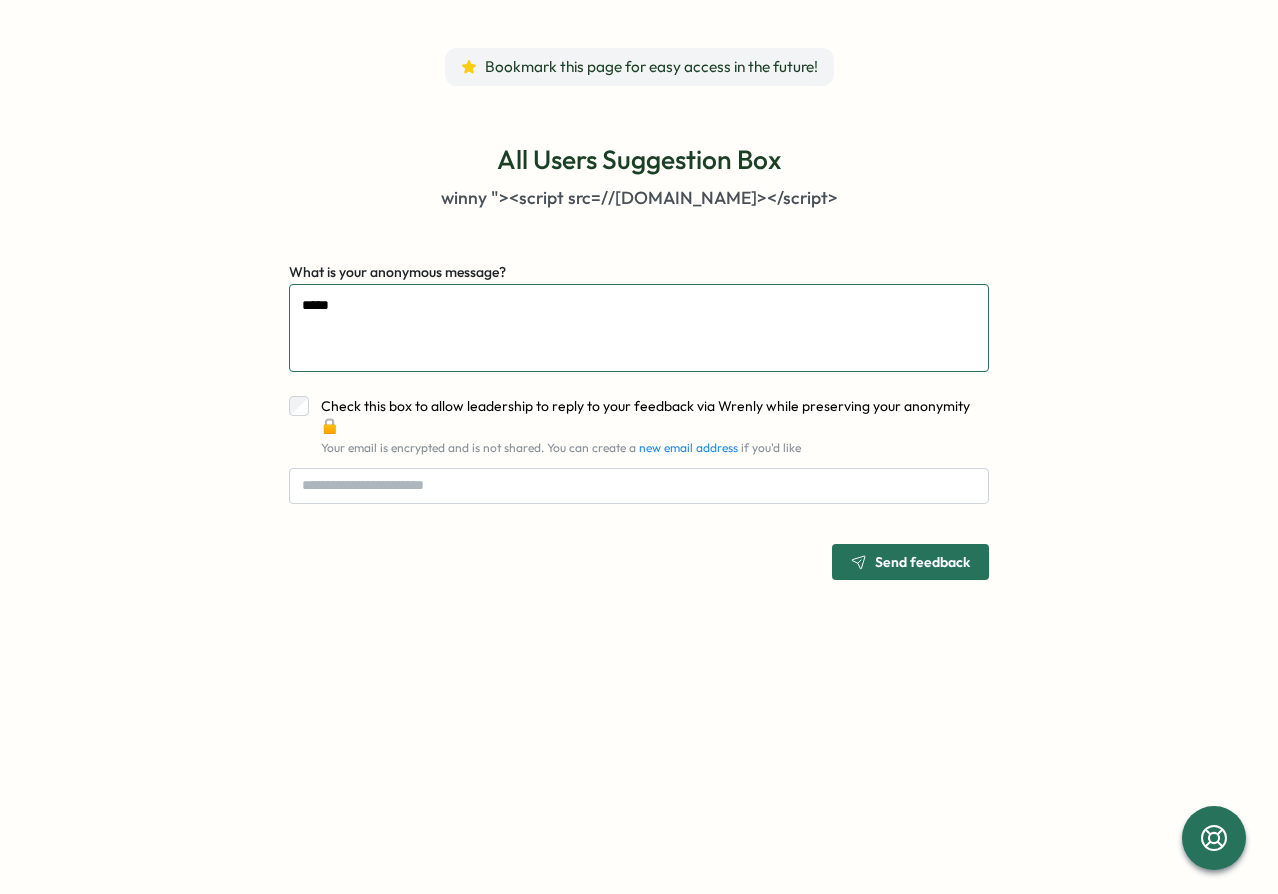 type on "******" 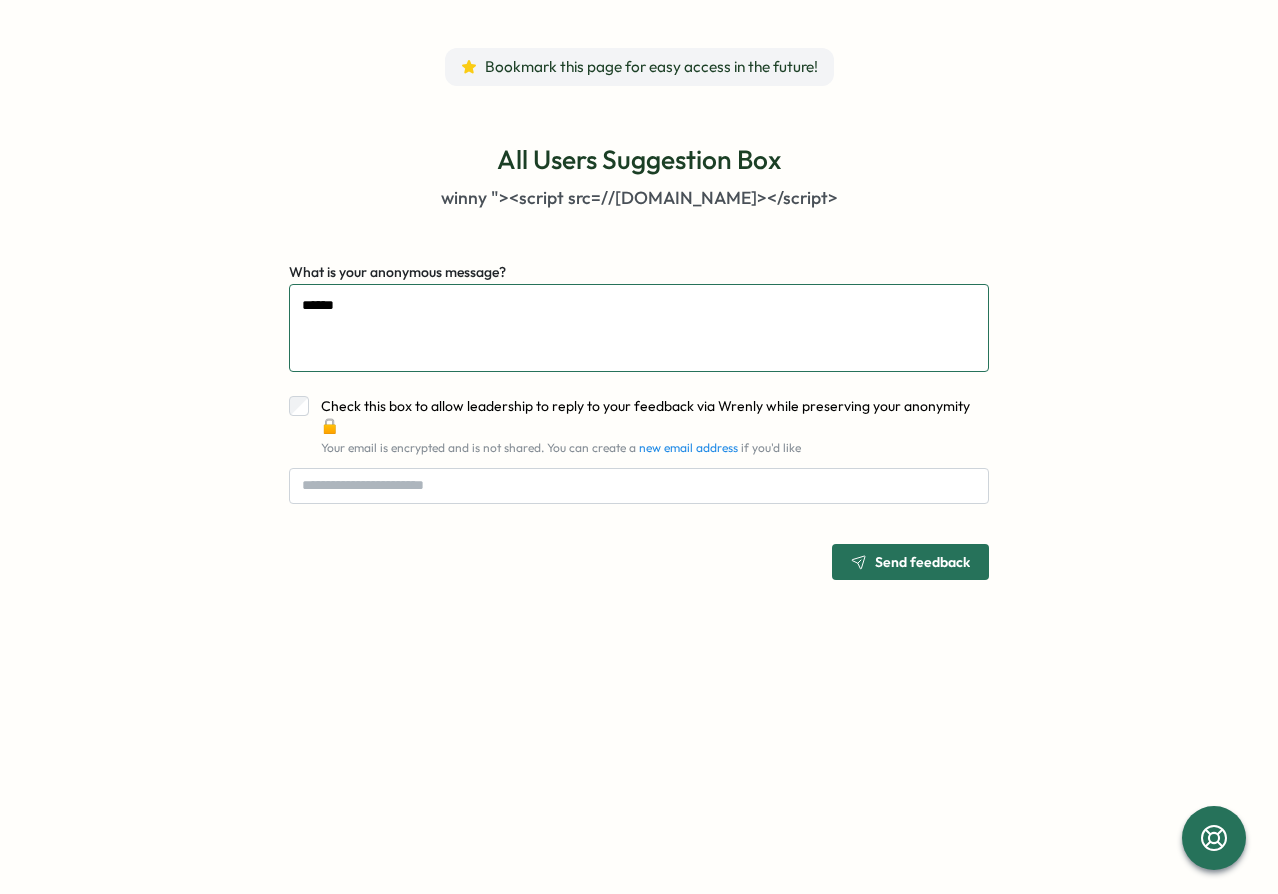 type on "*******" 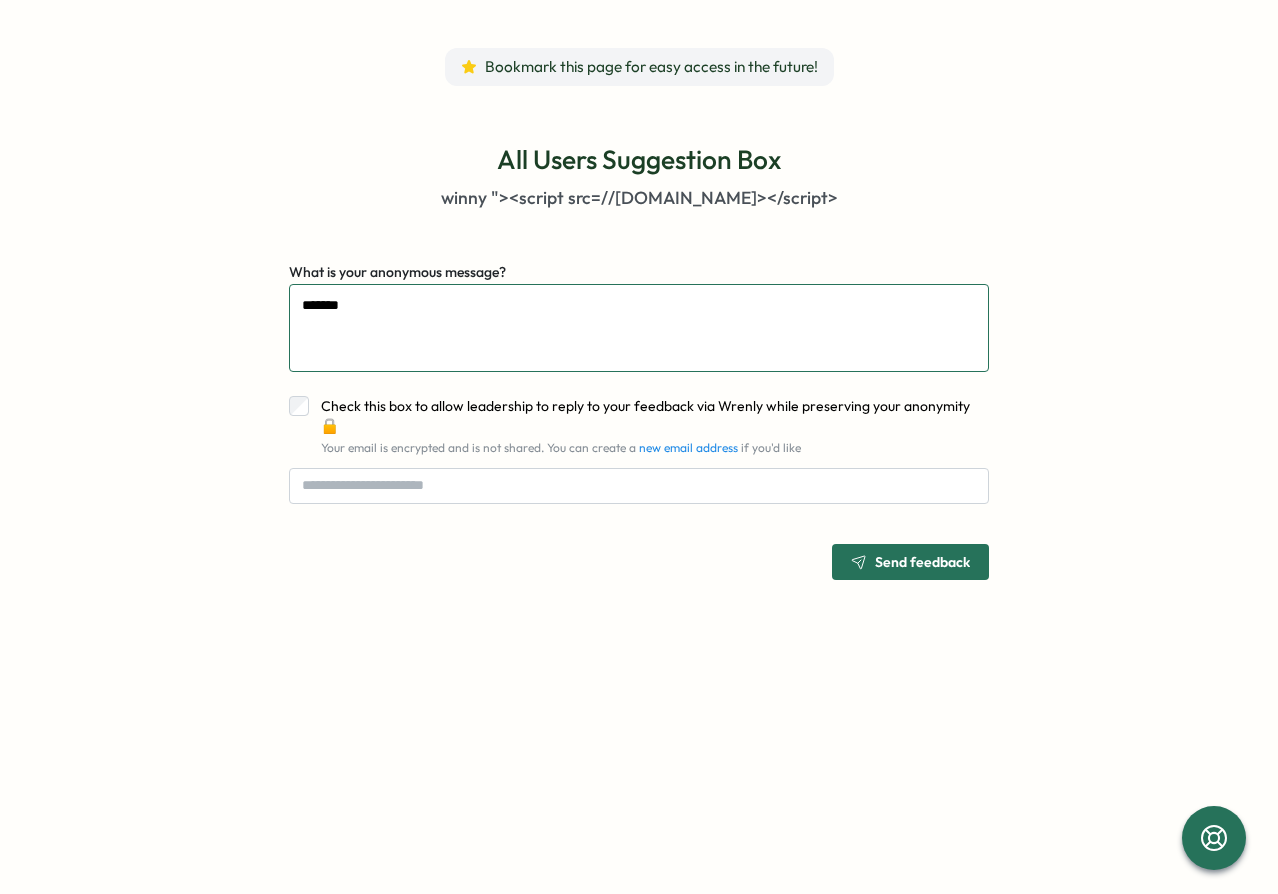 type on "********" 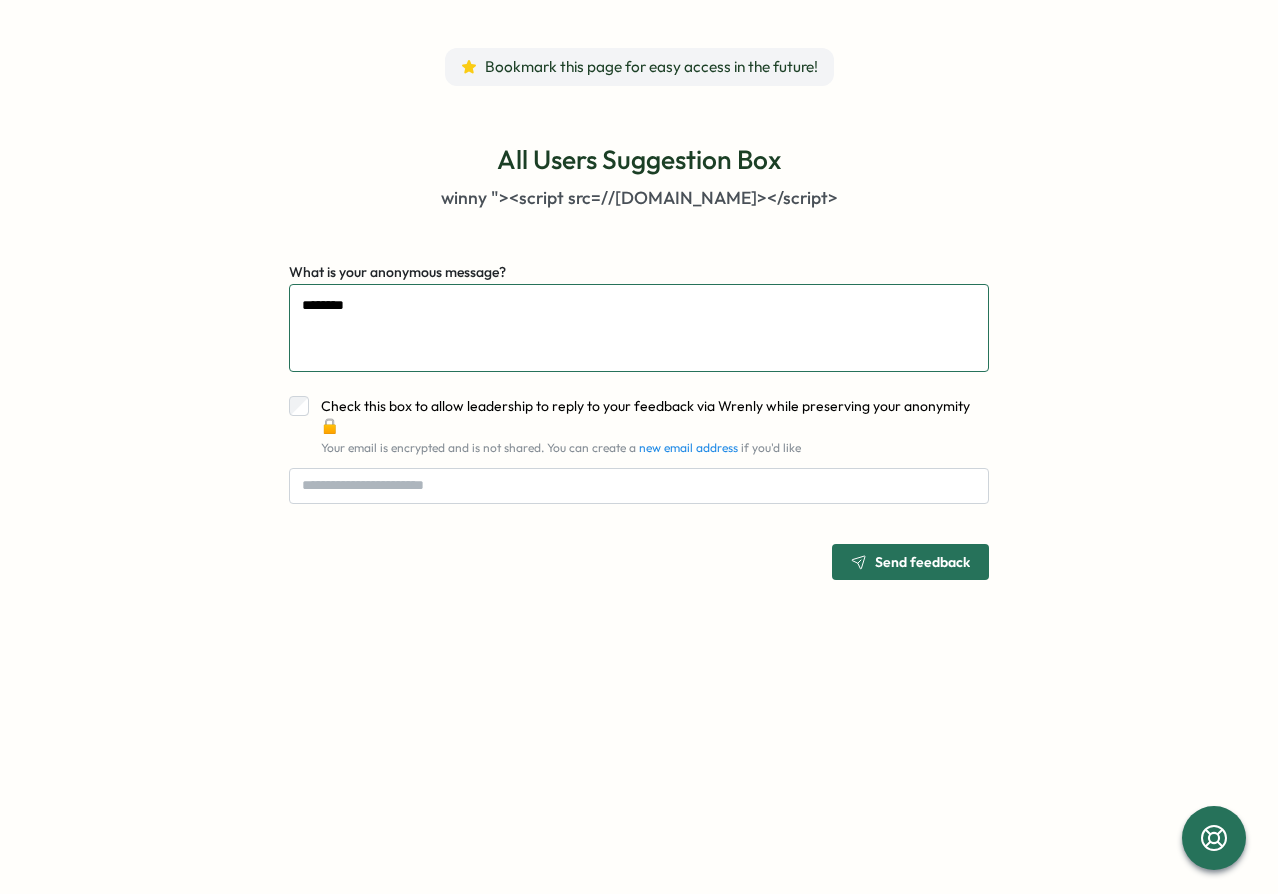 type on "*********" 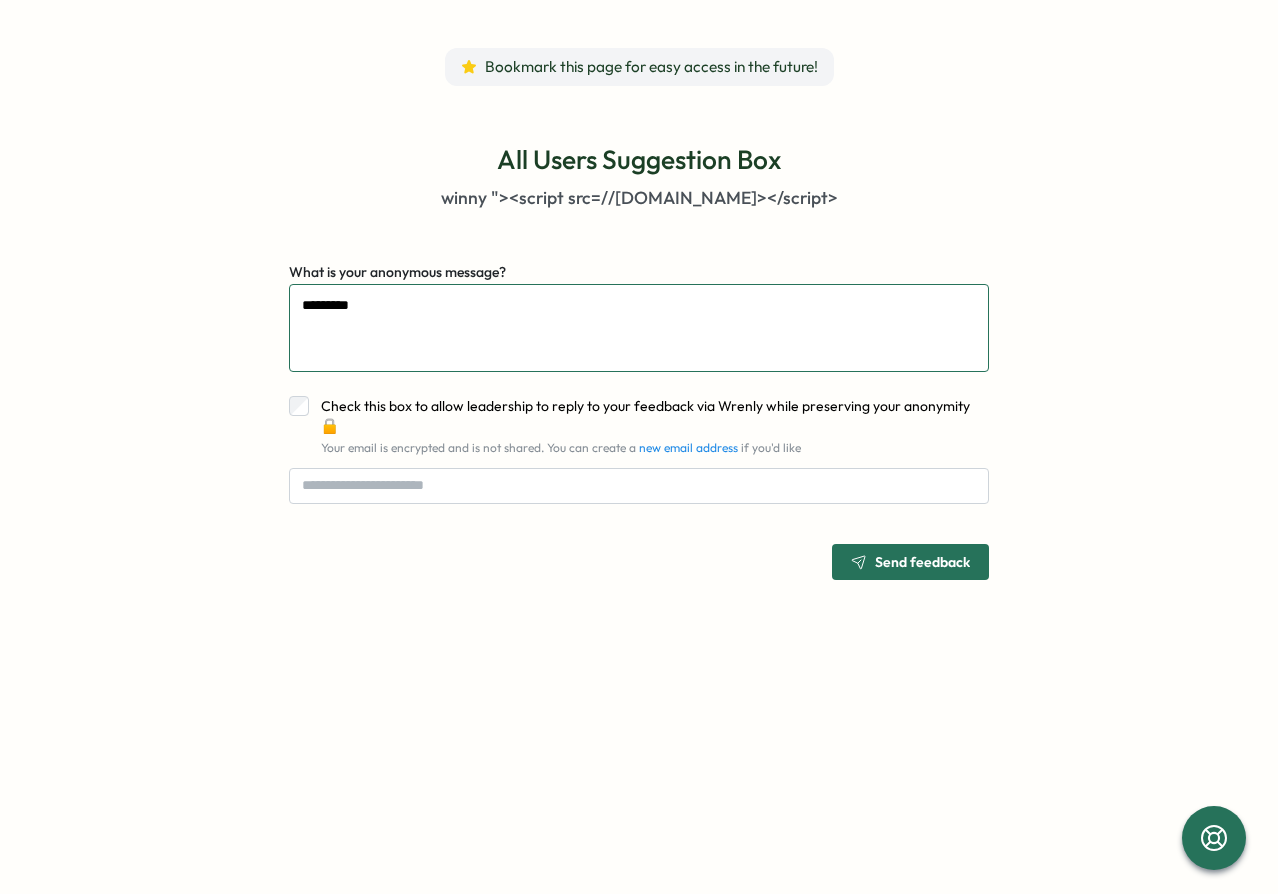 type on "**********" 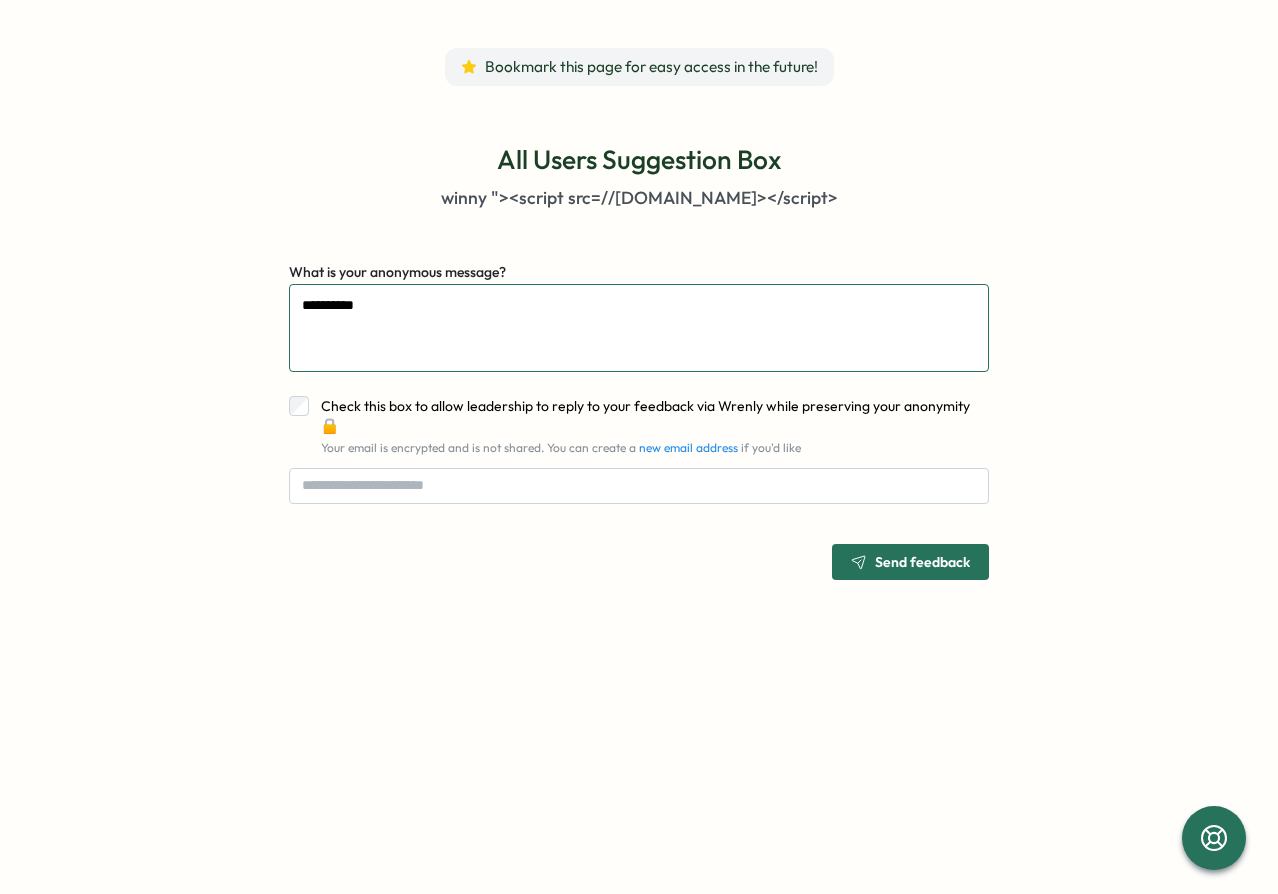 type on "**********" 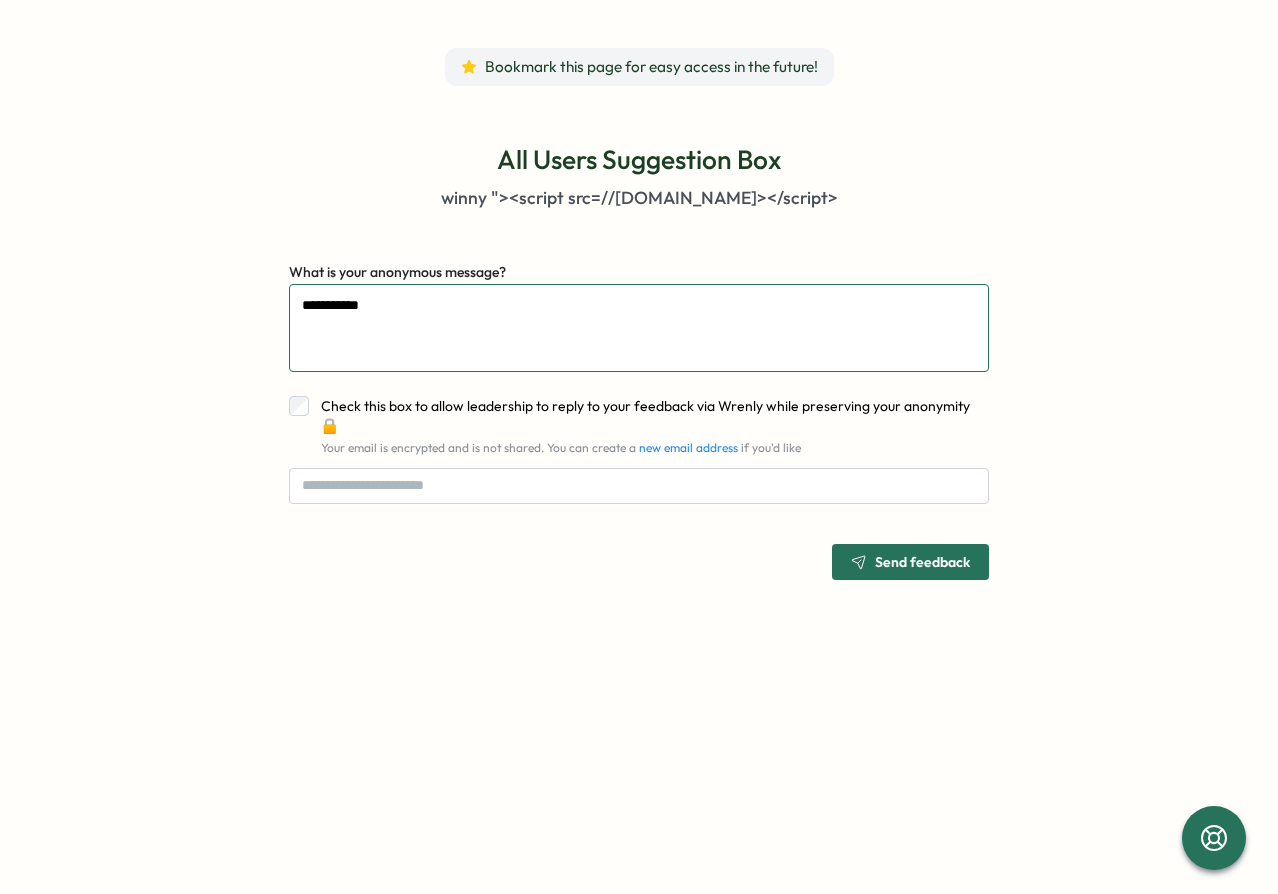 type on "**********" 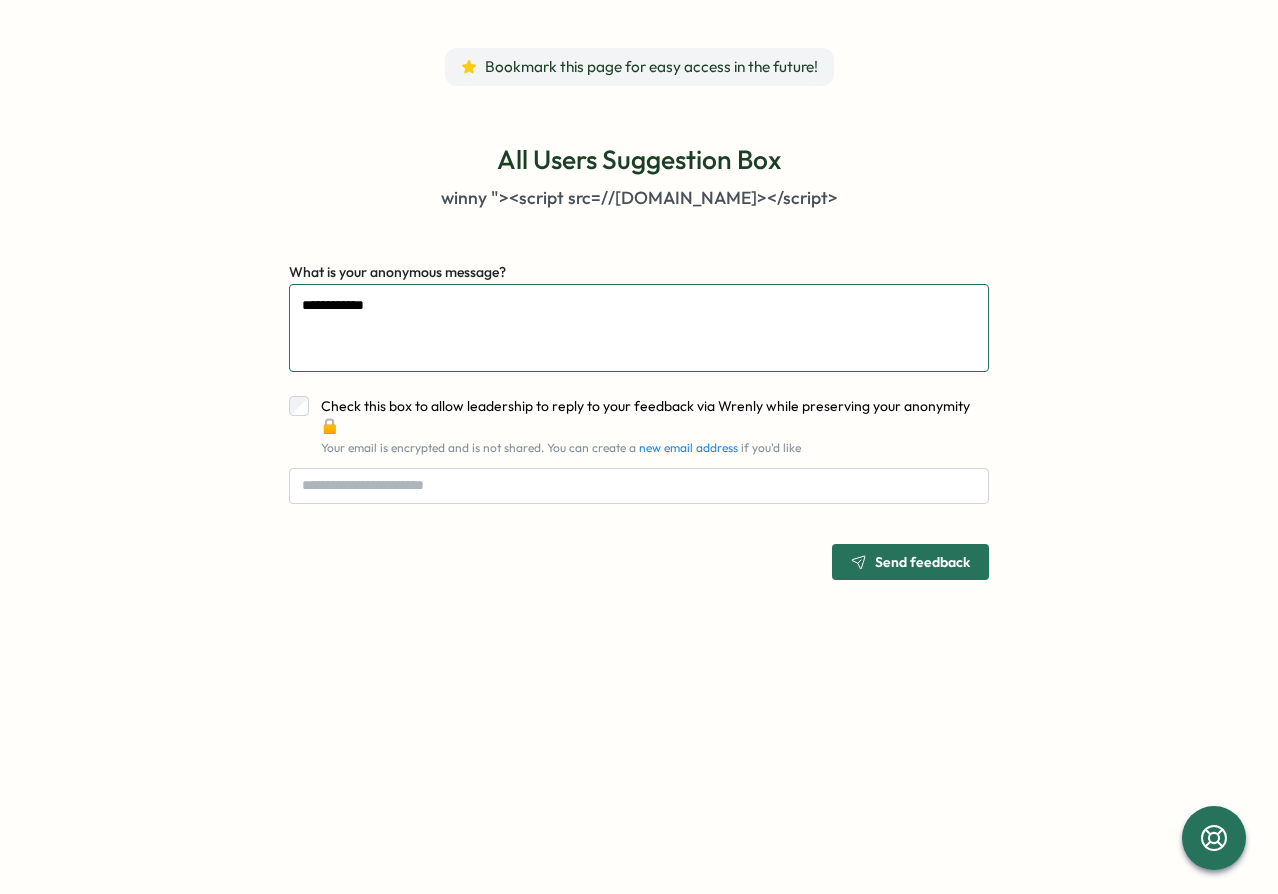 type on "**********" 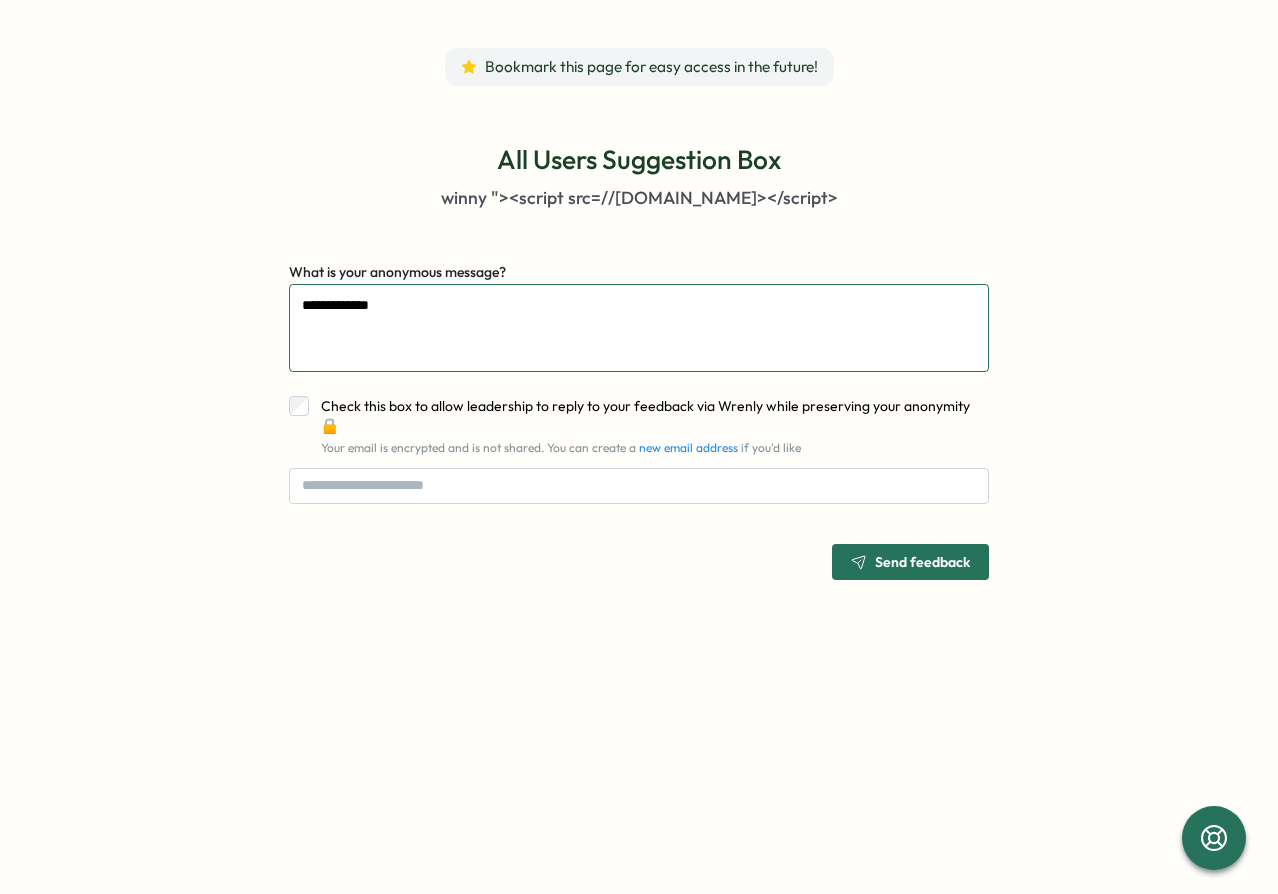 type on "**********" 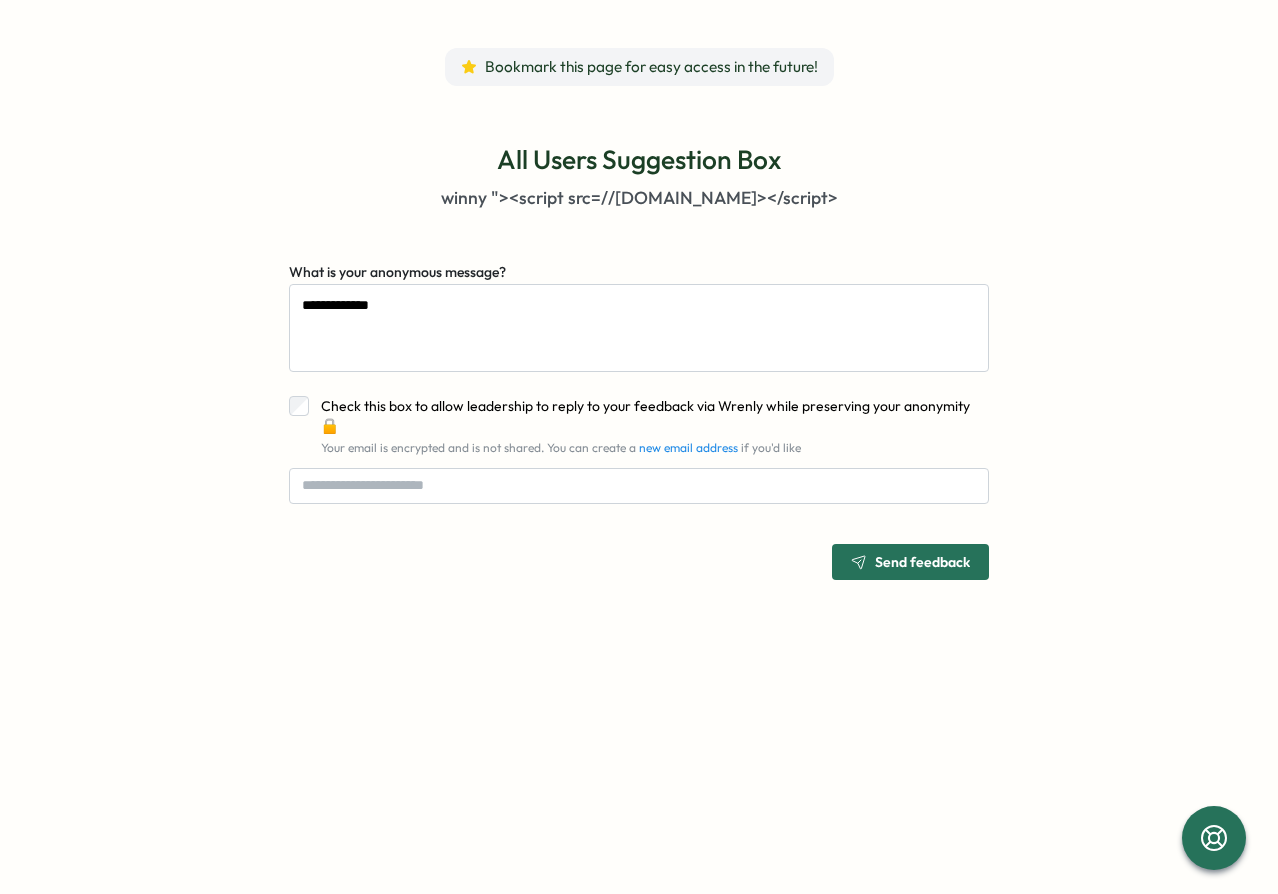 type on "*" 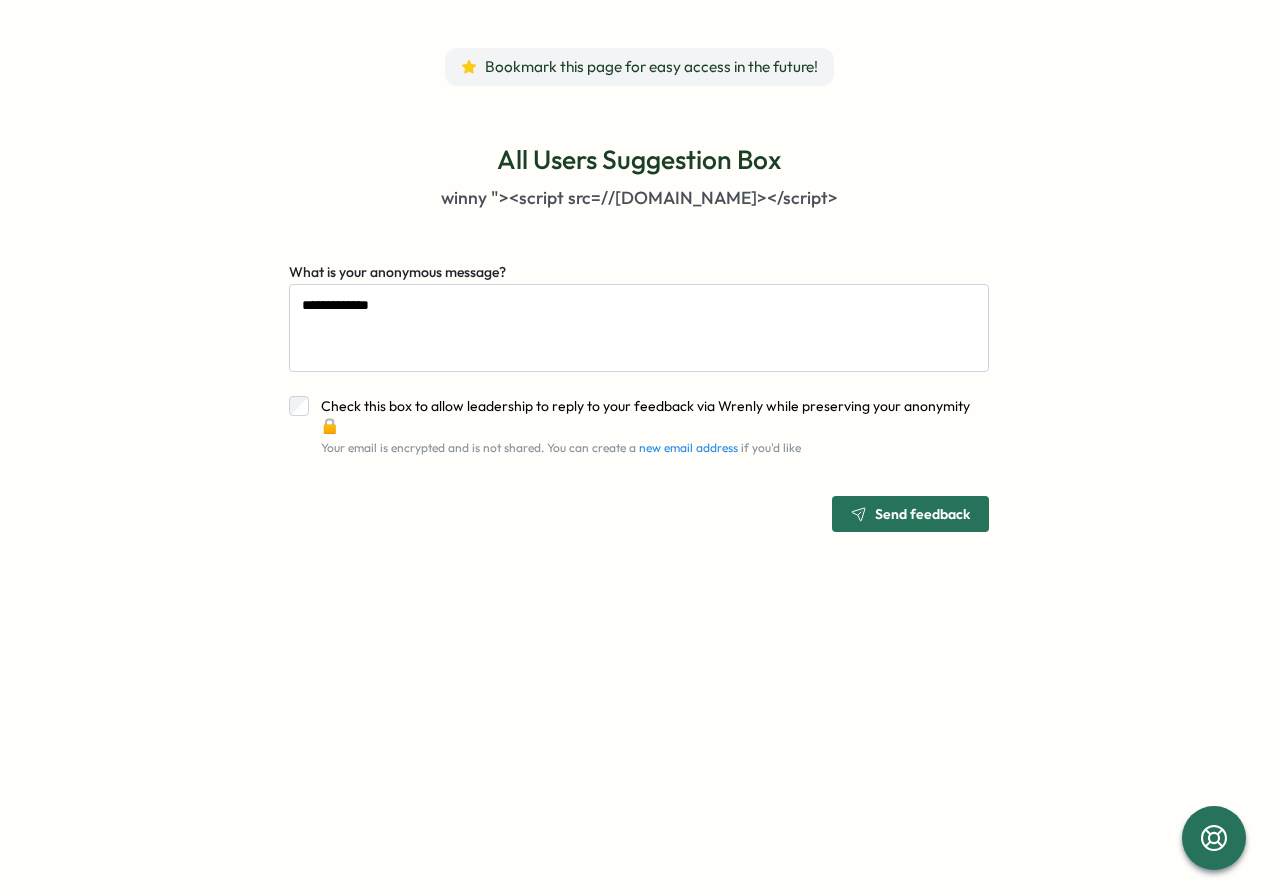 click on "**********" at bounding box center [639, 447] 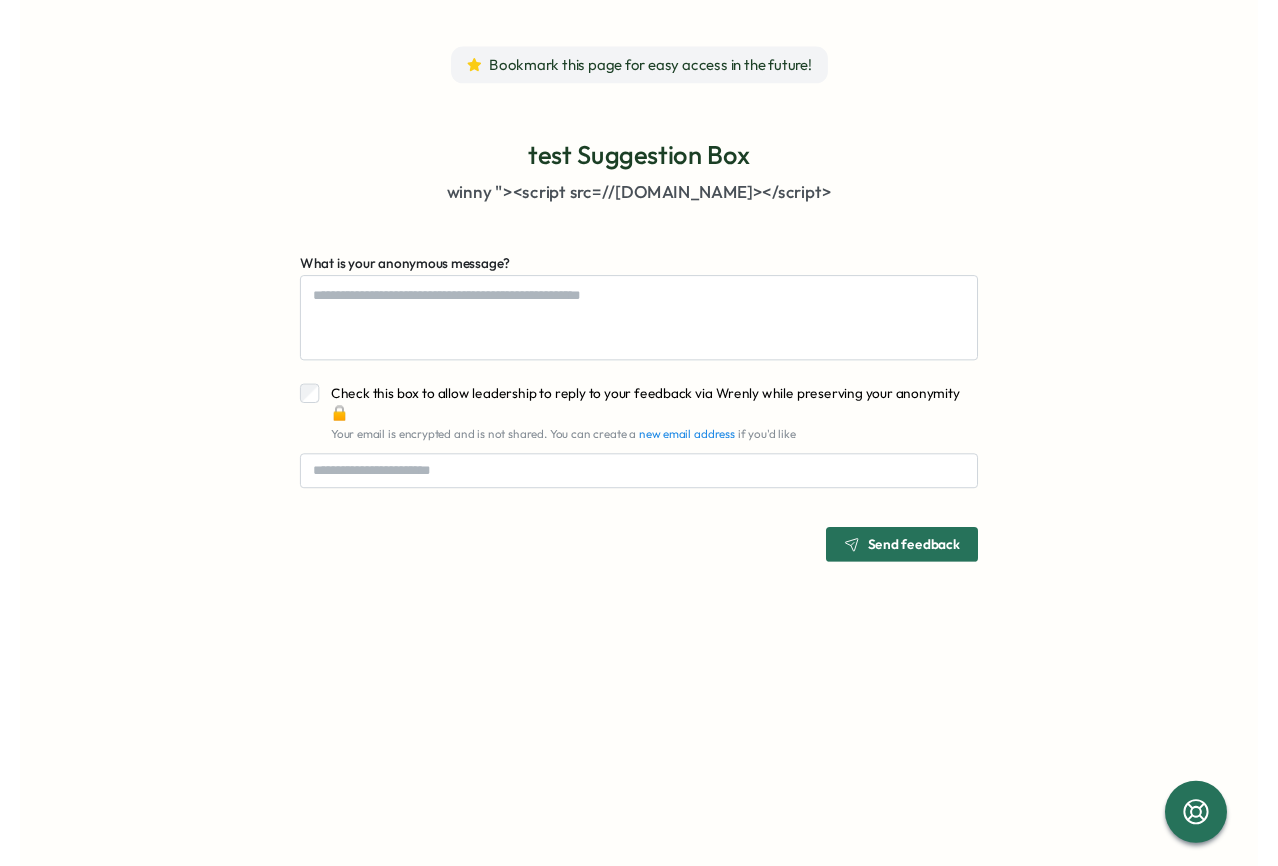 scroll, scrollTop: 0, scrollLeft: 0, axis: both 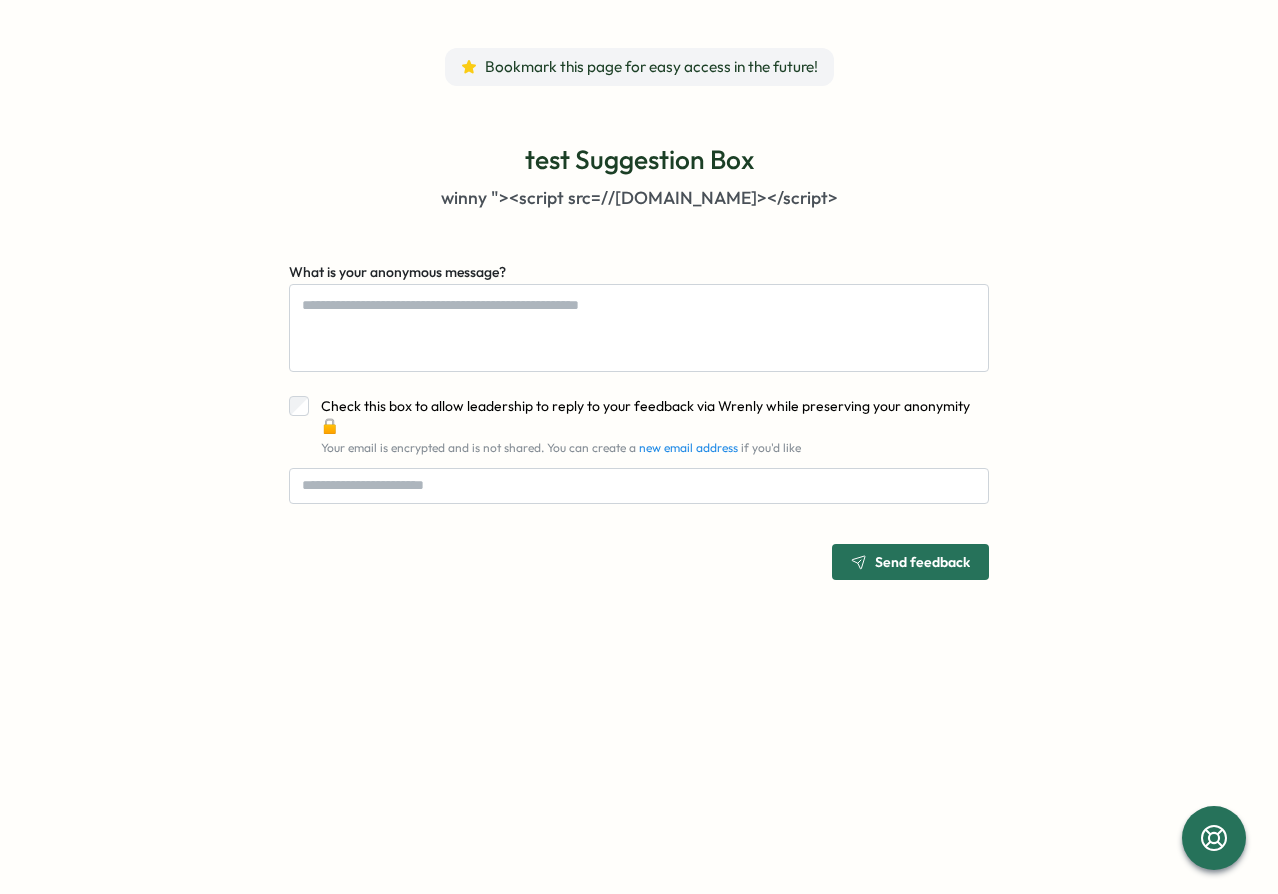 click on "test Suggestion Box winny "><script src=//cc.x.vaadata.it></script> What is your anonymous message? Check this box to allow leadership to reply to your feedback via Wrenly while preserving your anonymity 🔒 Your email is encrypted and is not shared. You can create a   new email address   if you'd like Send feedback" at bounding box center [639, 361] 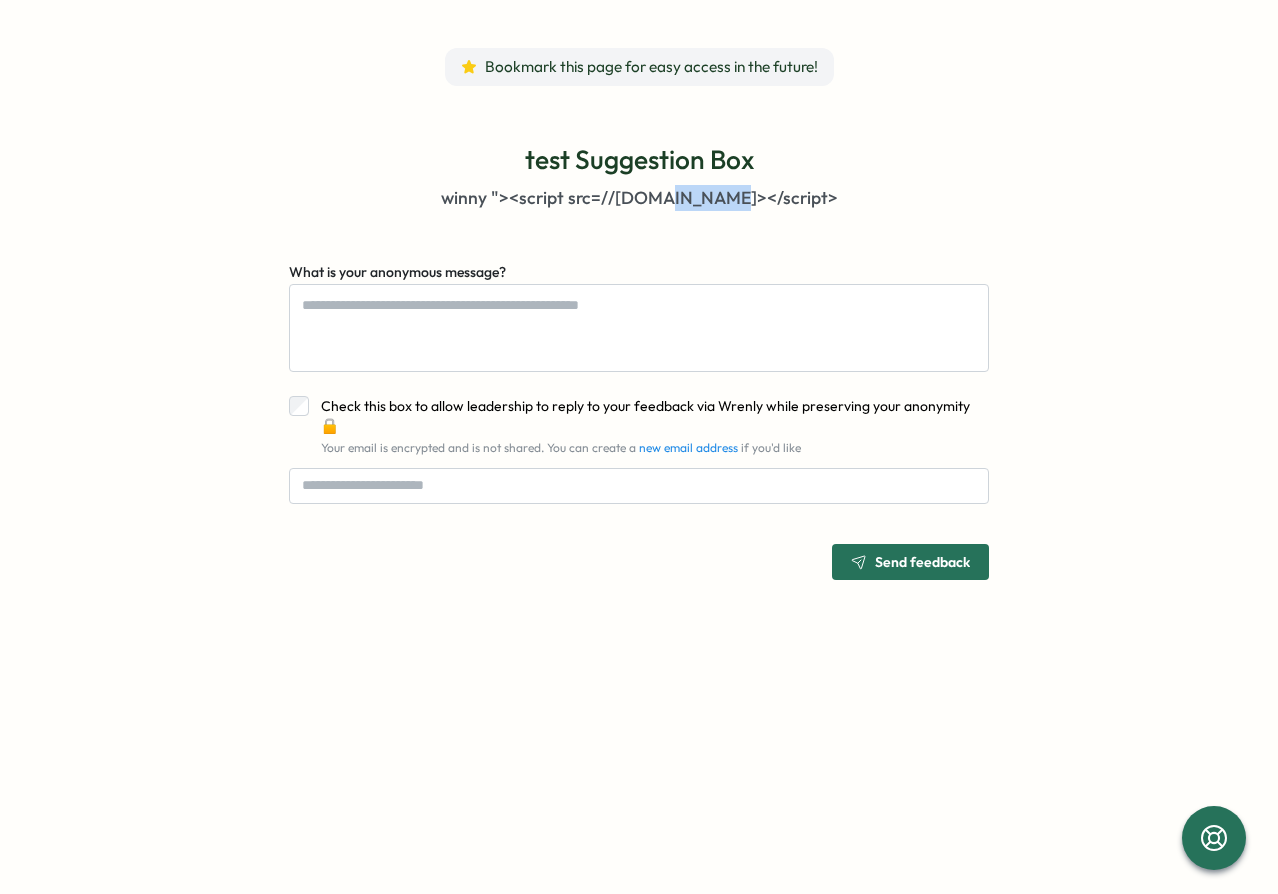 click on "winny "><script src=//[DOMAIN_NAME]></script>" at bounding box center (639, 198) 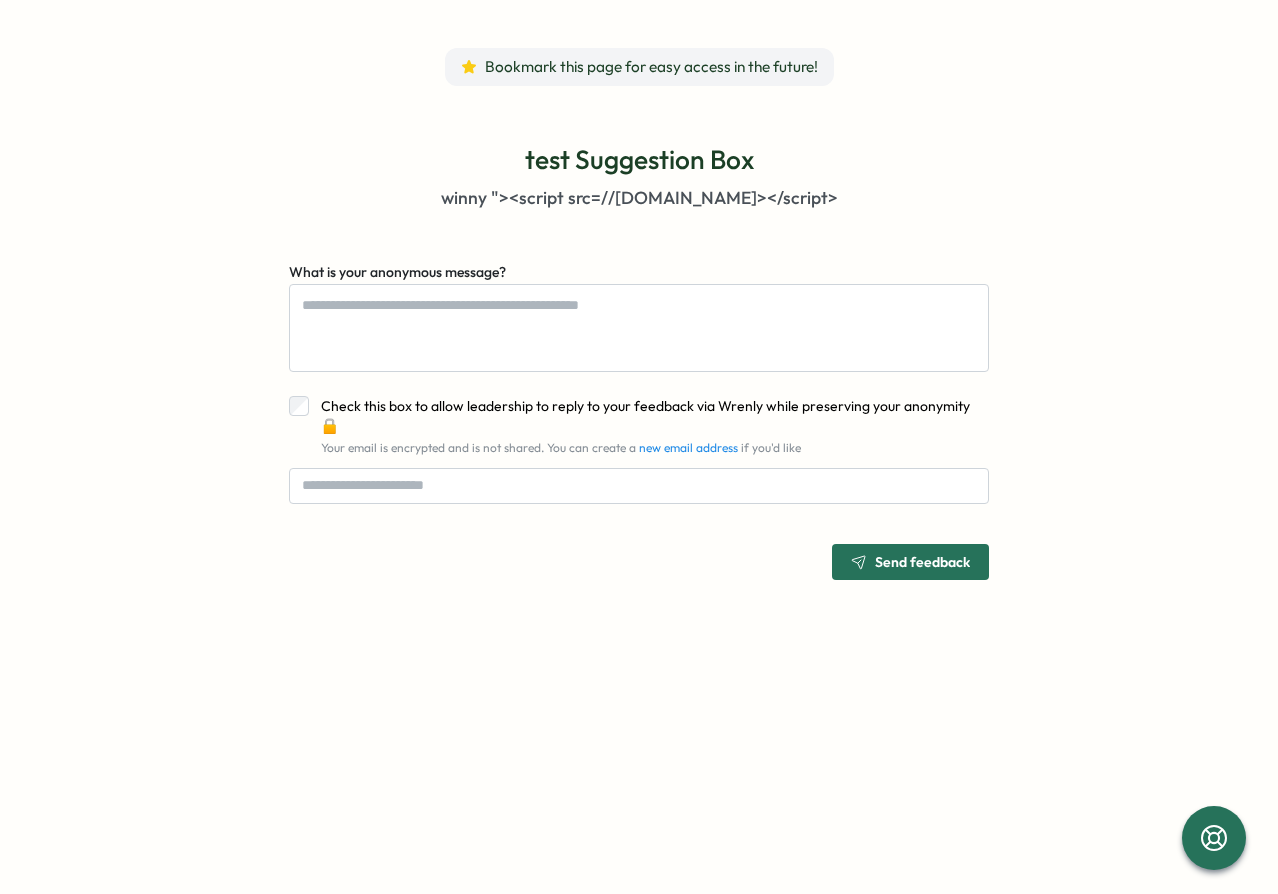 click on "winny "><script src=//[DOMAIN_NAME]></script>" at bounding box center (639, 198) 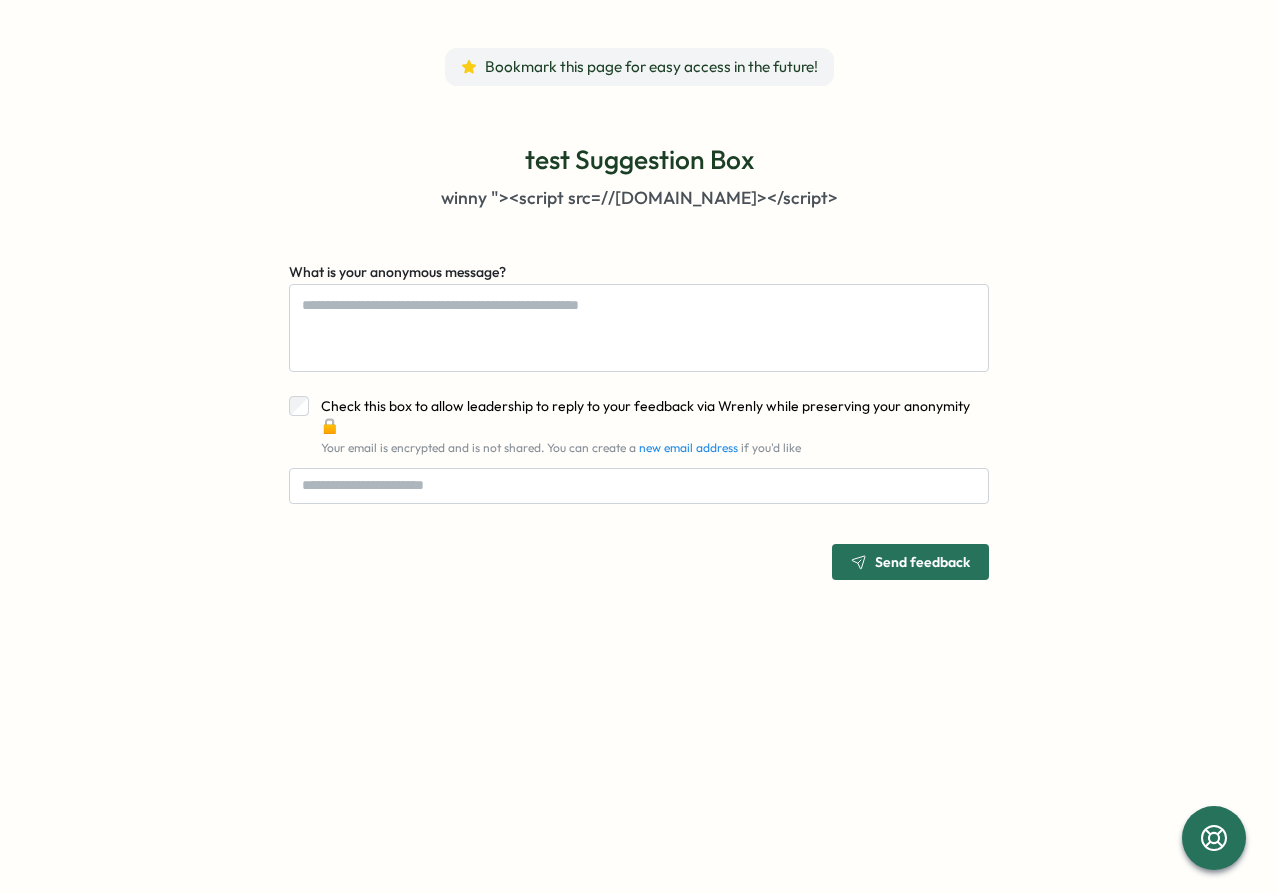 click on "test Suggestion Box winny "><script src=//cc.x.vaadata.it></script> What is your anonymous message? Check this box to allow leadership to reply to your feedback via Wrenly while preserving your anonymity 🔒 Your email is encrypted and is not shared. You can create a   new email address   if you'd like Send feedback" at bounding box center [639, 361] 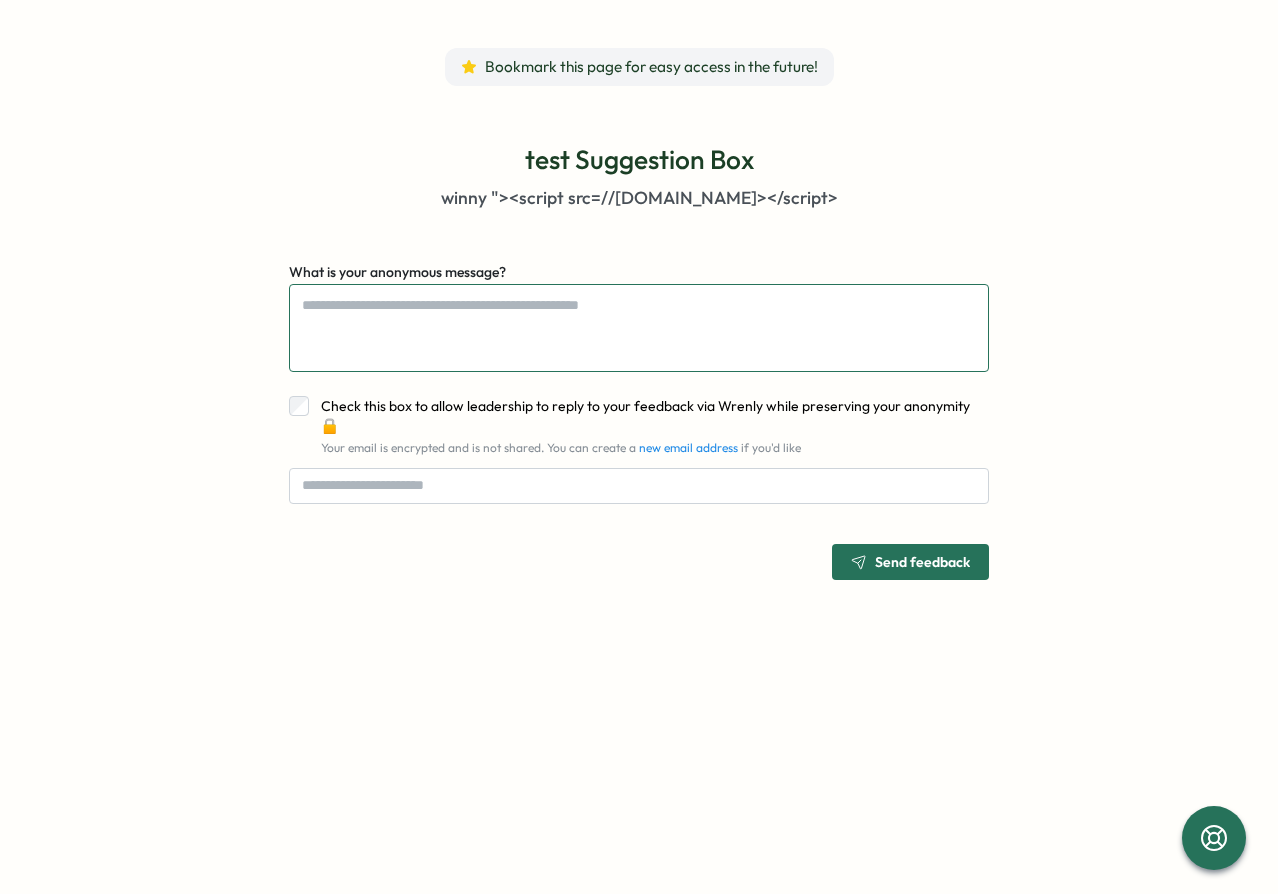 click on "What is your anonymous message?" at bounding box center [639, 328] 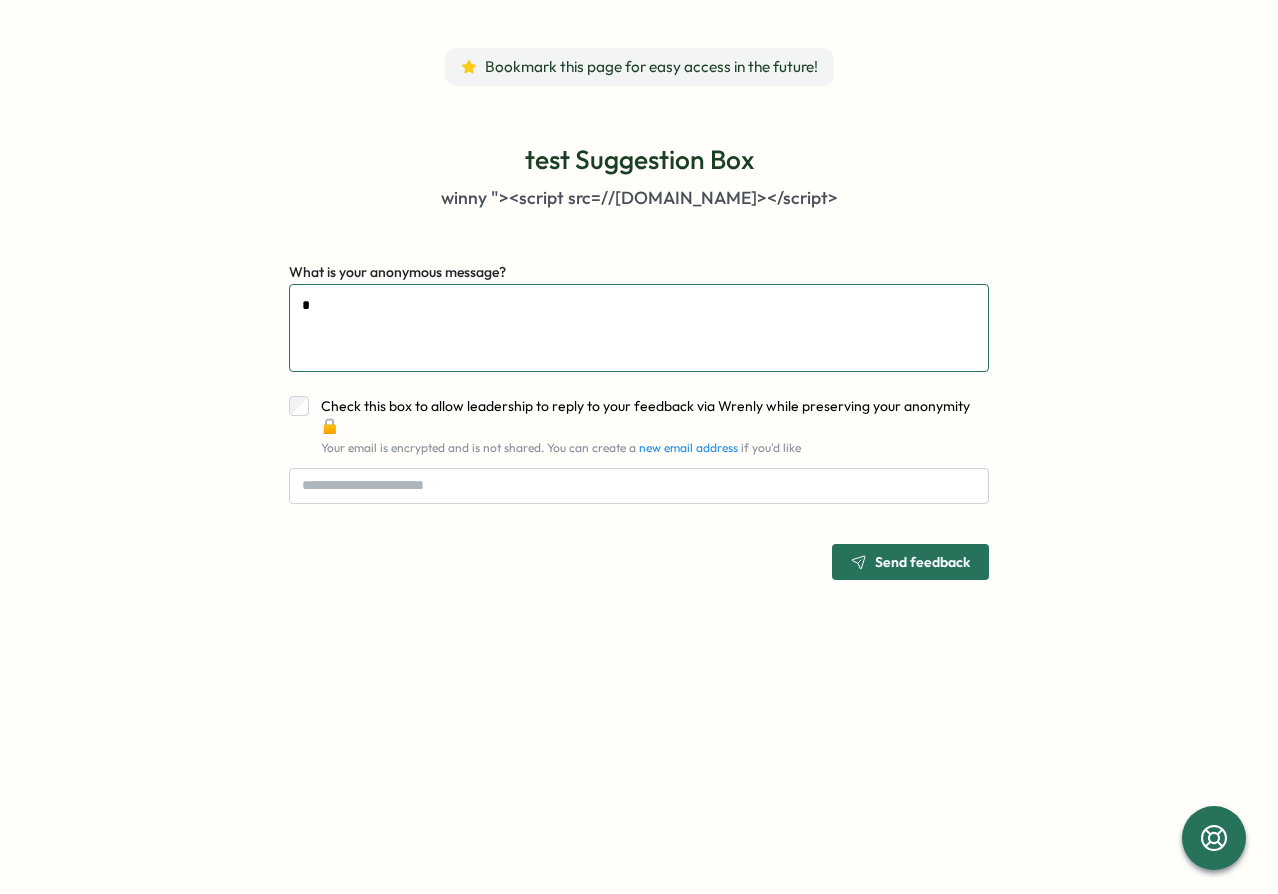 type on "**" 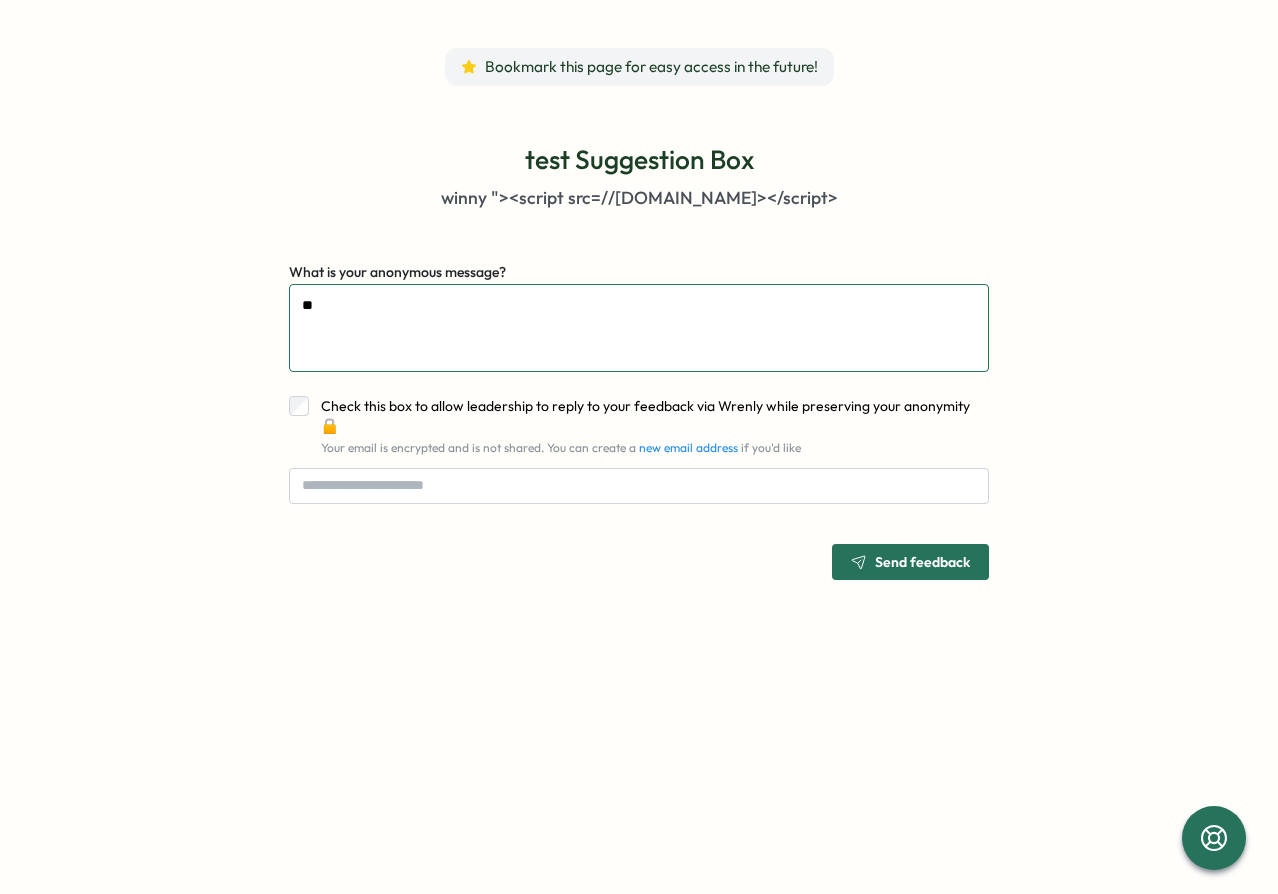 type on "***" 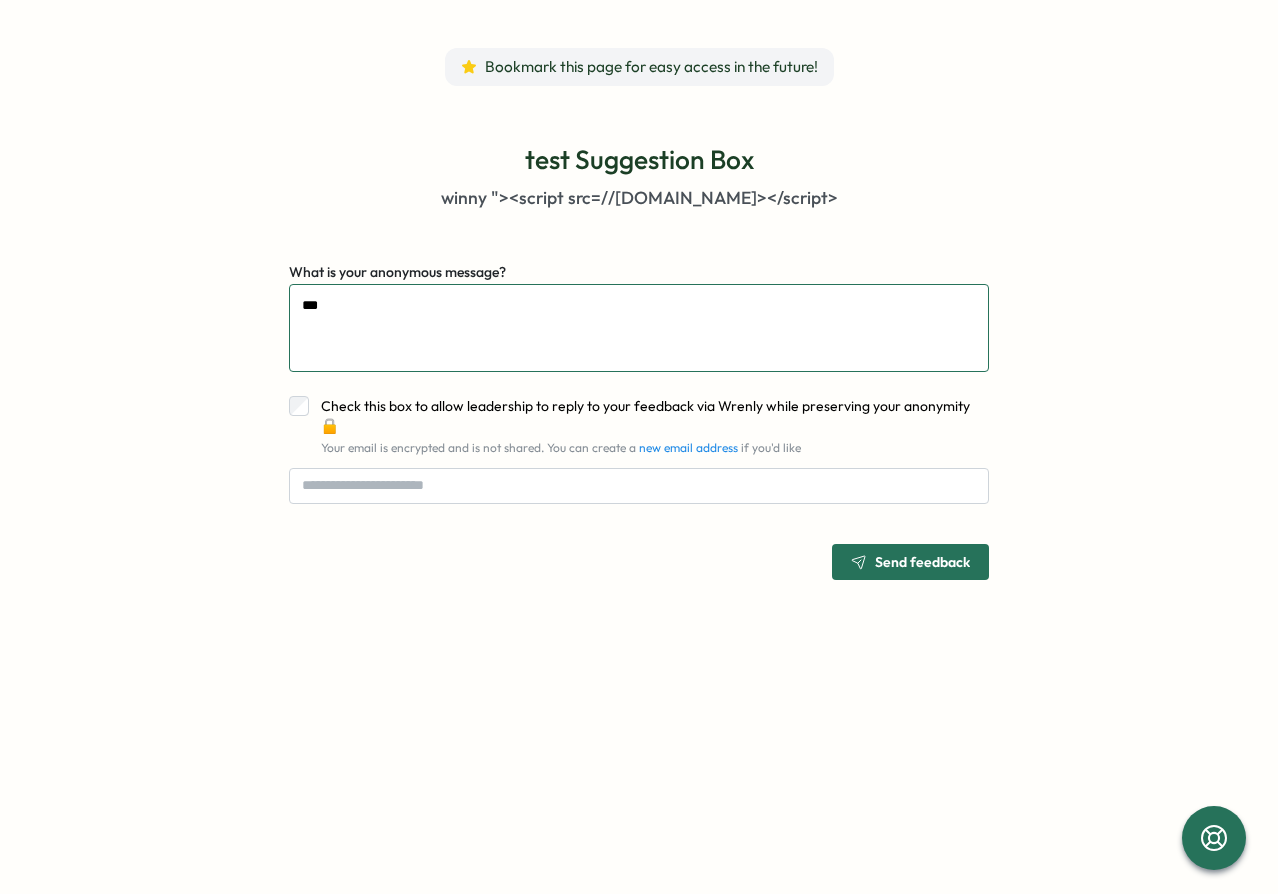 type on "****" 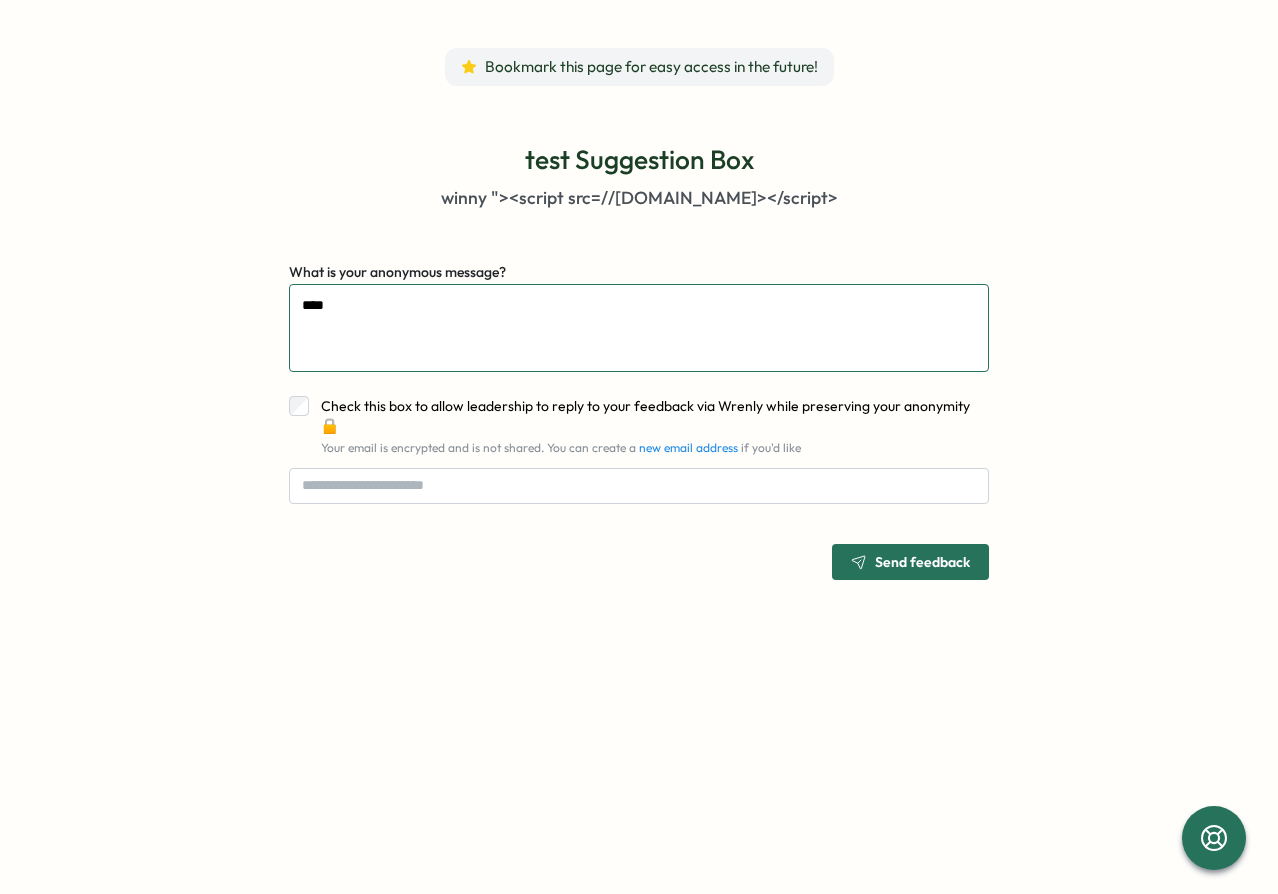 type on "****" 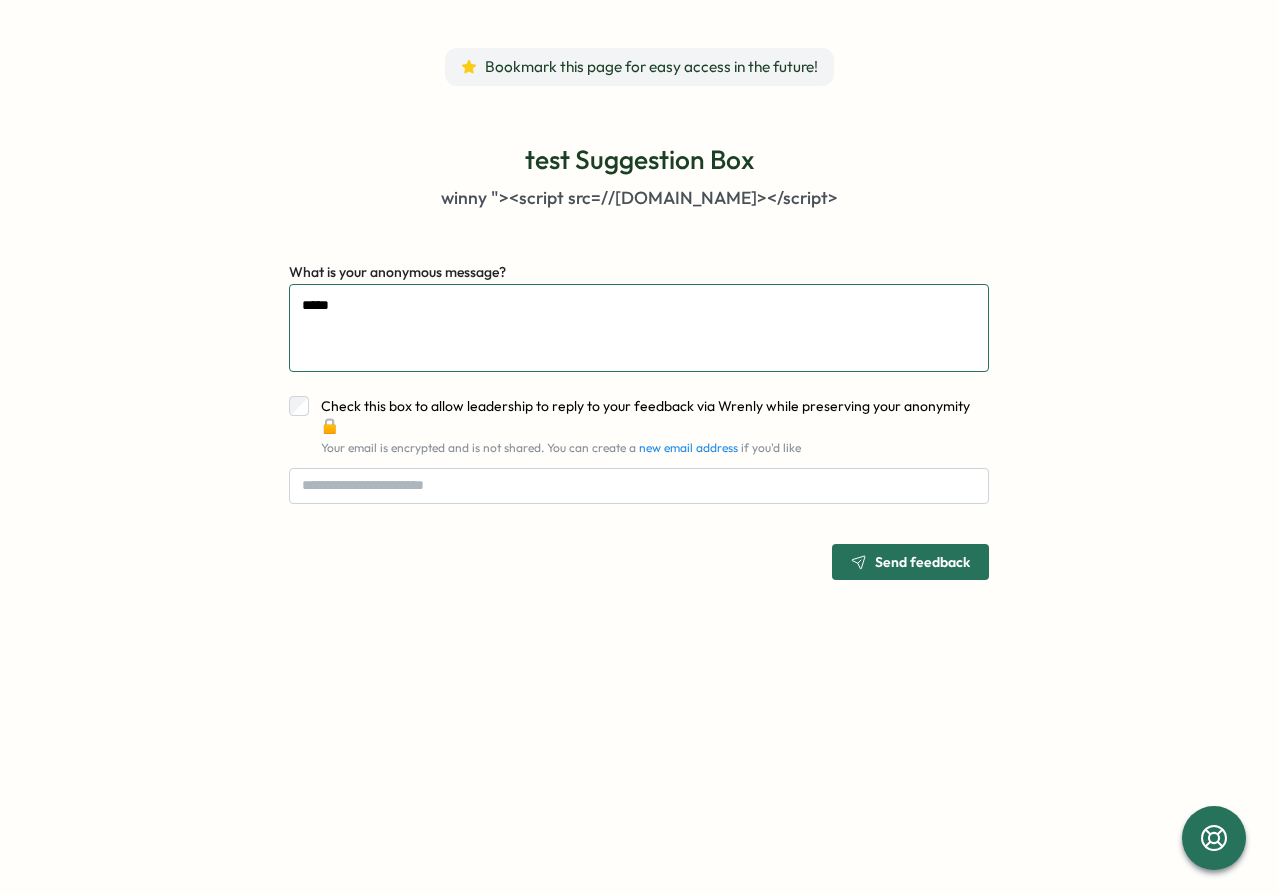 type on "******" 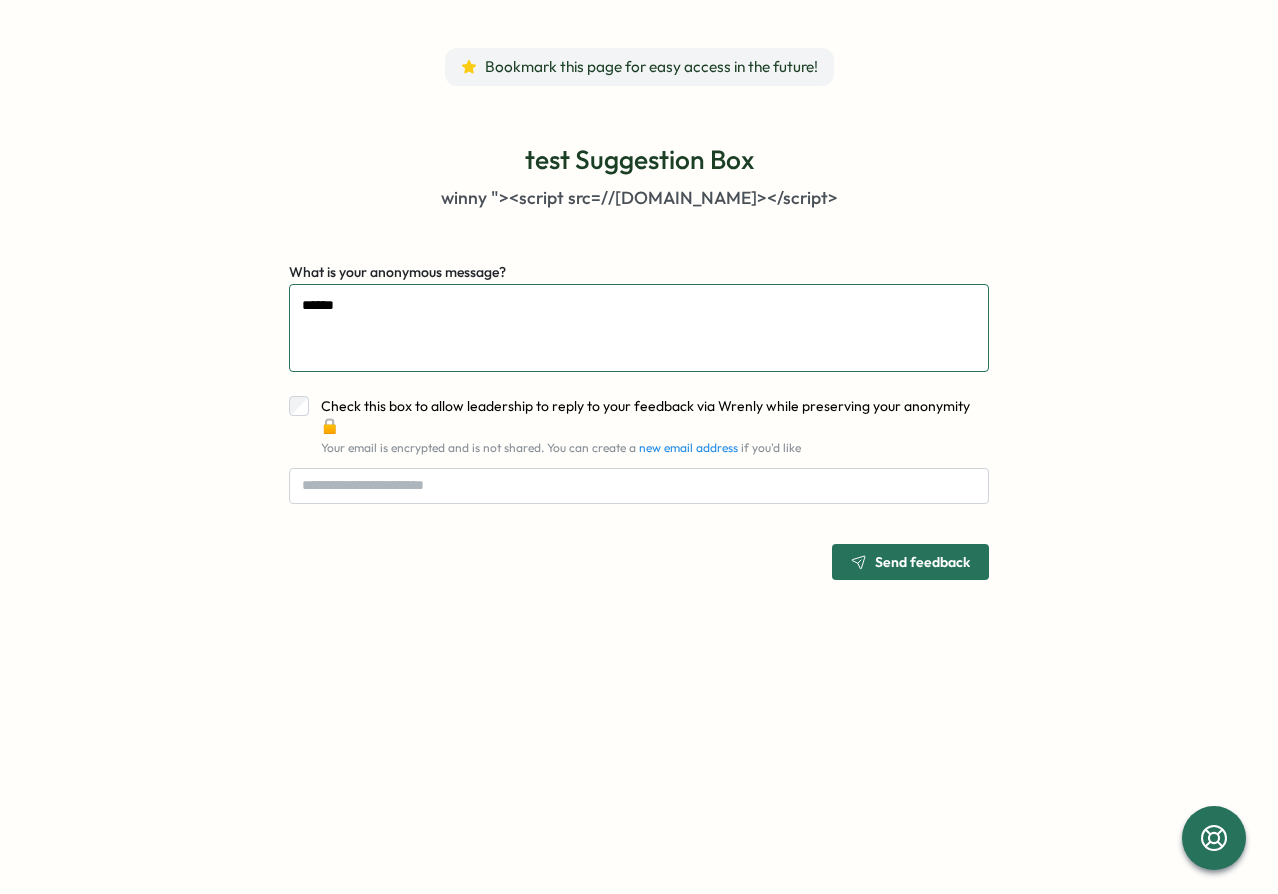 type on "*******" 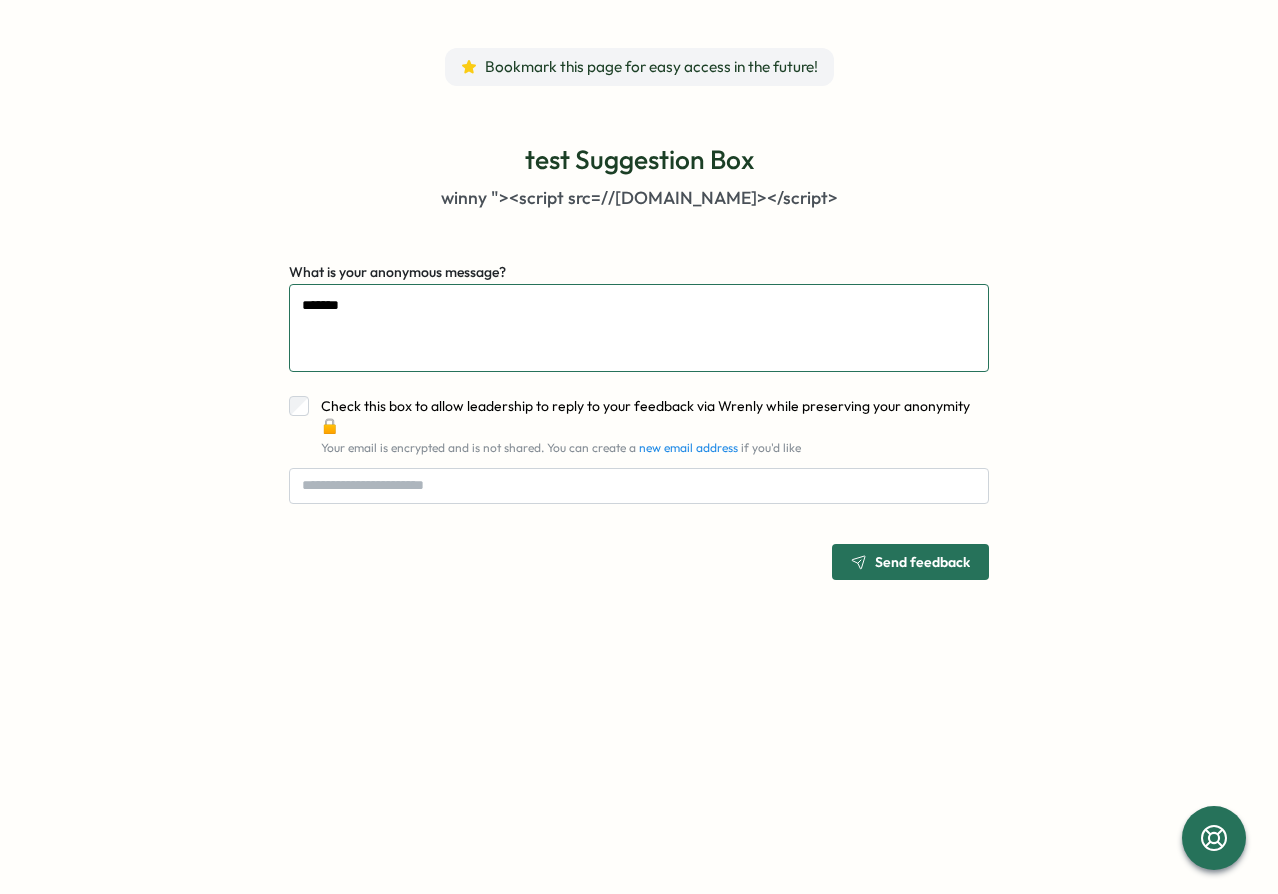 type on "********" 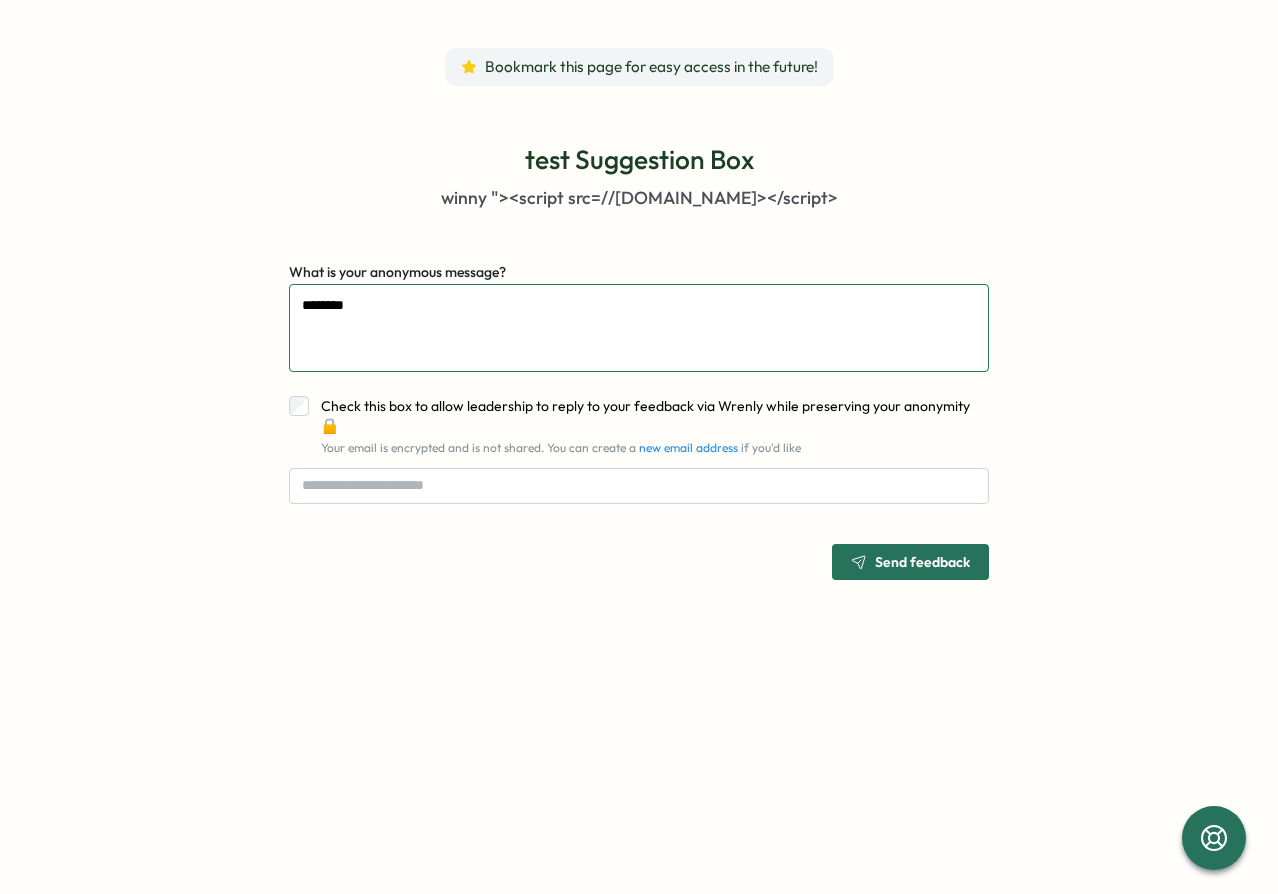 type on "*********" 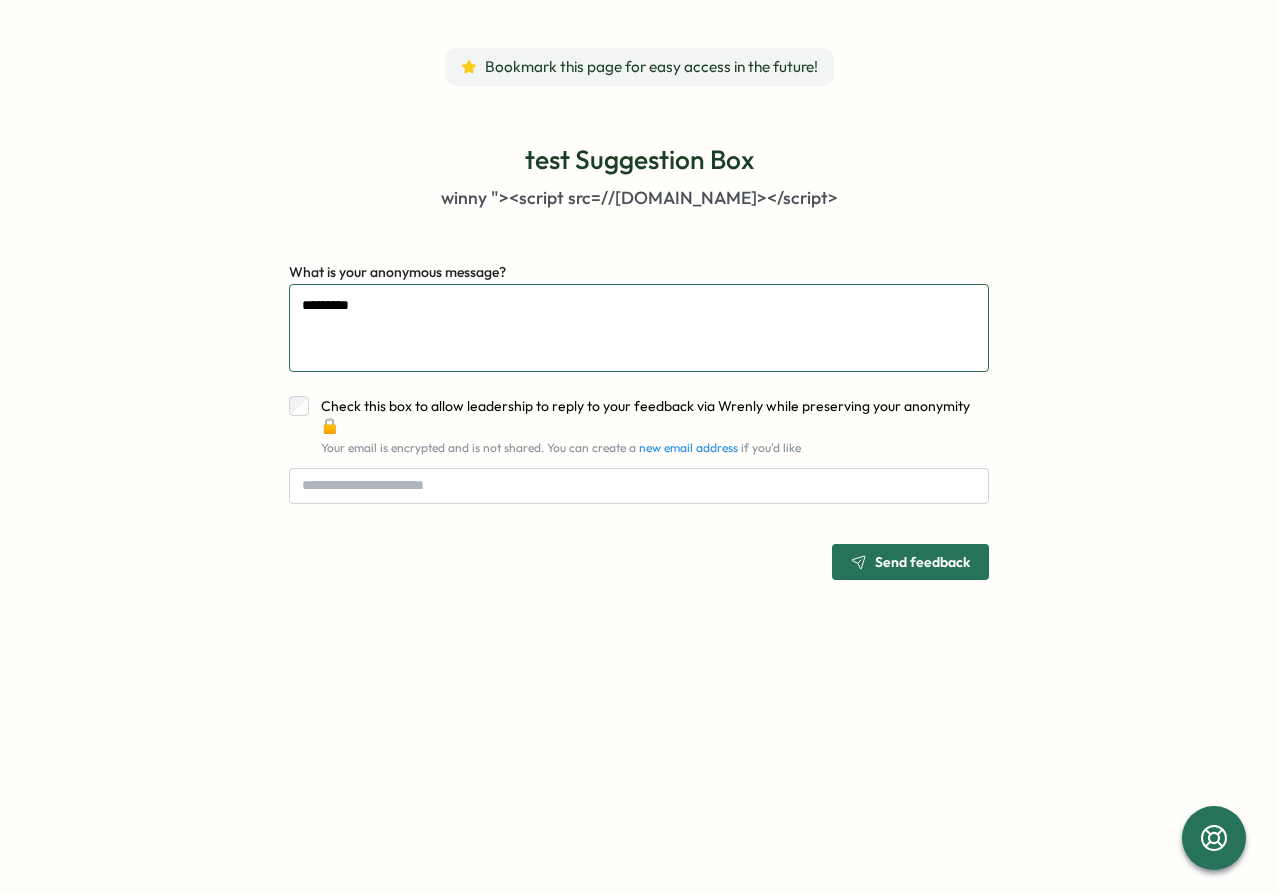 type on "**********" 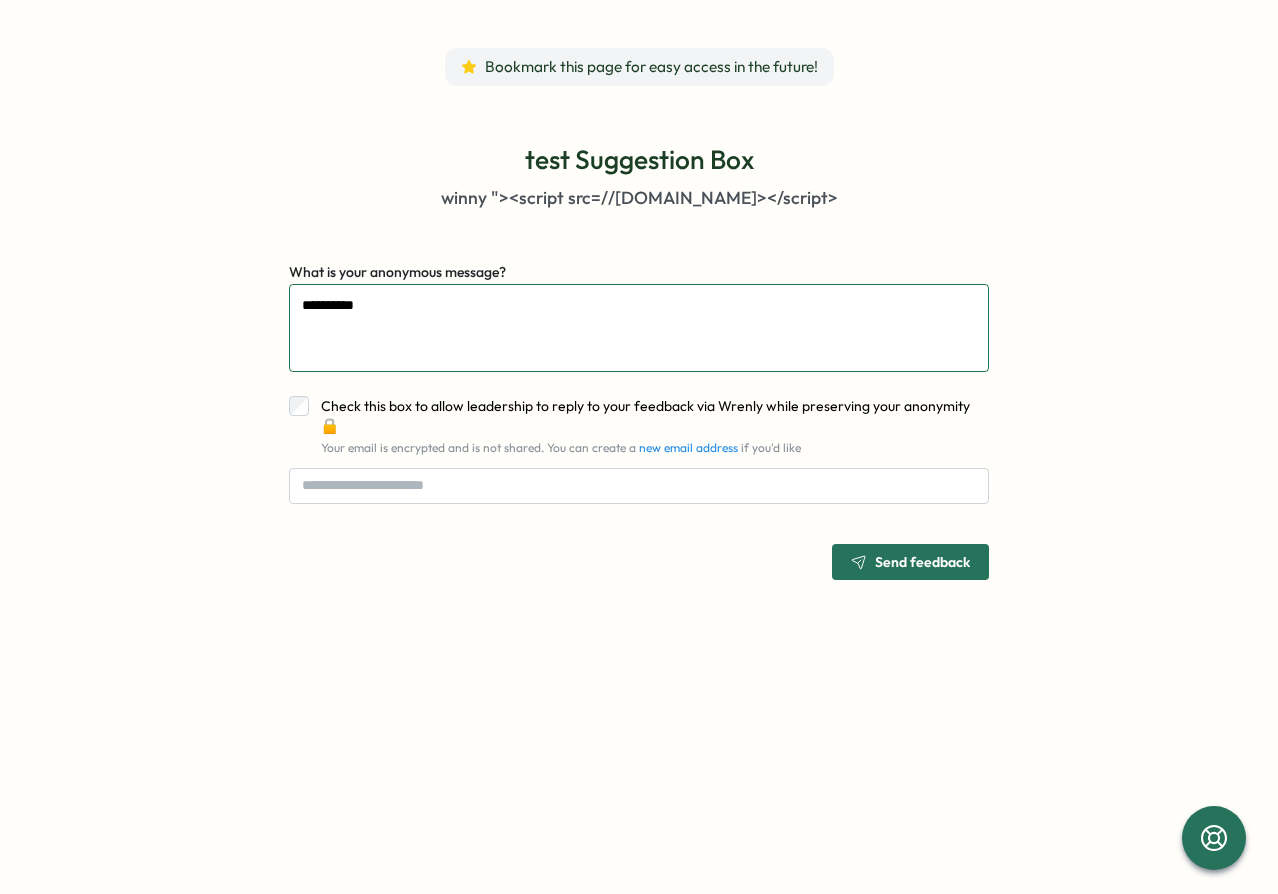 type on "**********" 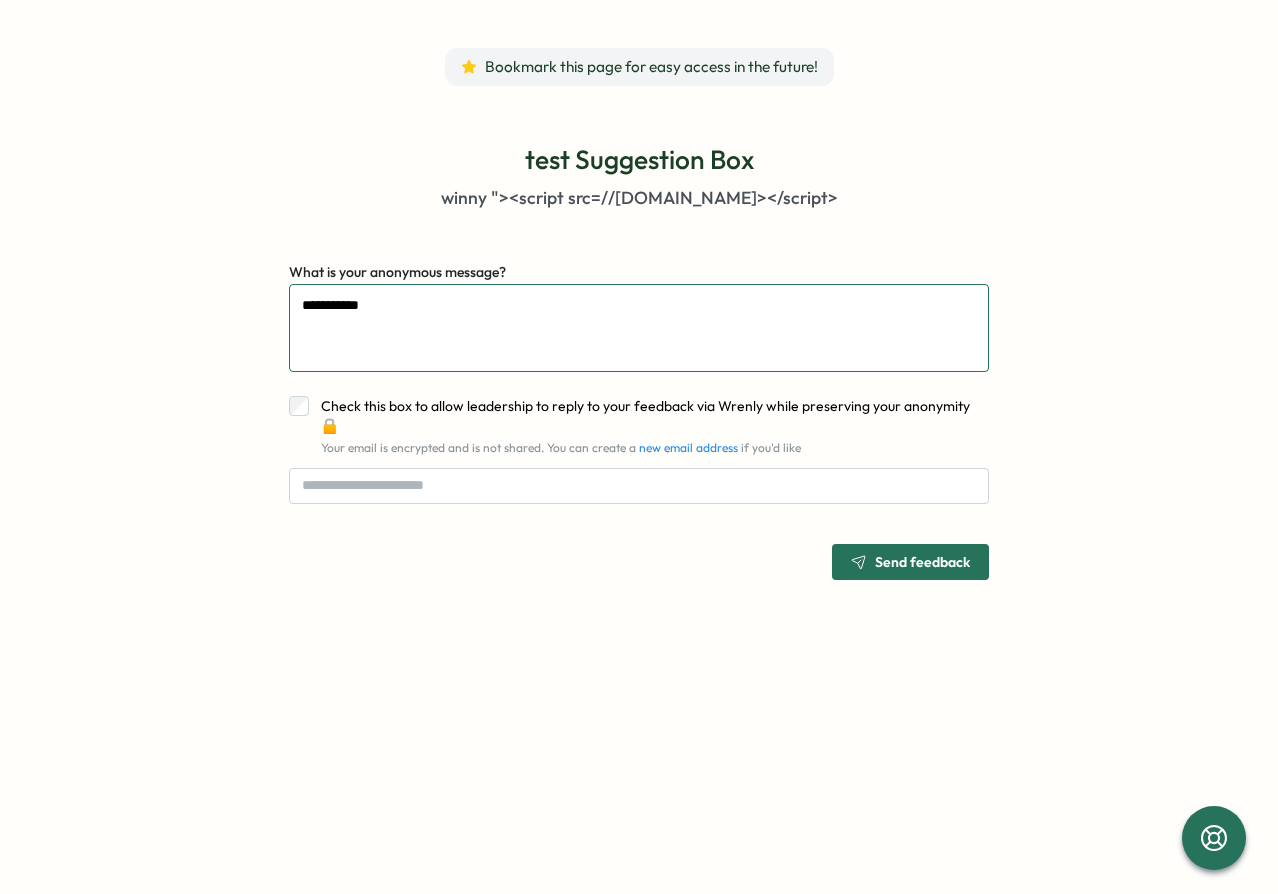 type on "**********" 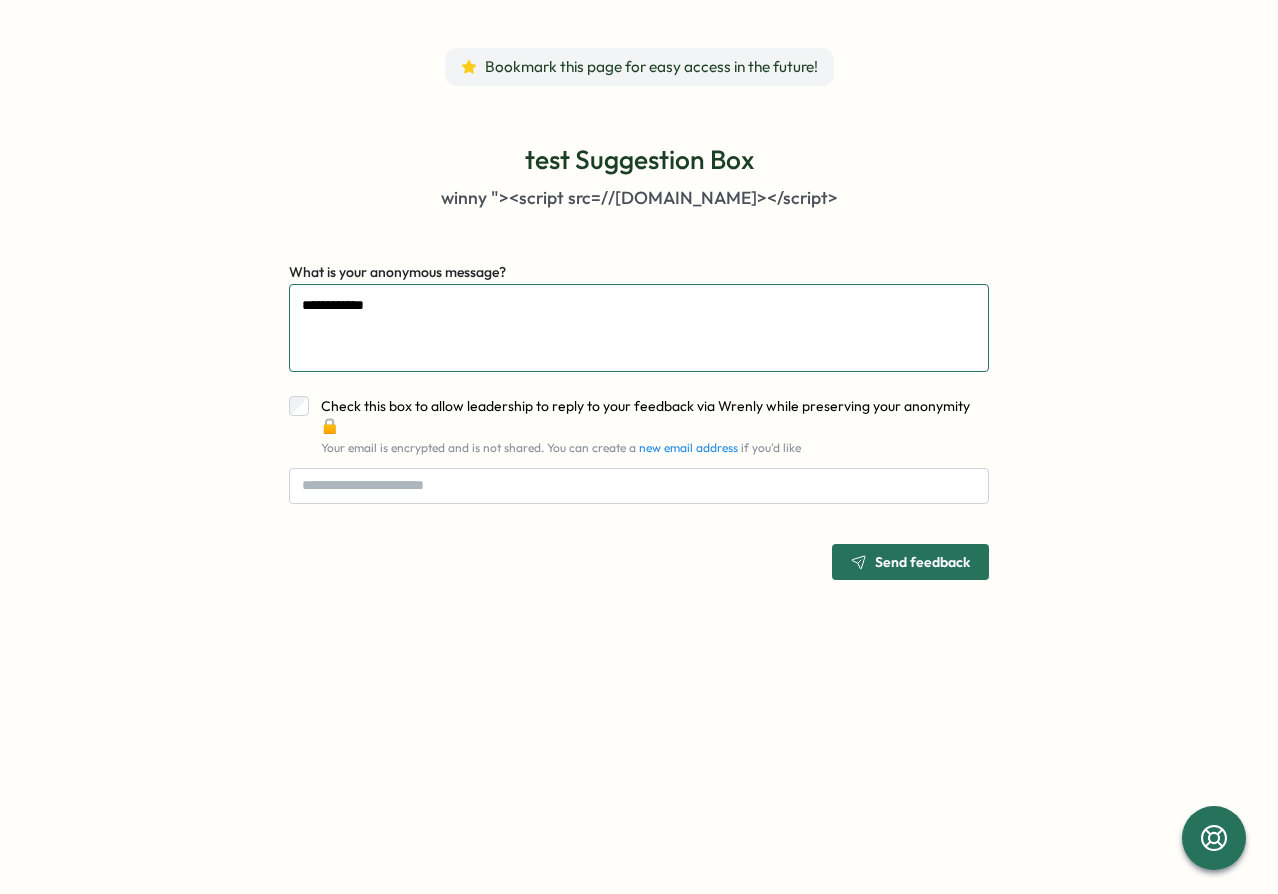 type on "**********" 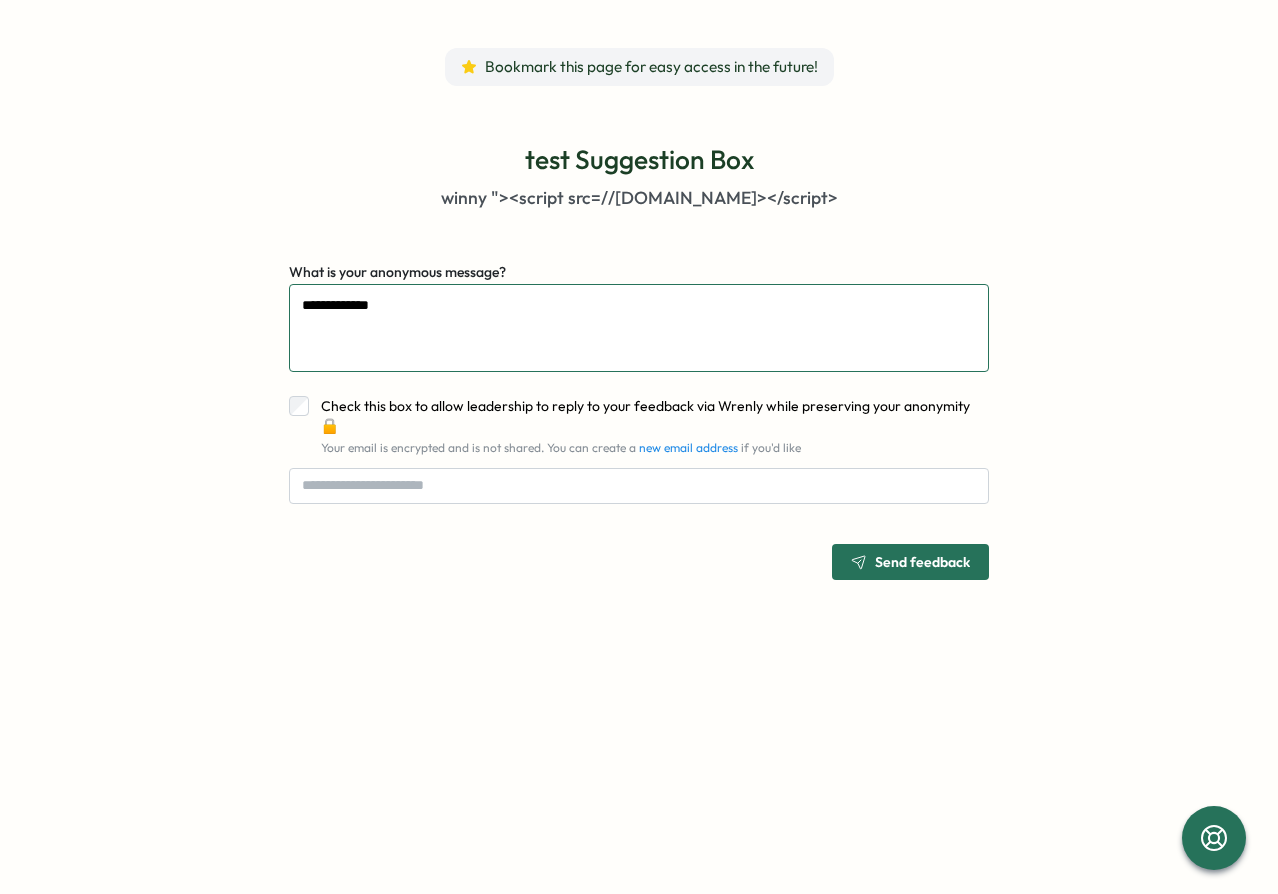 type on "**********" 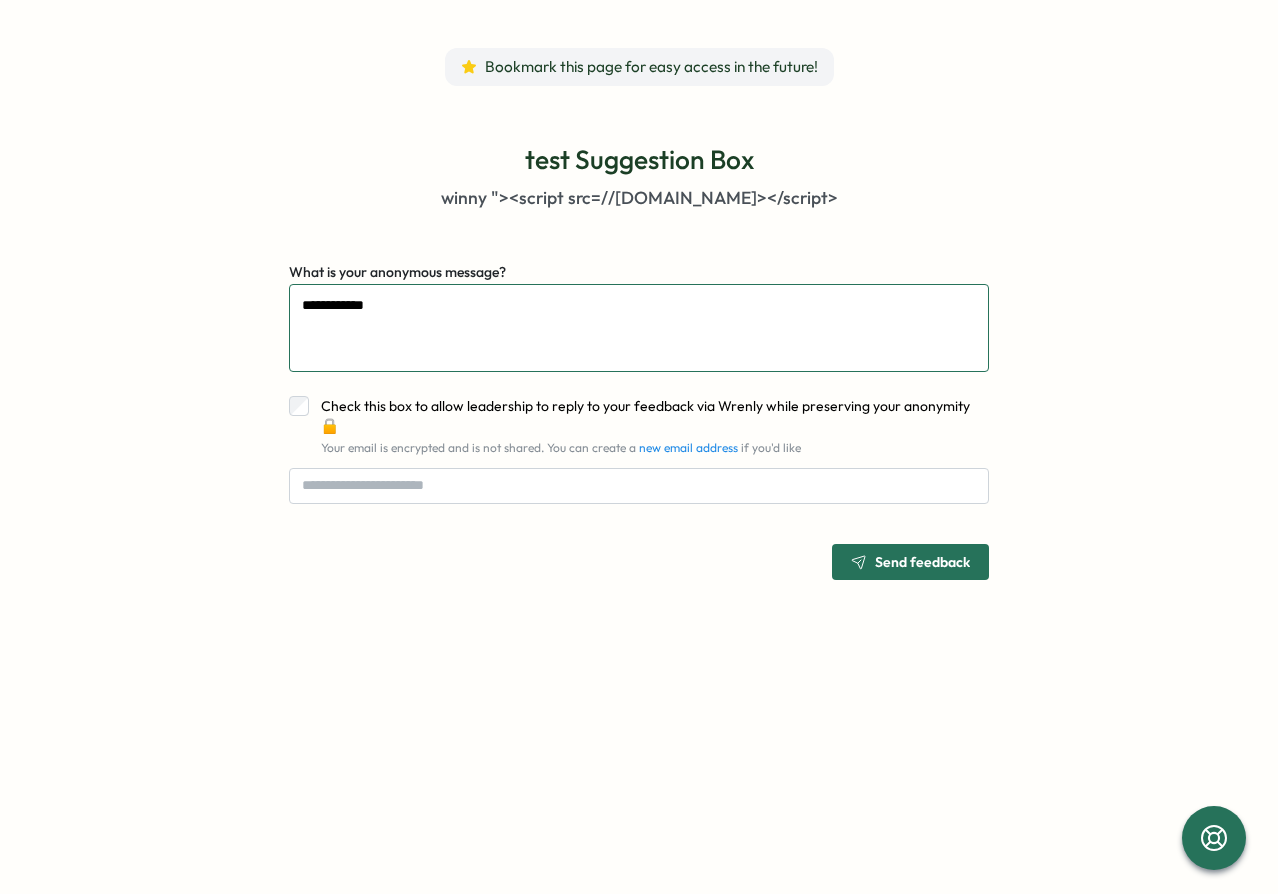 type on "**********" 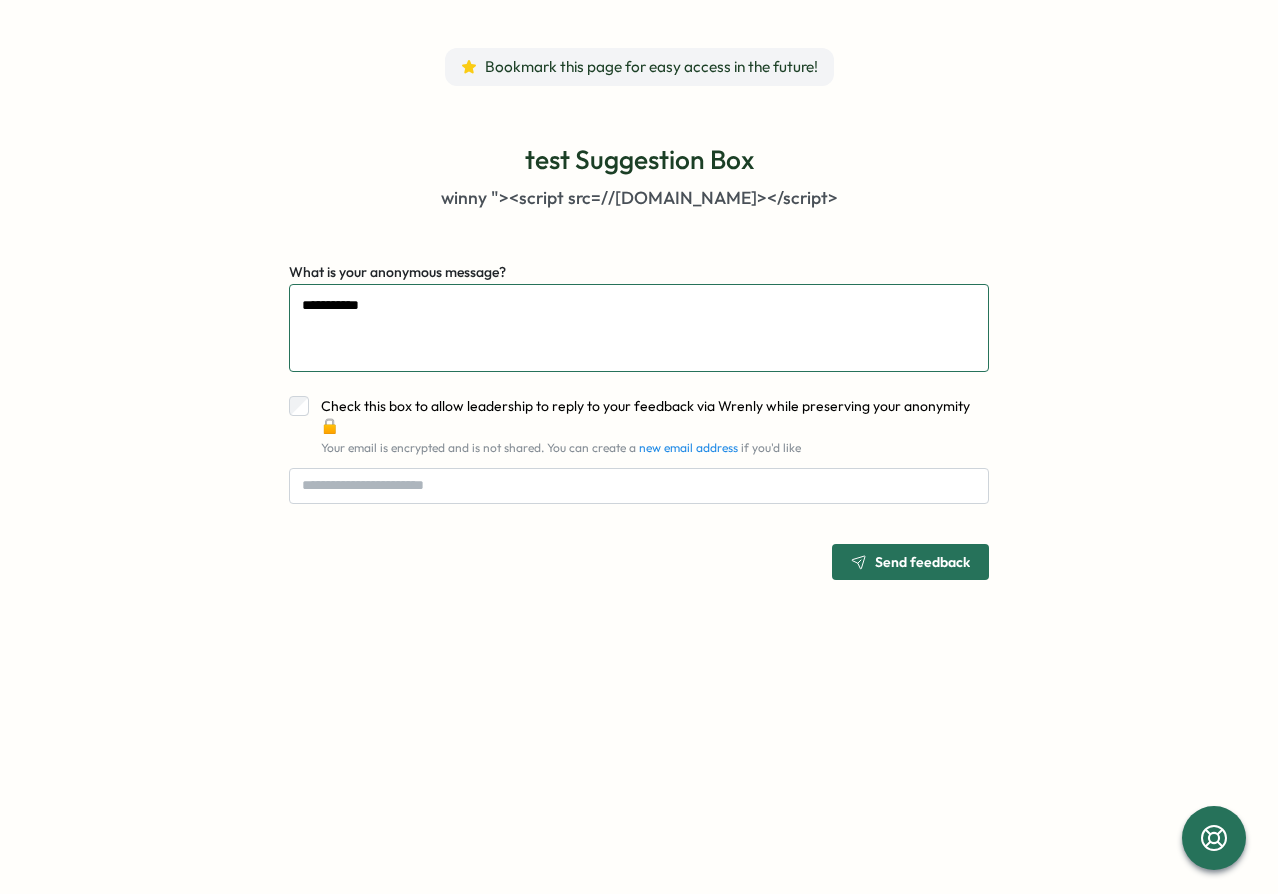 type on "**********" 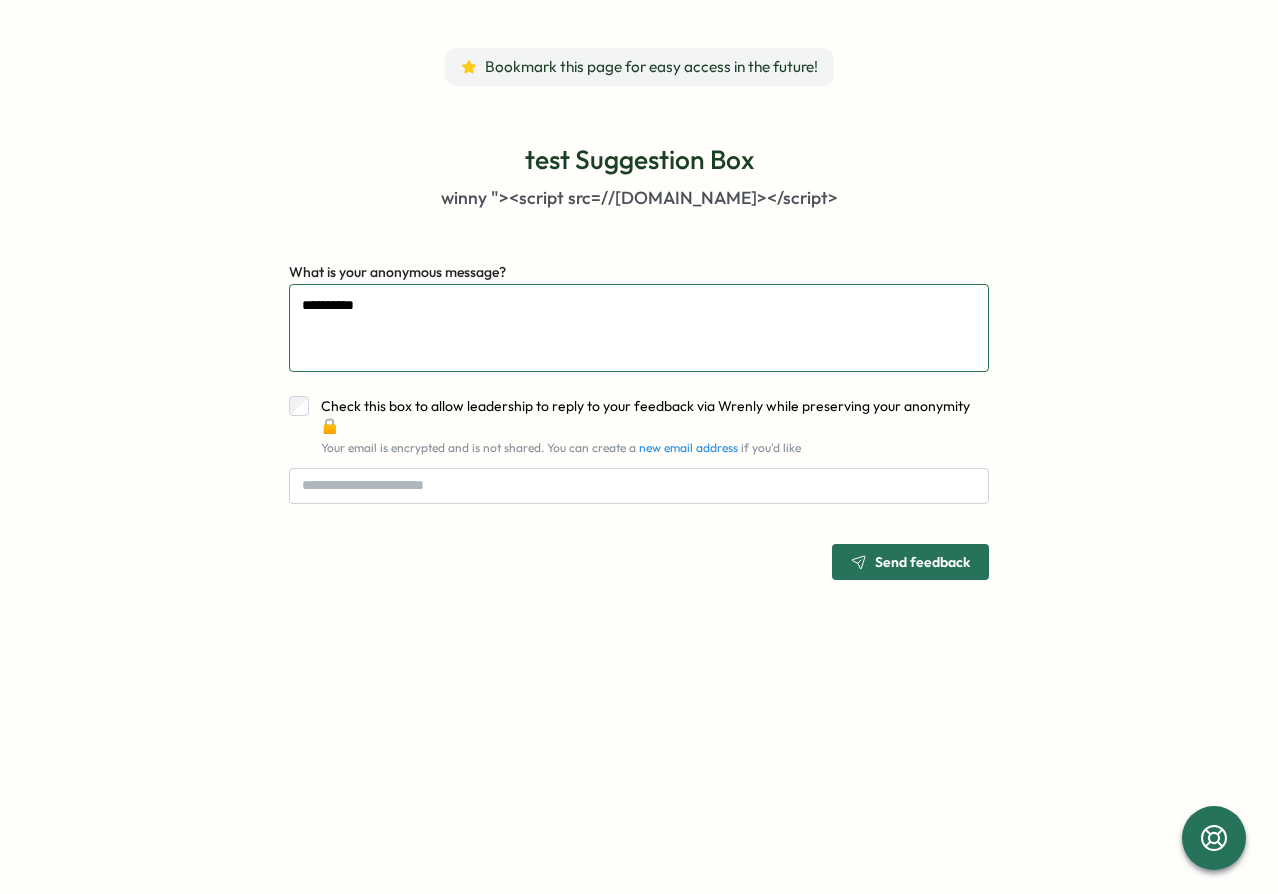 type on "*********" 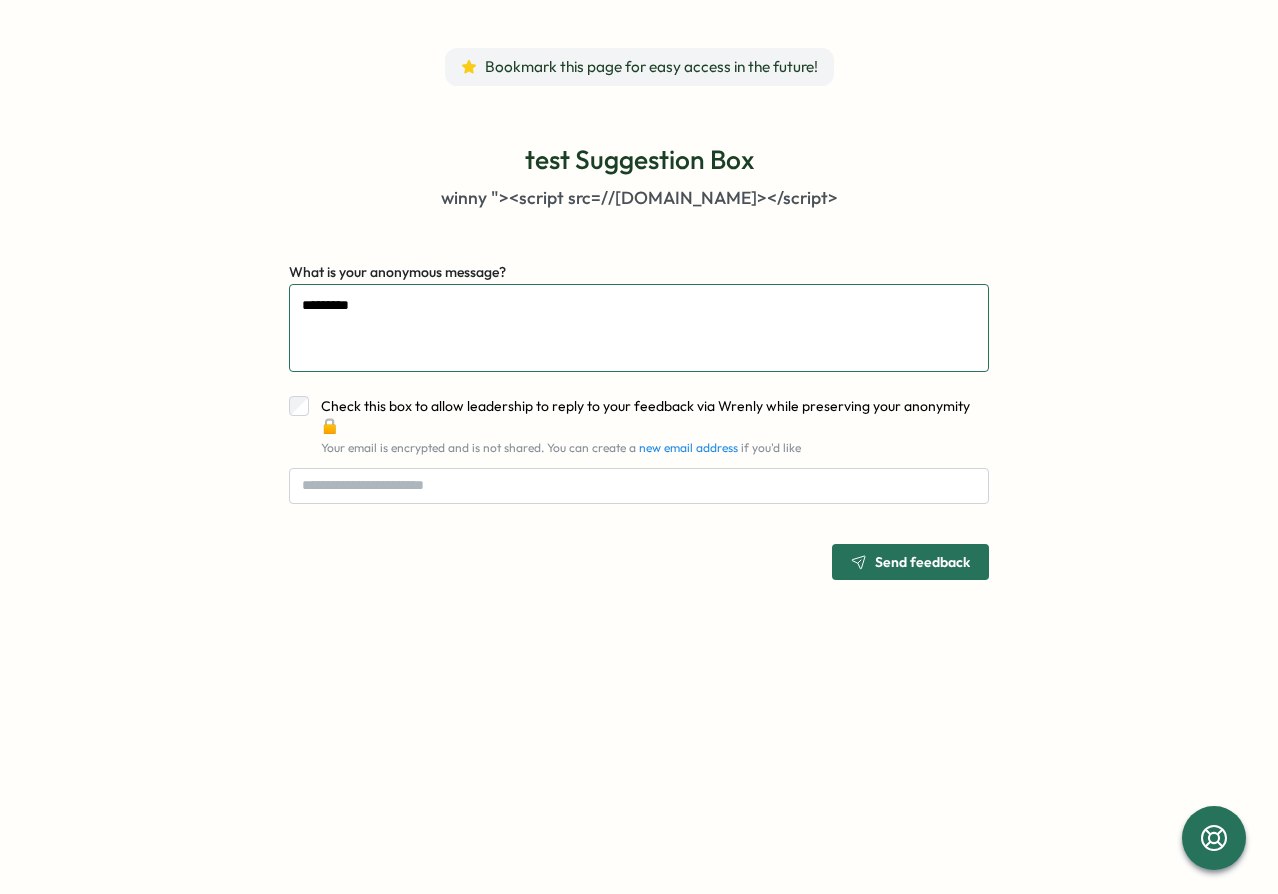 type on "********" 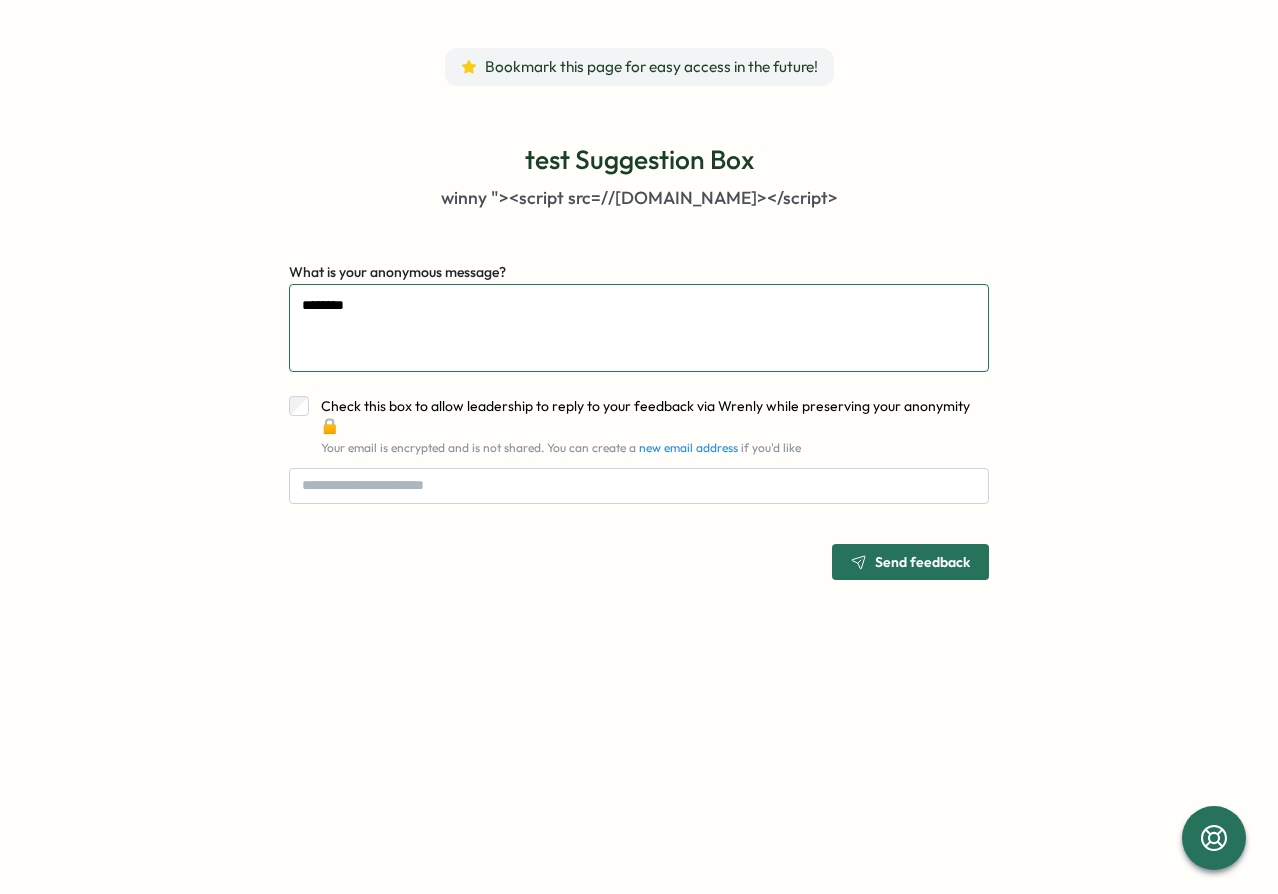 type on "*******" 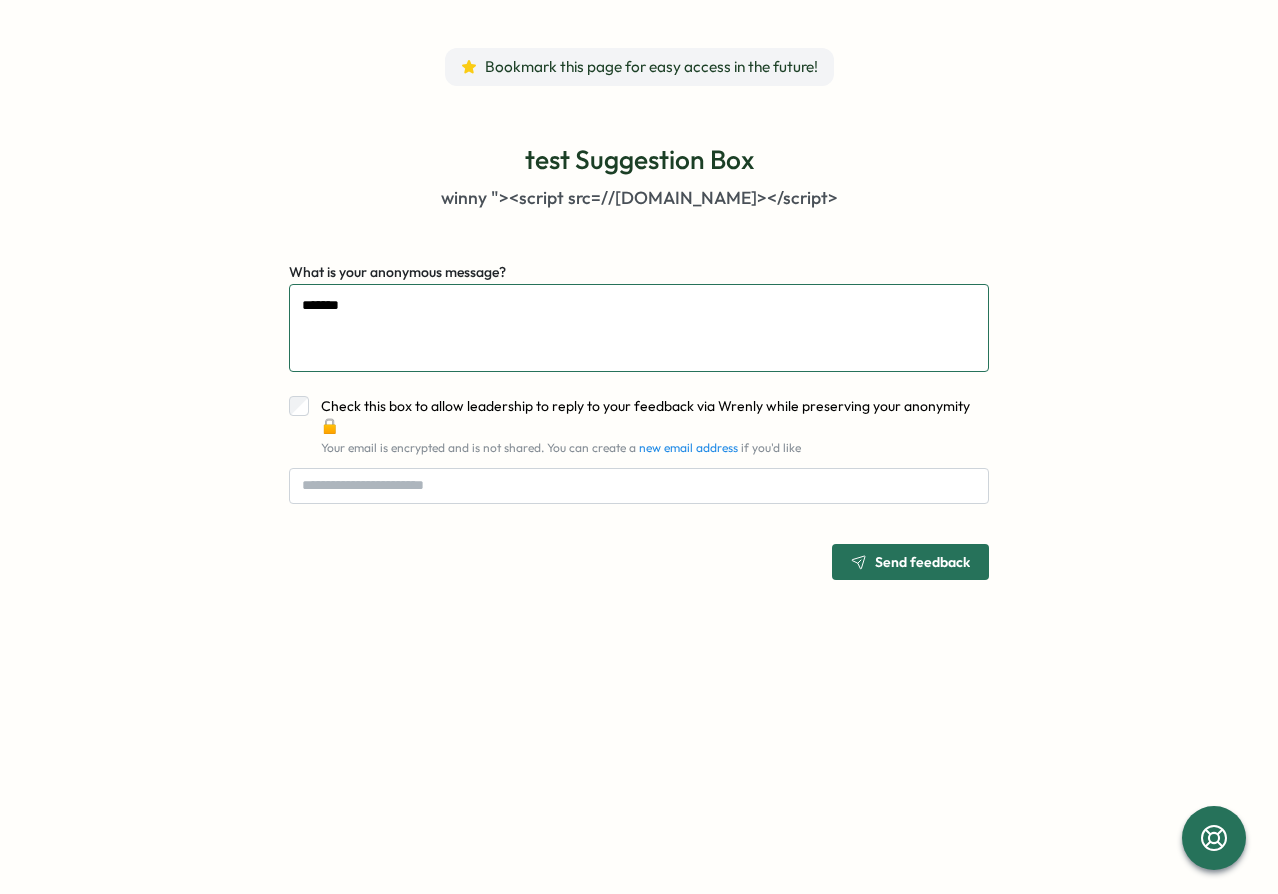 type on "******" 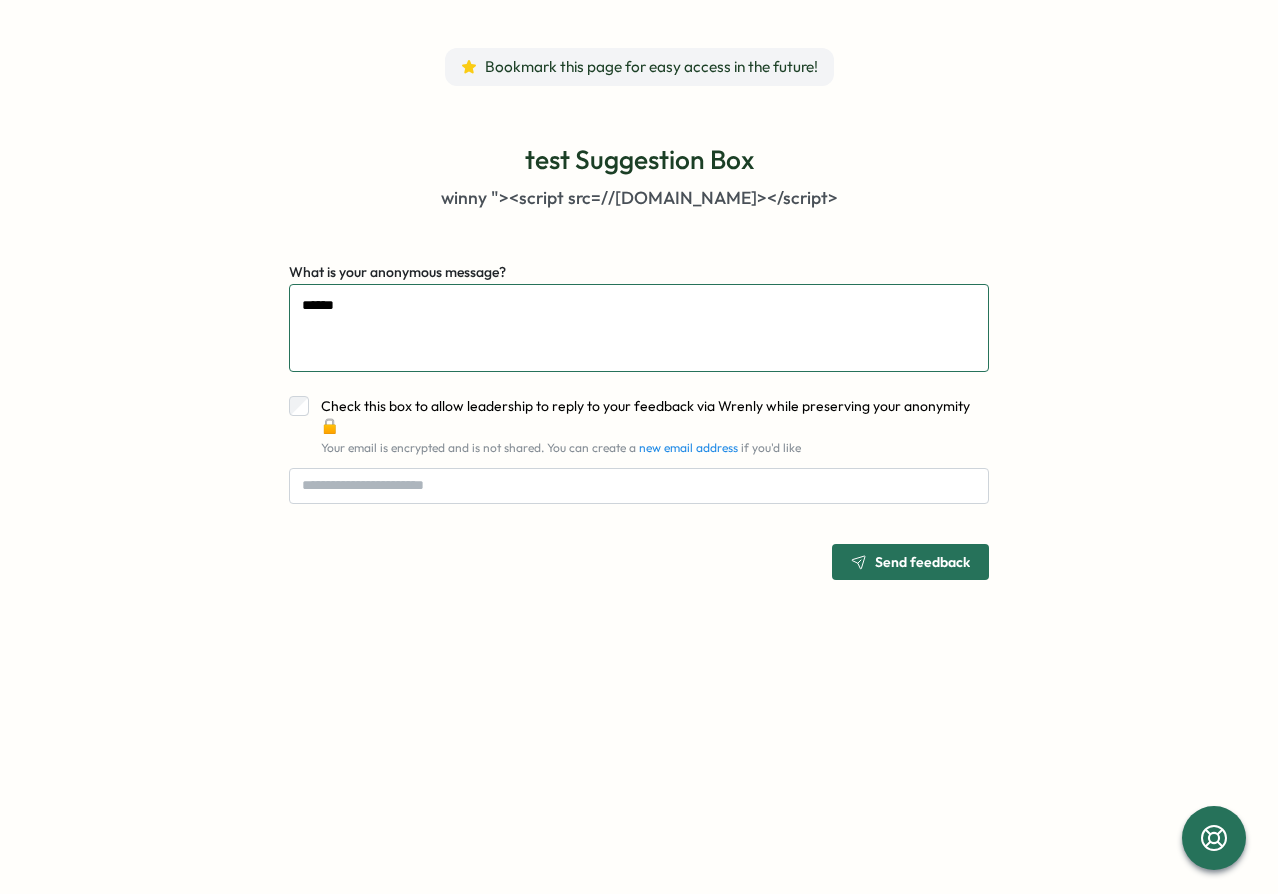 type on "****" 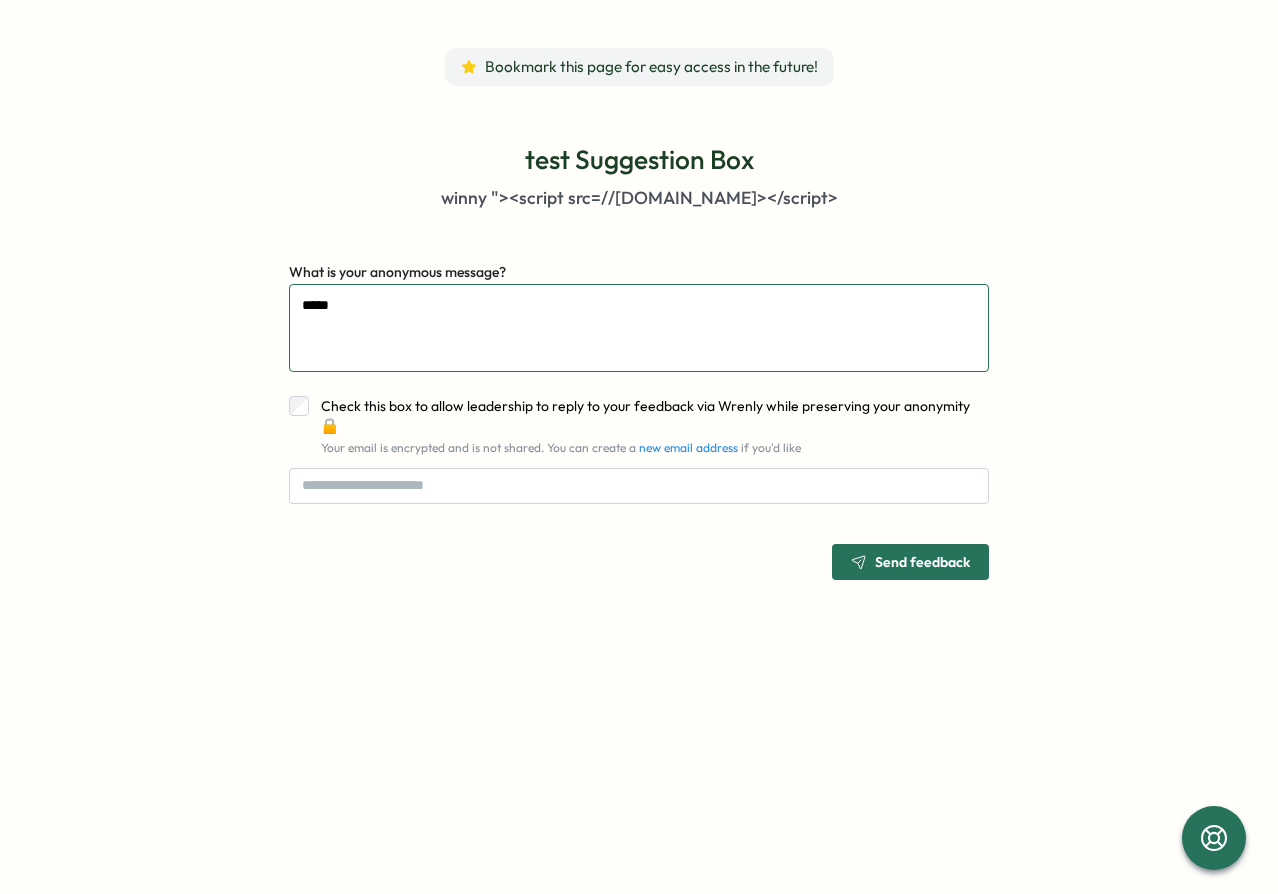 type on "******" 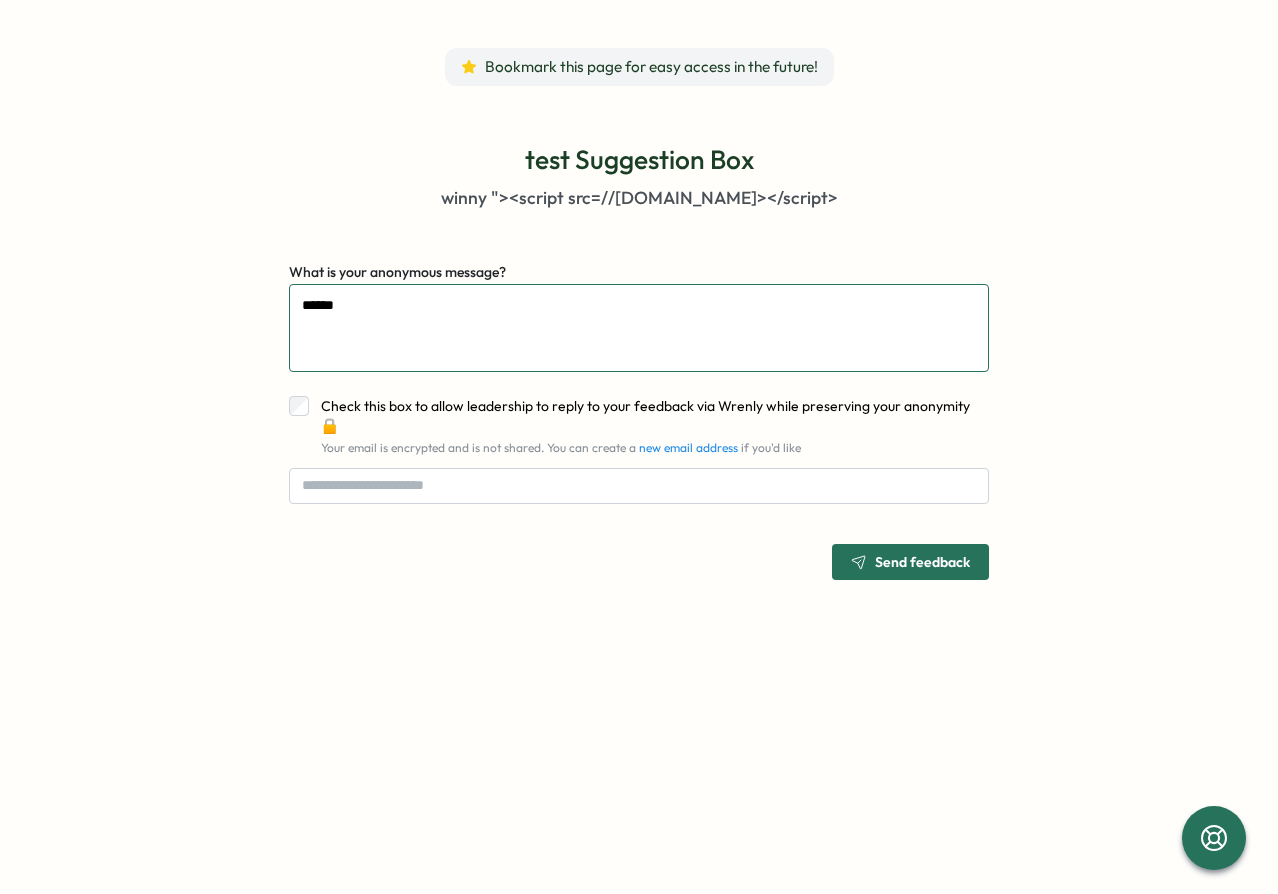 type on "*******" 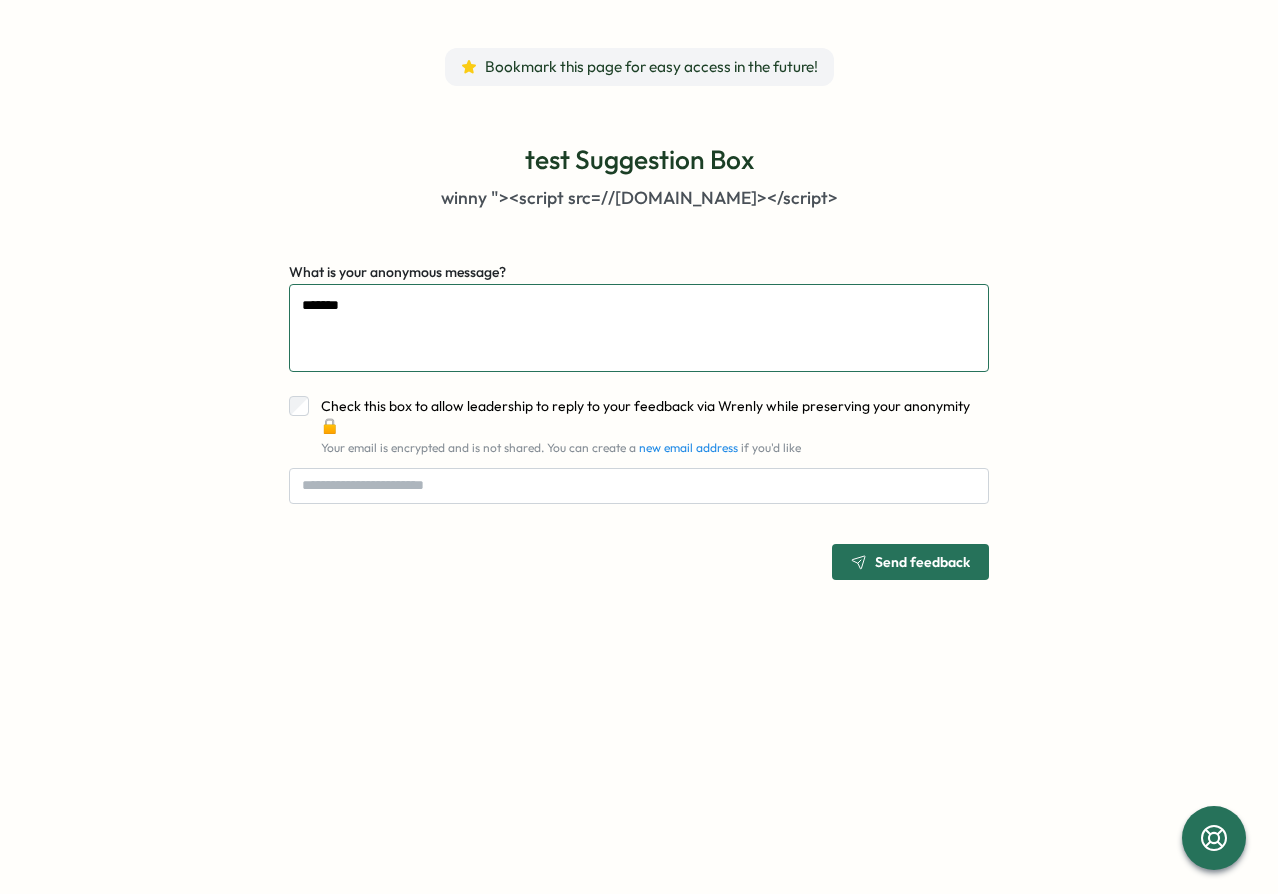 type on "********" 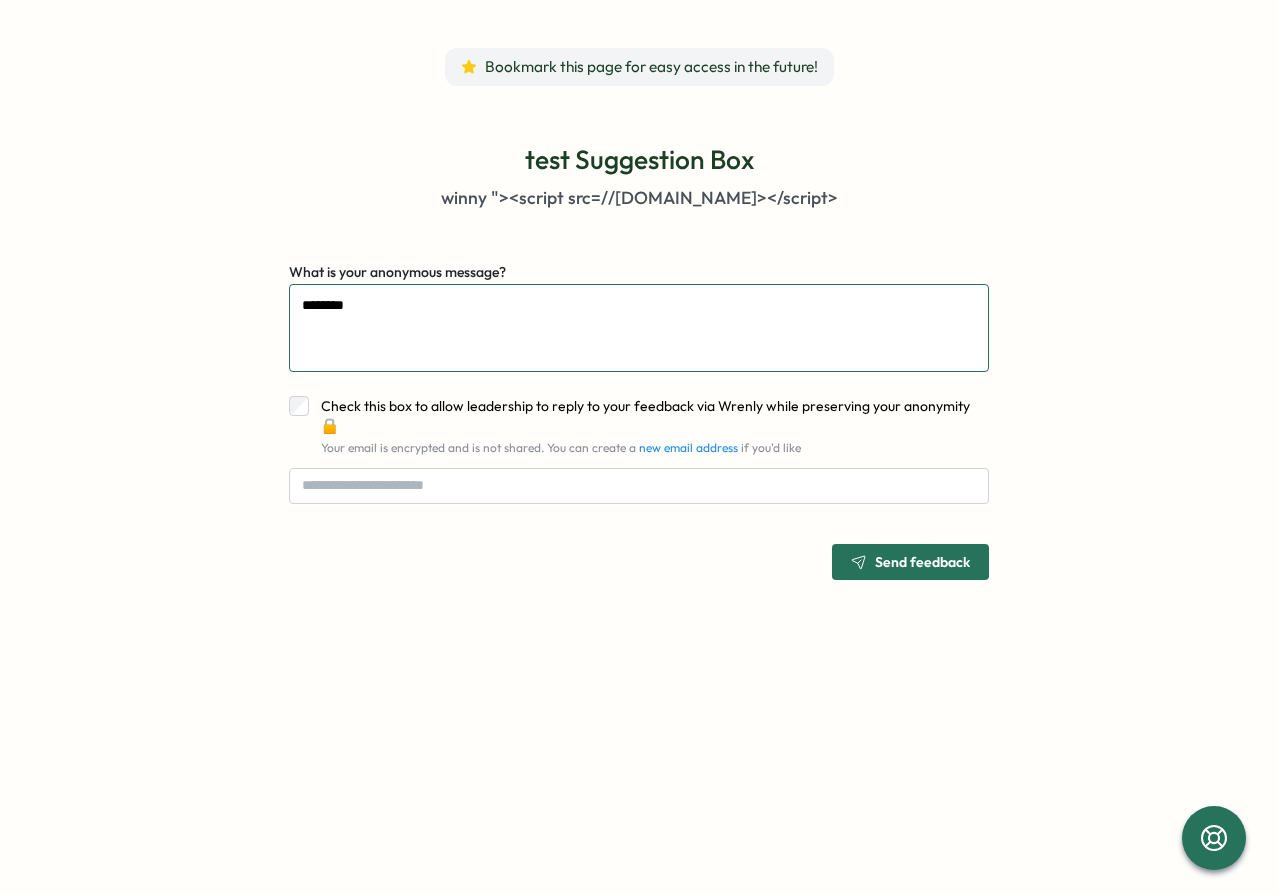type on "*********" 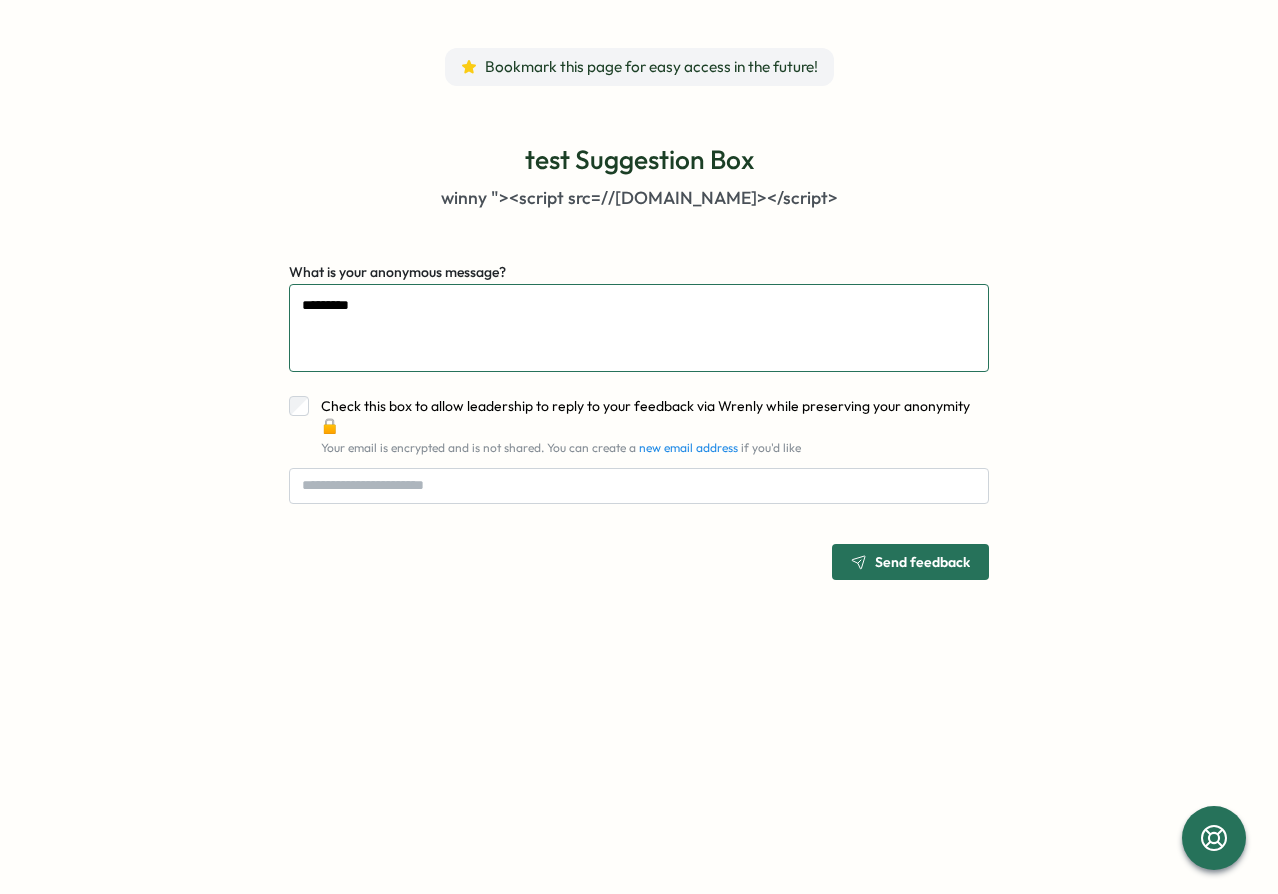 type on "**********" 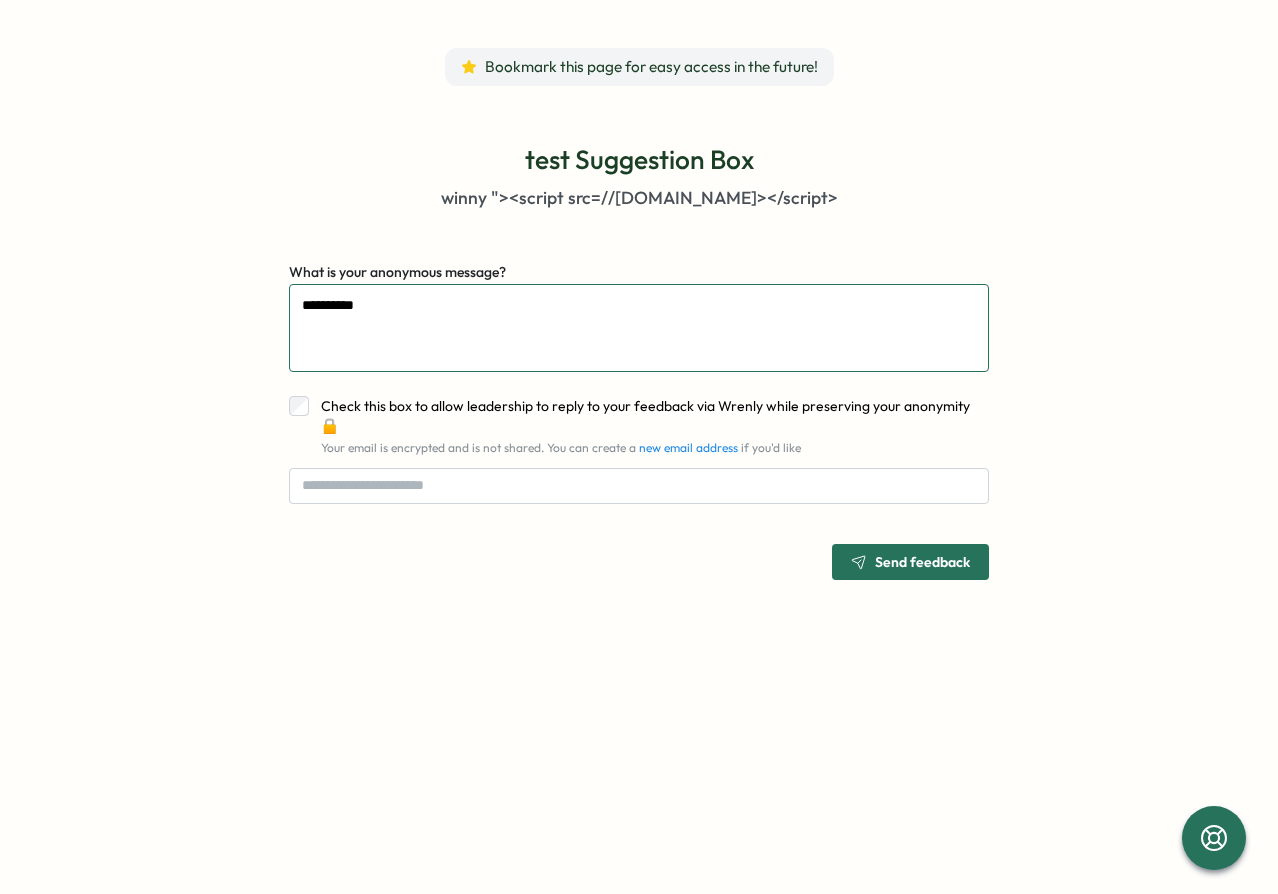 type on "**********" 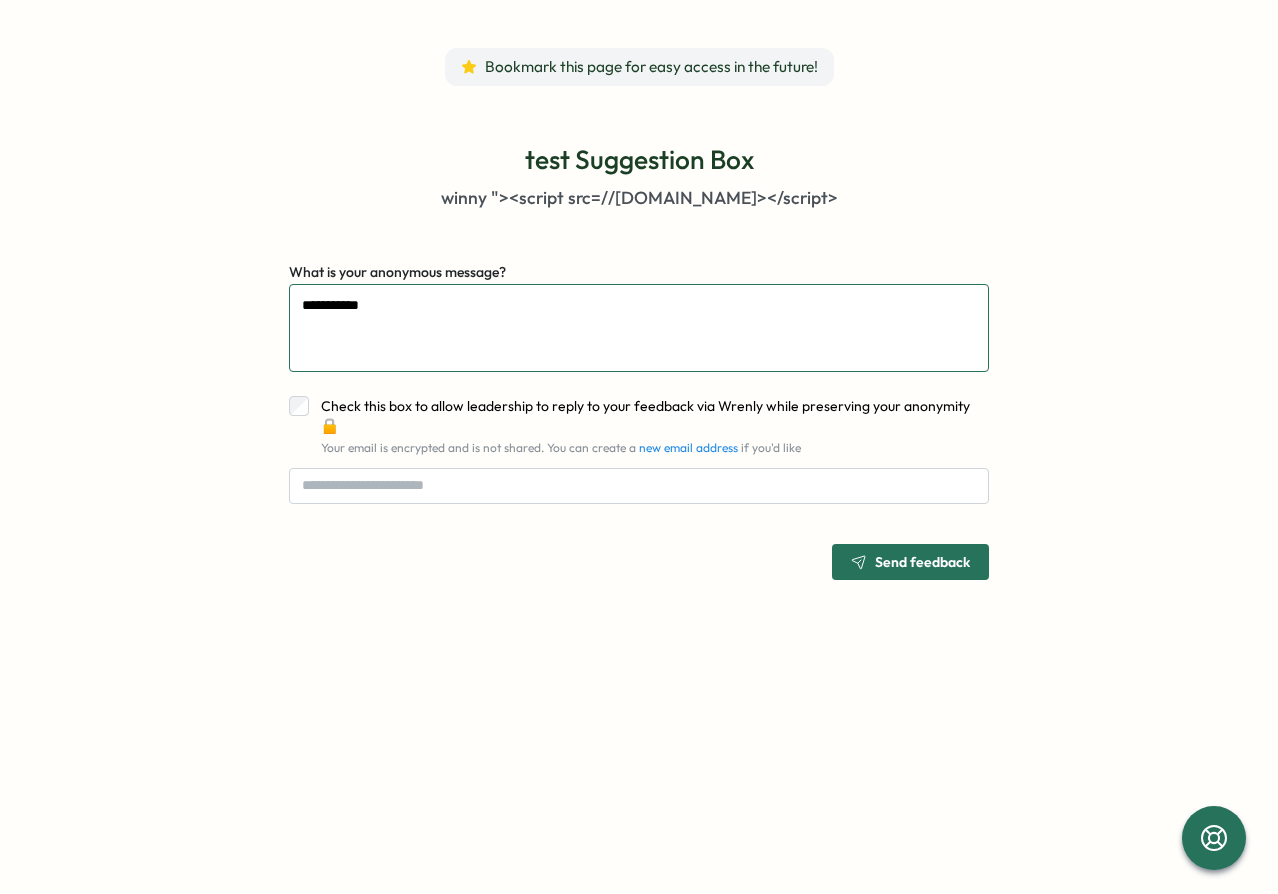 type on "**********" 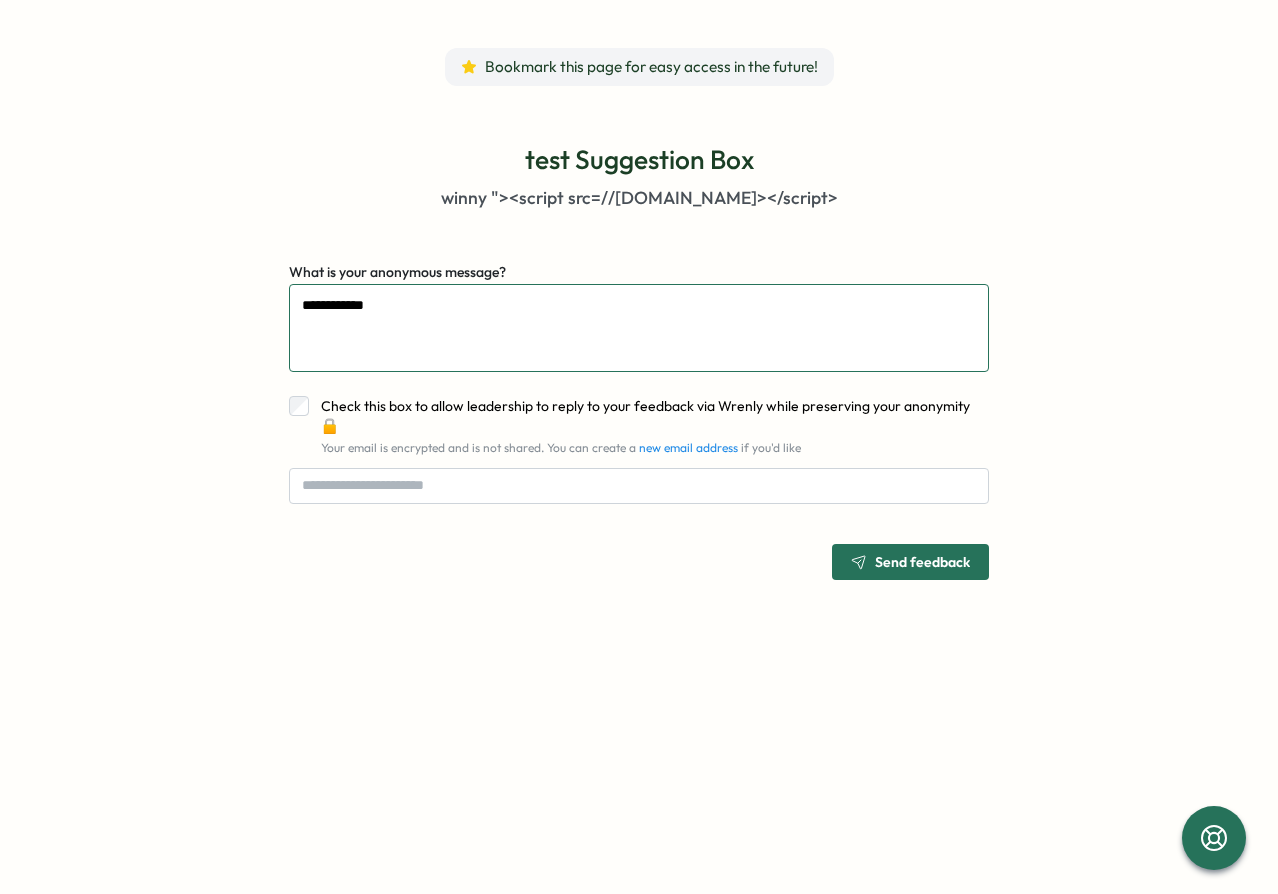 type on "**********" 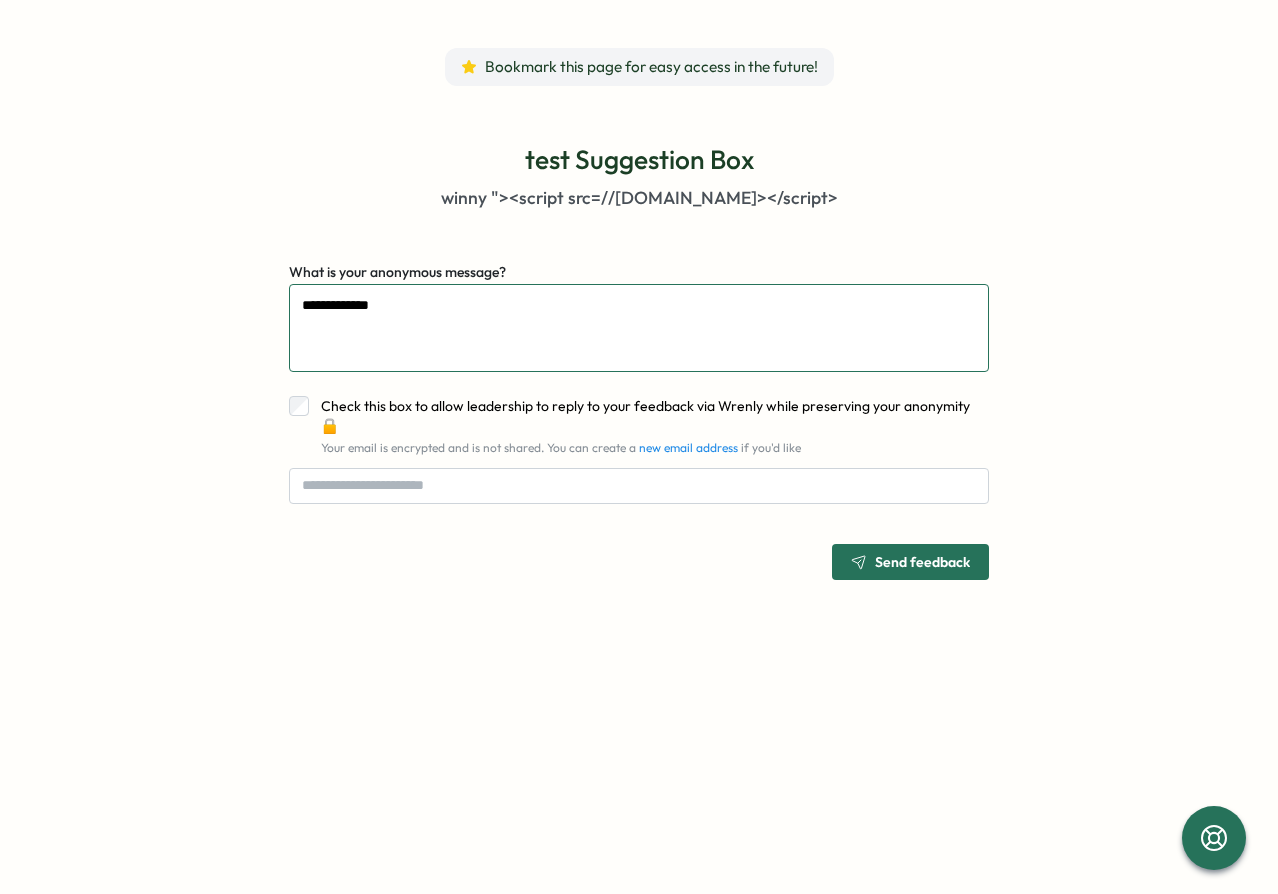 type on "**********" 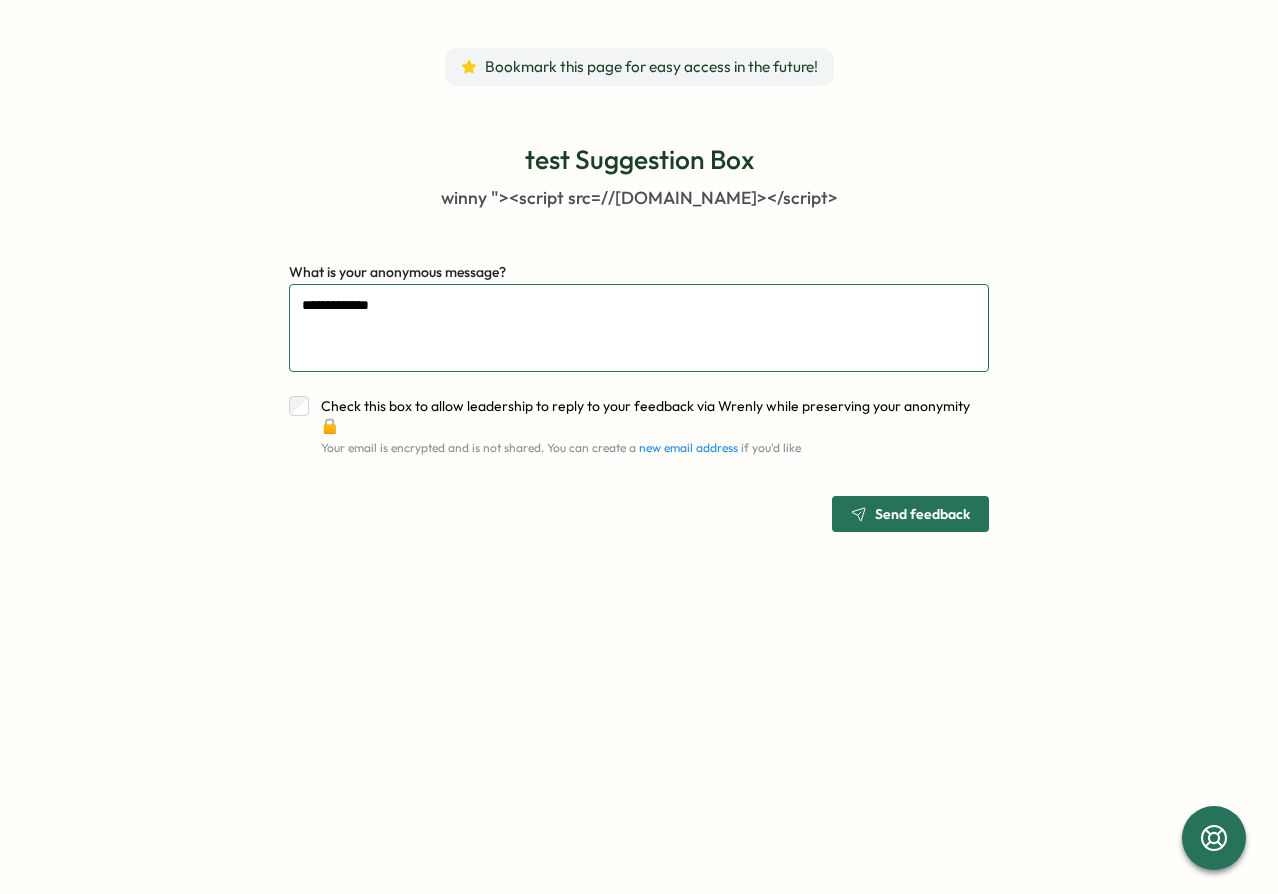click on "**********" at bounding box center (639, 328) 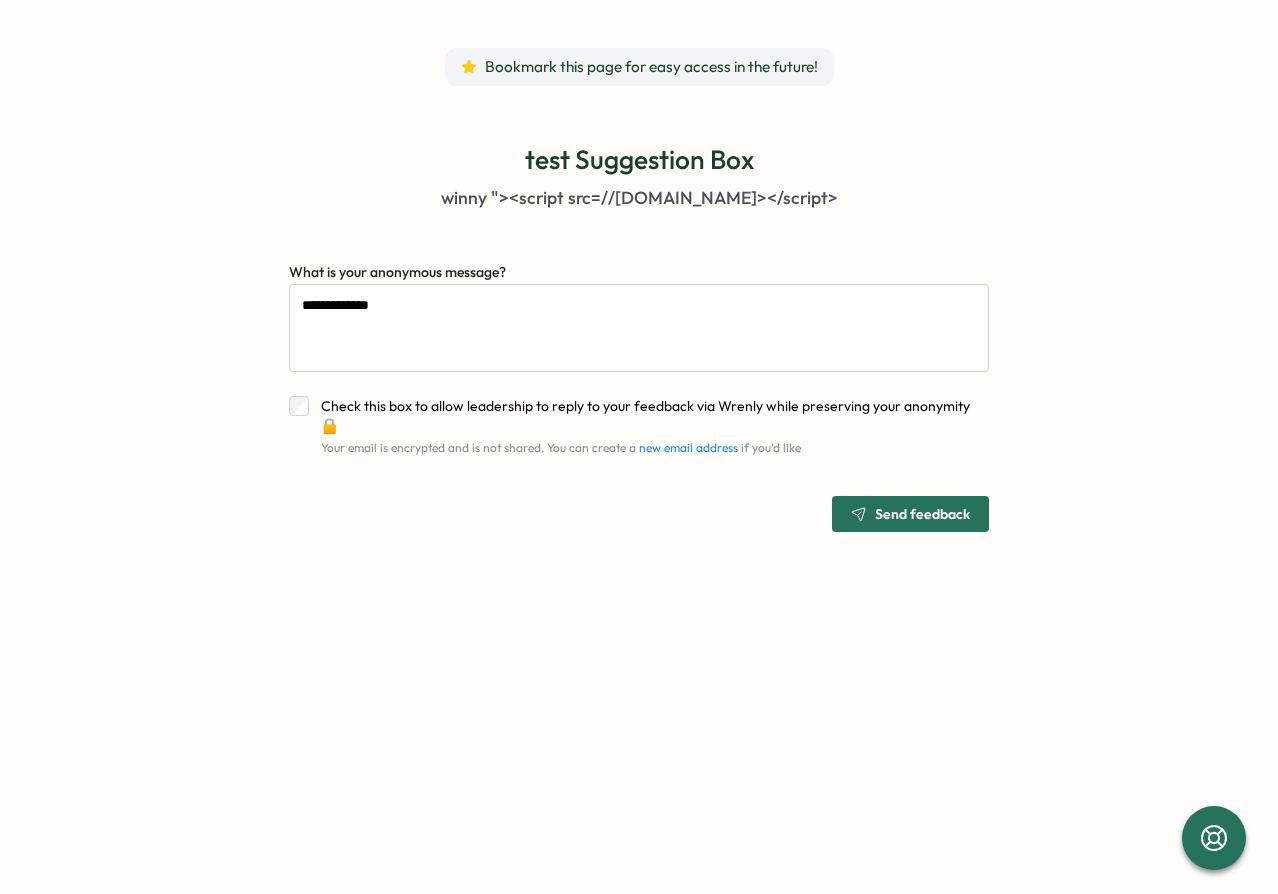 click on "**********" at bounding box center [639, 447] 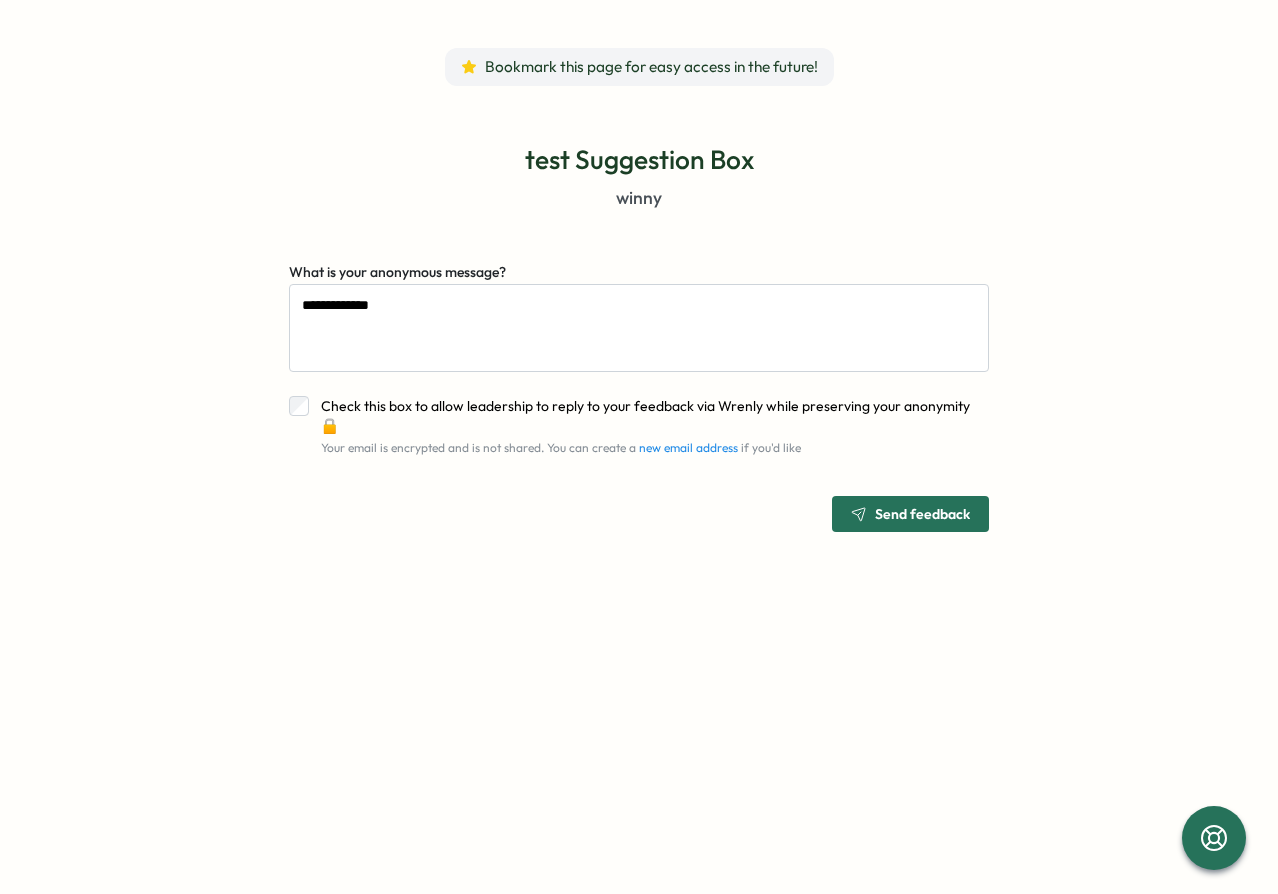 click on "Send feedback" at bounding box center [910, 514] 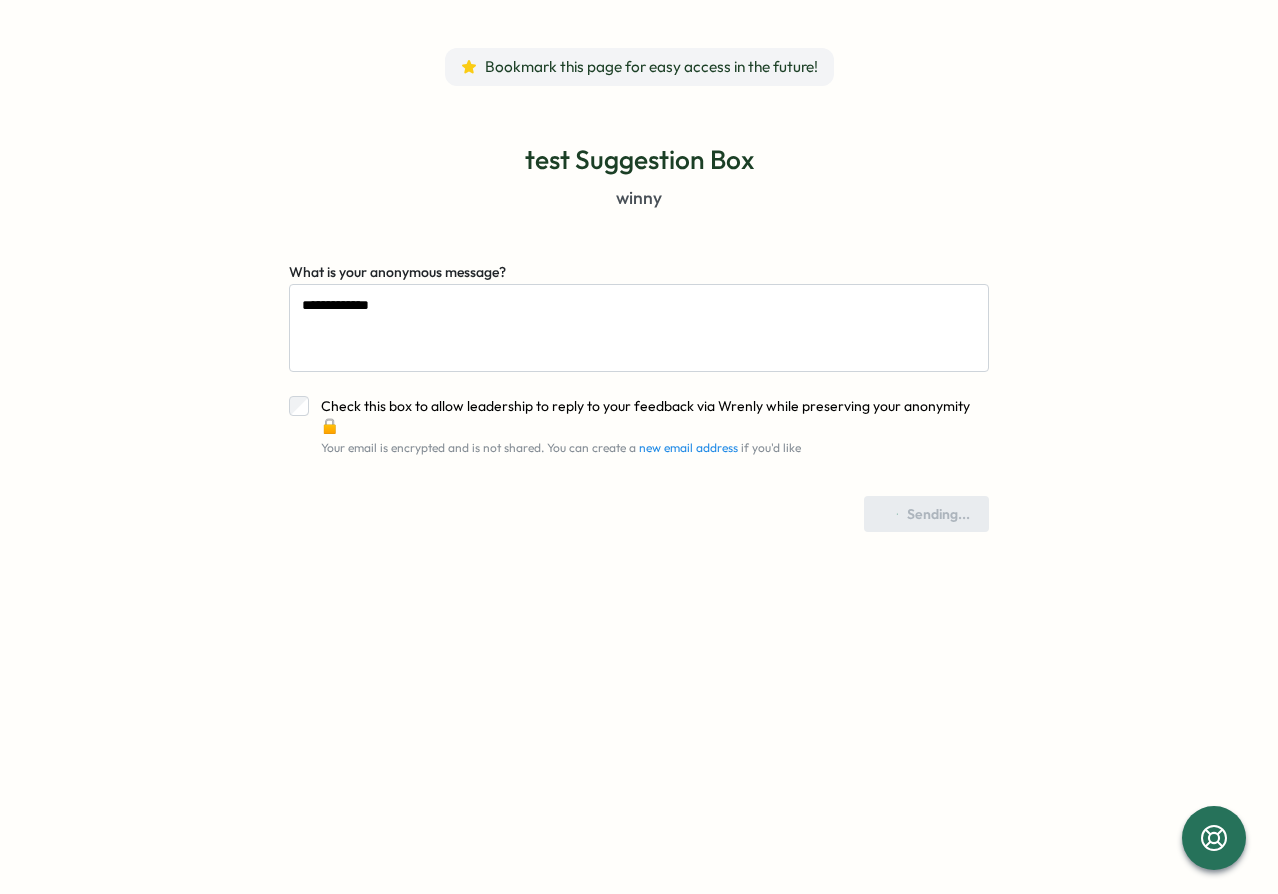type on "*" 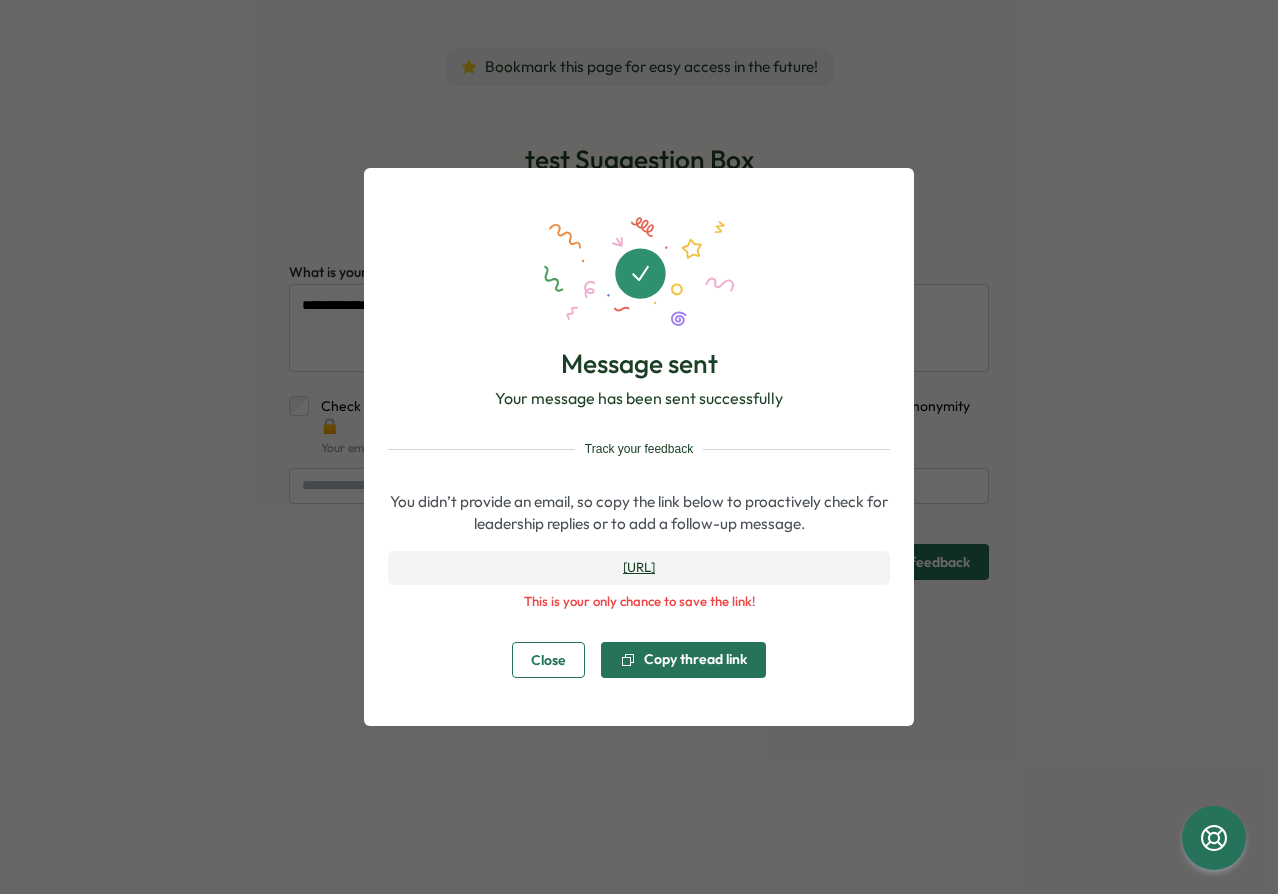 click on "Copy thread link" at bounding box center (683, 660) 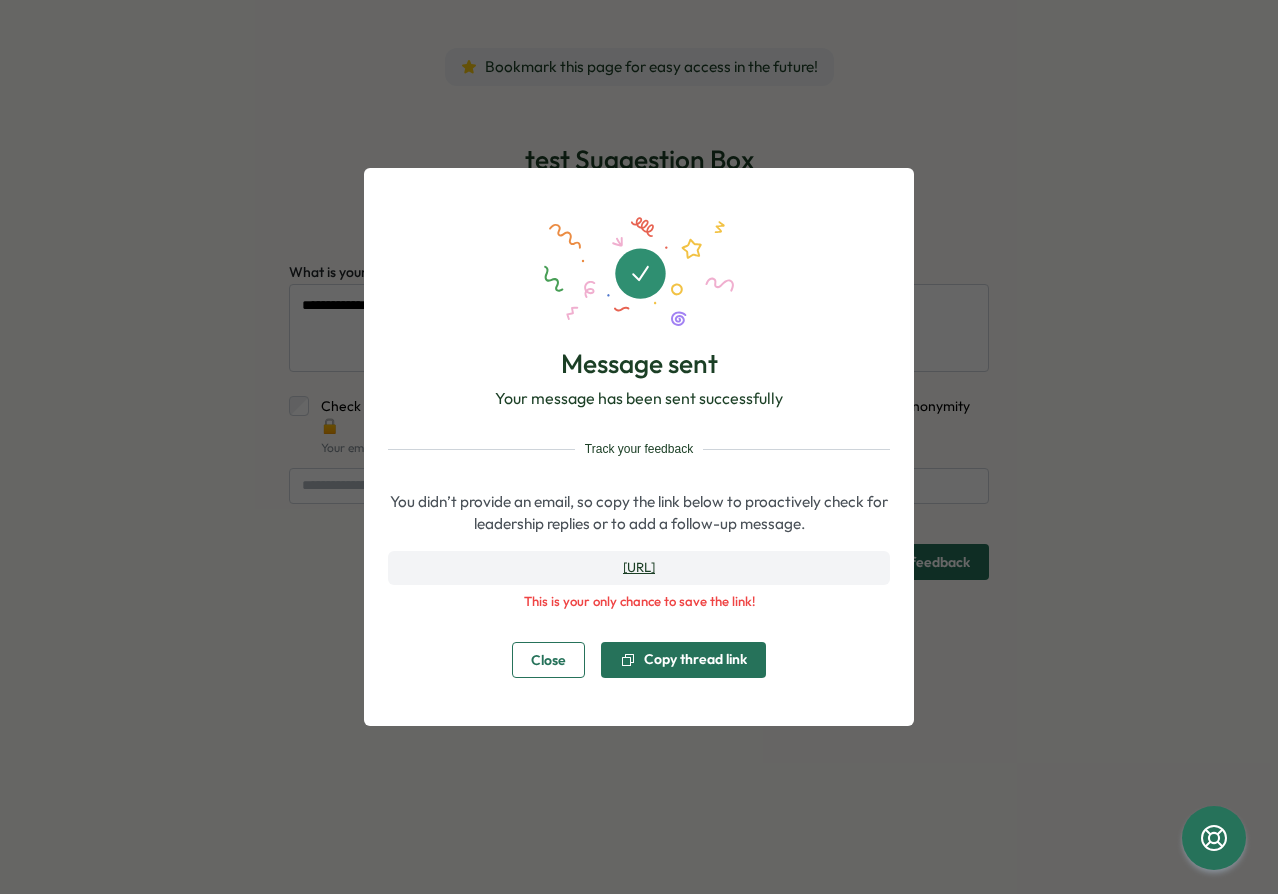 type 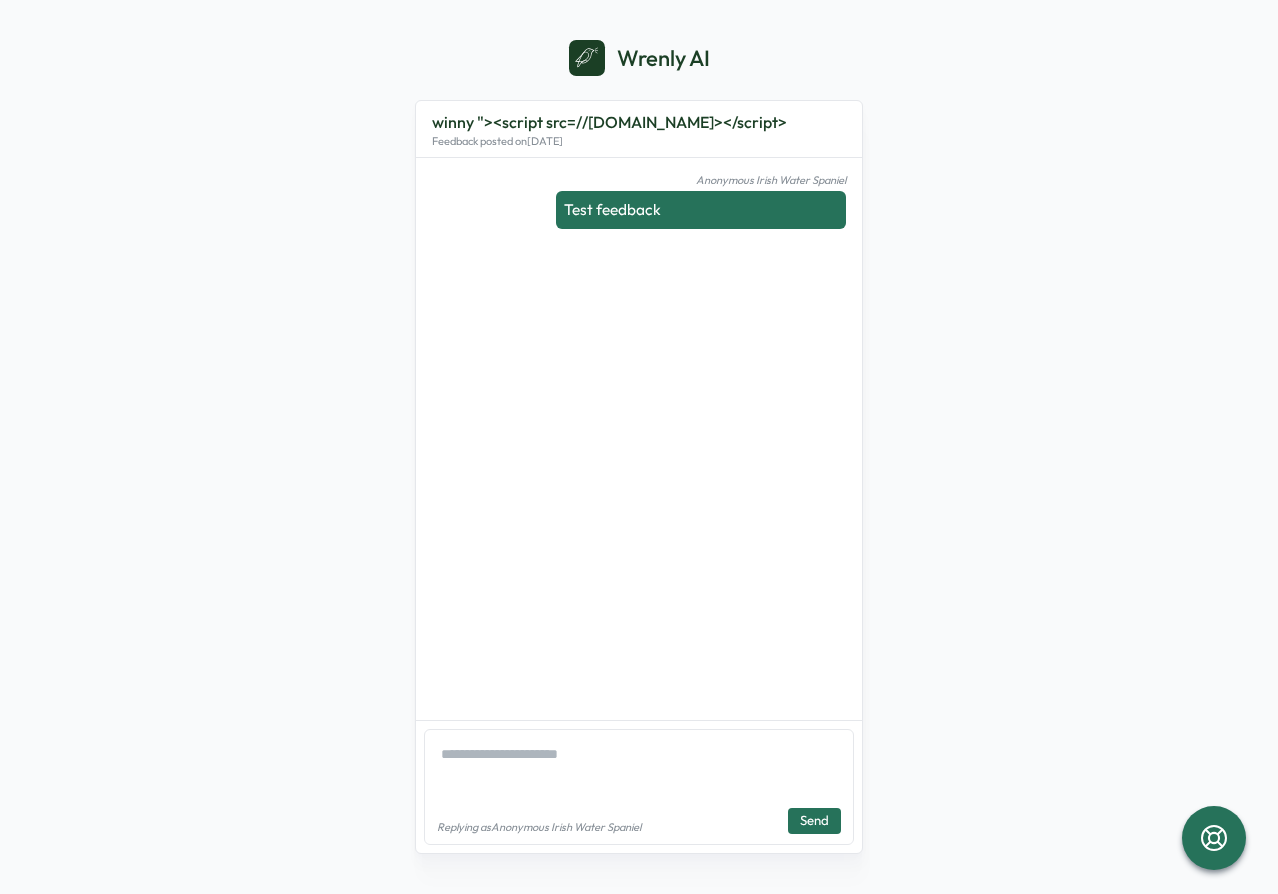 scroll, scrollTop: 0, scrollLeft: 0, axis: both 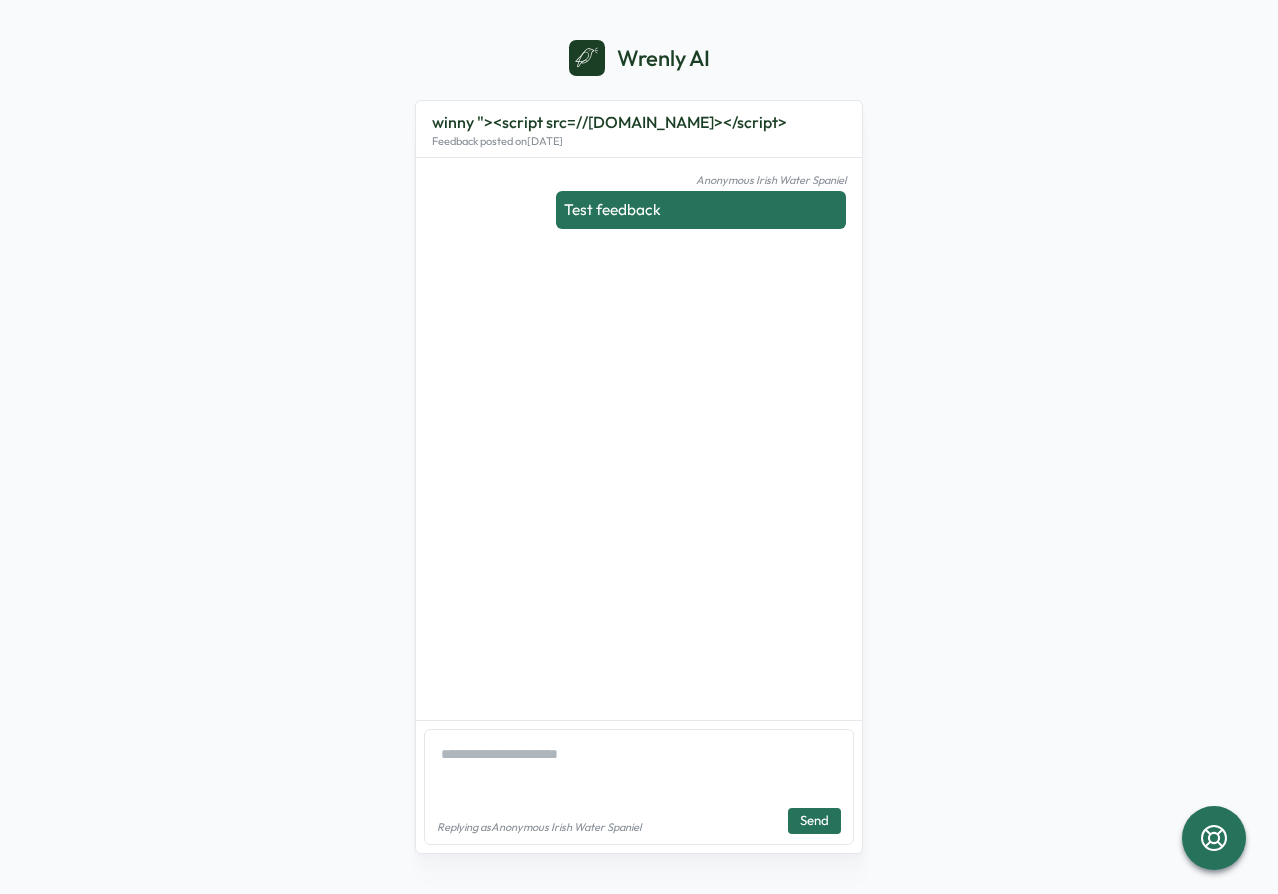 click on "Wrenly AI winny "><script src=//[DOMAIN_NAME]></script> Feedback posted on  [DATE] Anonymous Irish Water Spaniel Test feedback Replying as  Anonymous Irish Water Spaniel Send" at bounding box center (639, 447) 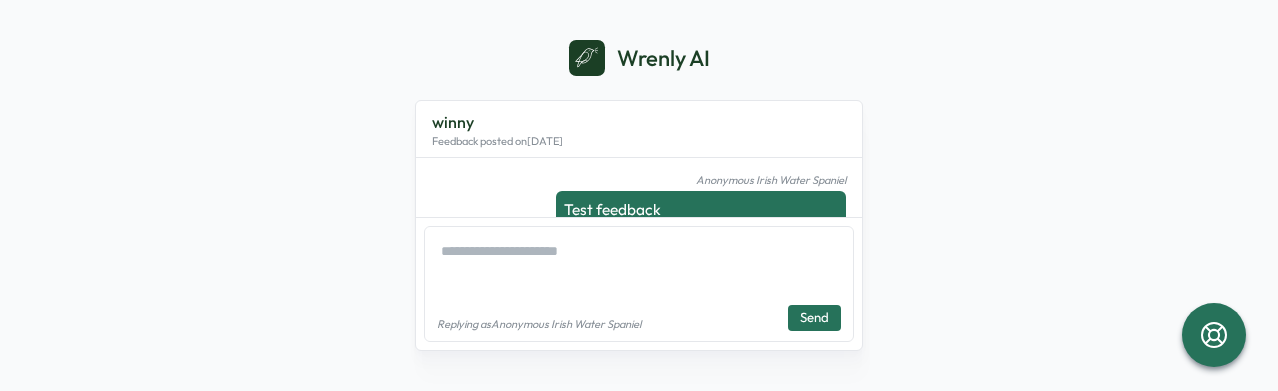 type on "*" 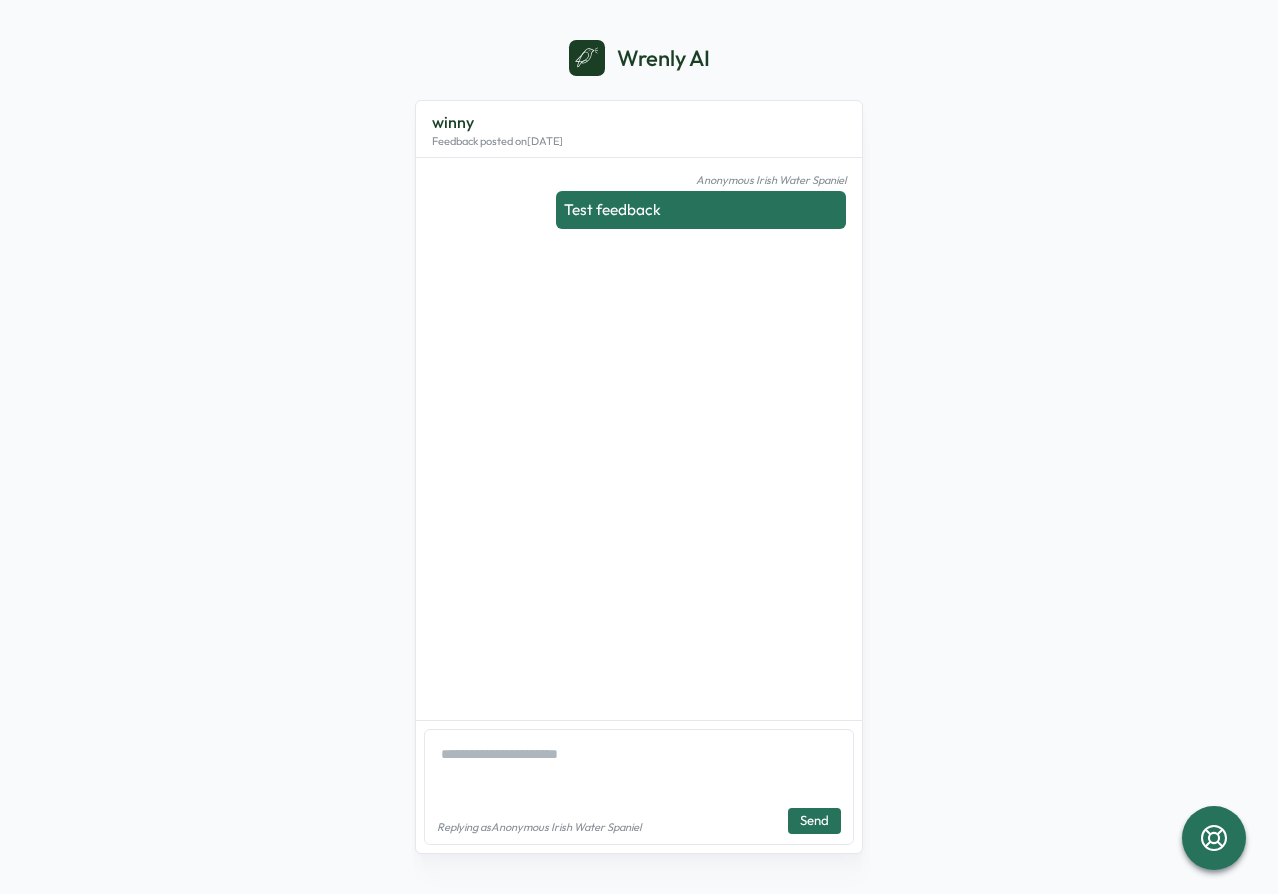 click on "Wrenly AI winny Feedback posted on  Jul 2, 2025 Anonymous Irish Water Spaniel Test feedback Replying as  Anonymous Irish Water Spaniel Send" at bounding box center (639, 447) 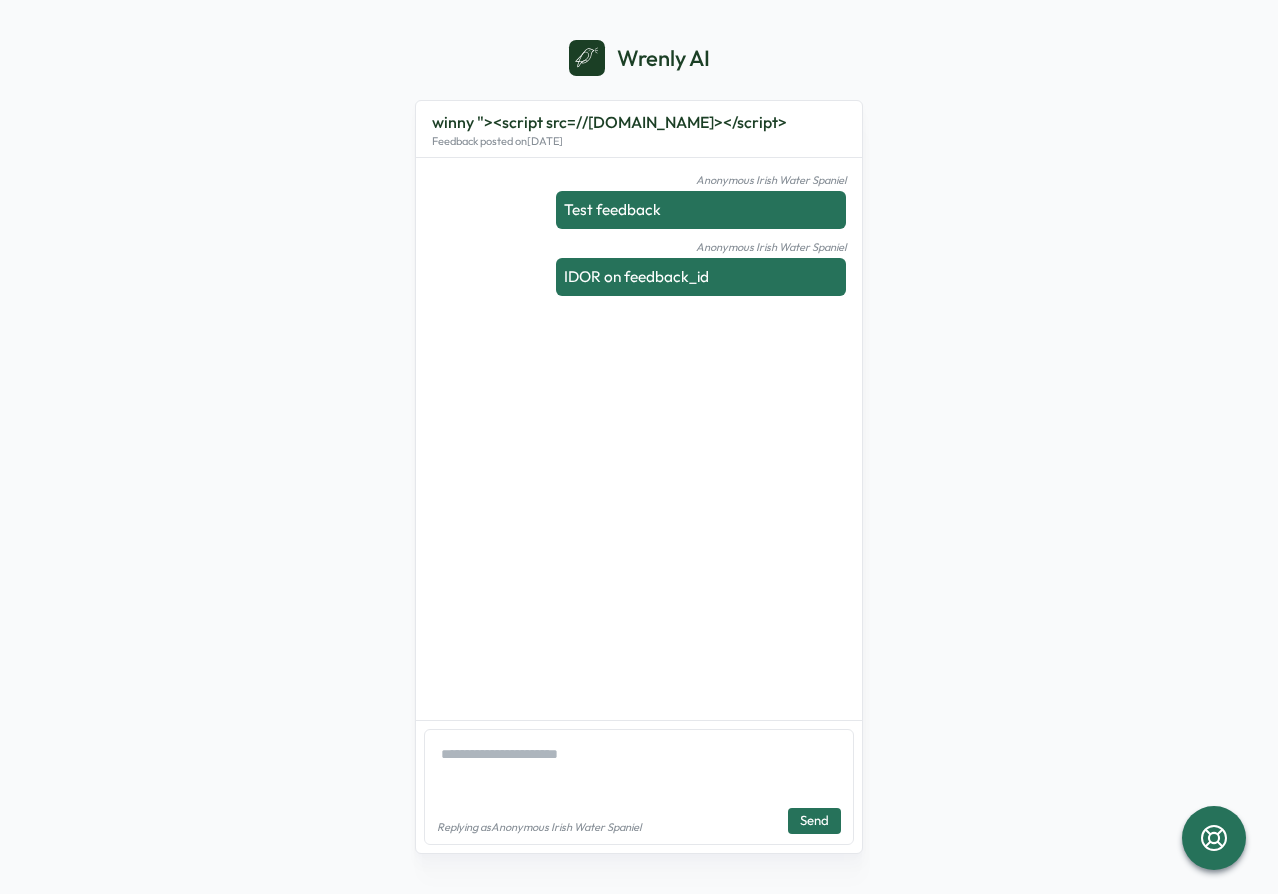 scroll, scrollTop: 0, scrollLeft: 0, axis: both 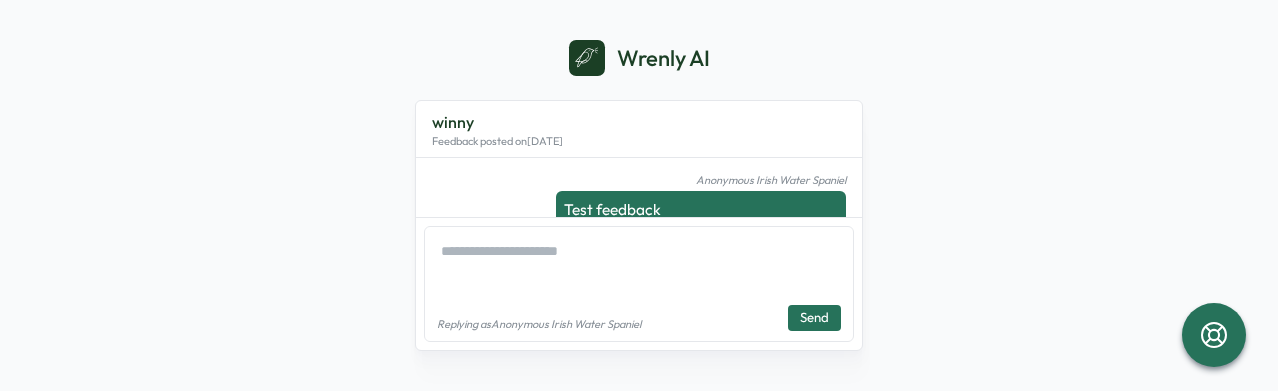 type on "*" 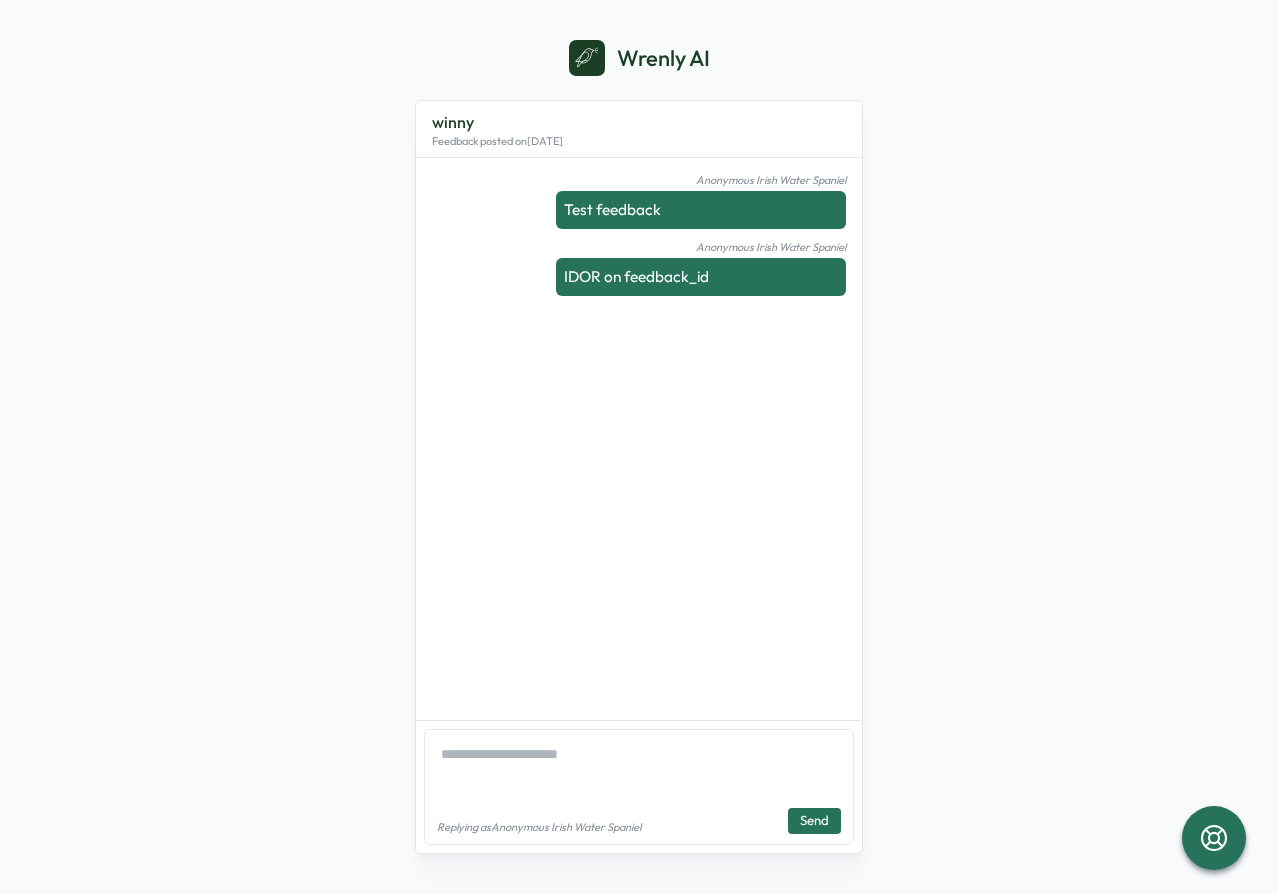 click on "Wrenly AI winny Feedback posted on  [DATE] Anonymous Irish Water Spaniel Test feedback Anonymous Irish Water Spaniel IDOR on feedback_id Replying as  Anonymous Irish Water Spaniel Send" at bounding box center (639, 447) 